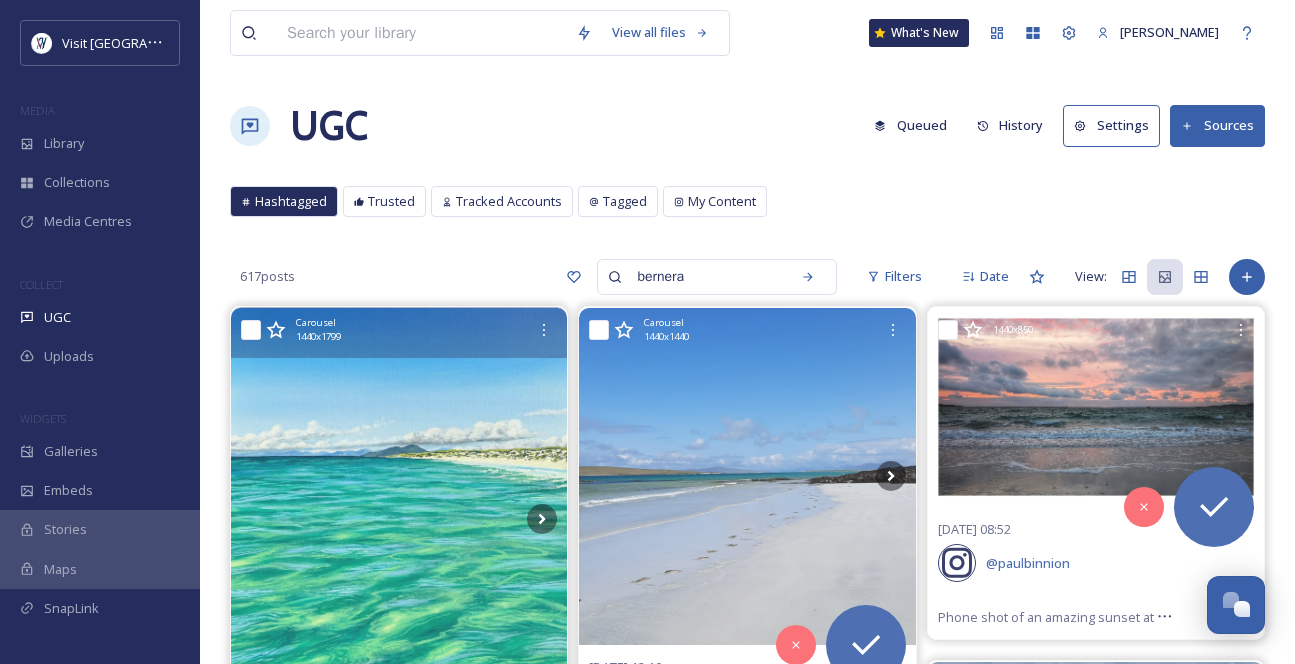 scroll, scrollTop: 181, scrollLeft: 0, axis: vertical 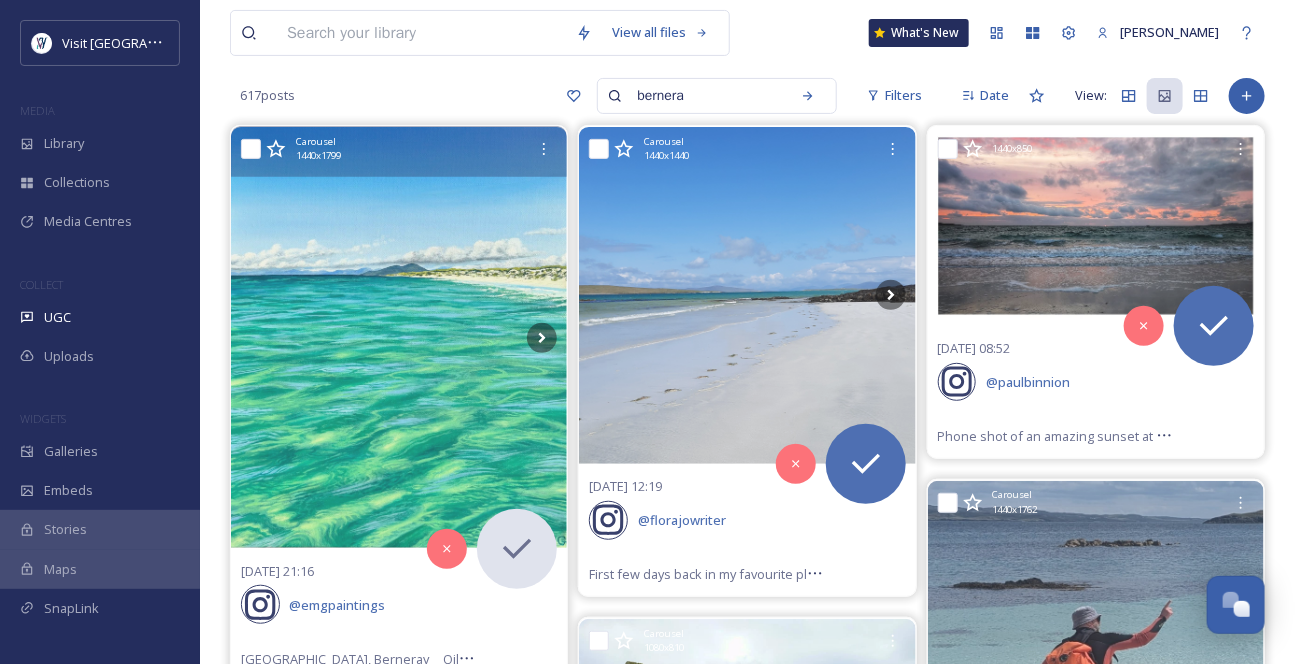 click on "Library" at bounding box center (100, 143) 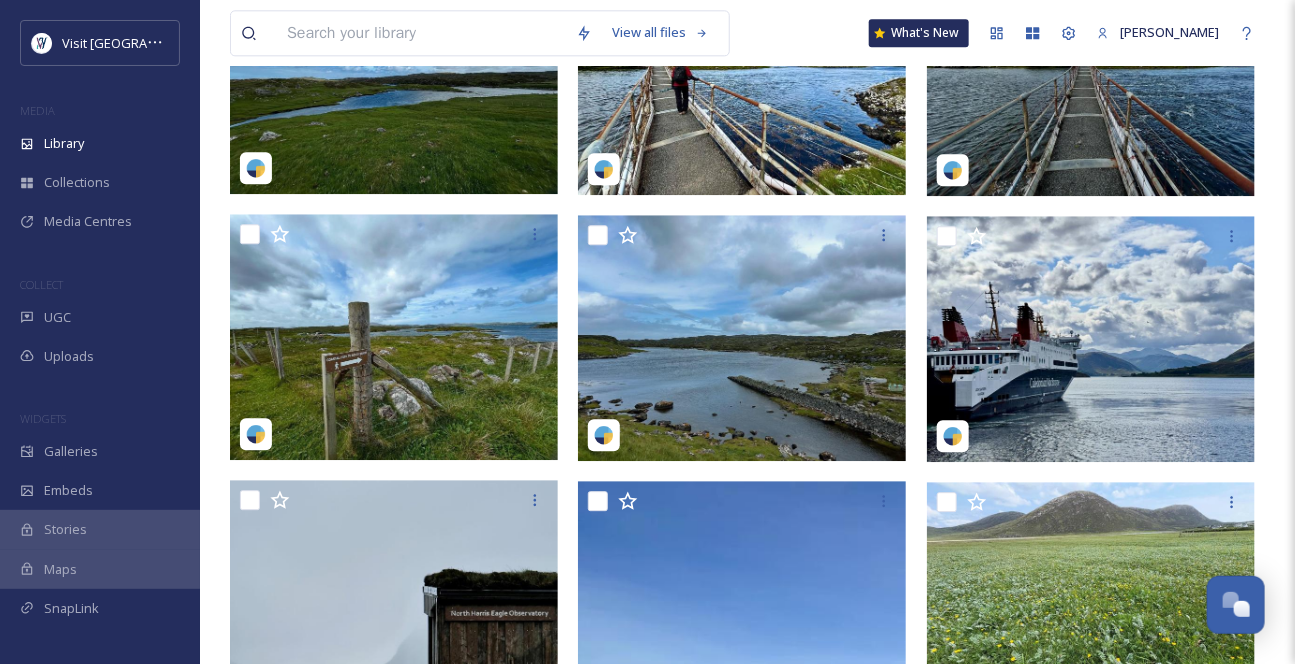 scroll, scrollTop: 1909, scrollLeft: 0, axis: vertical 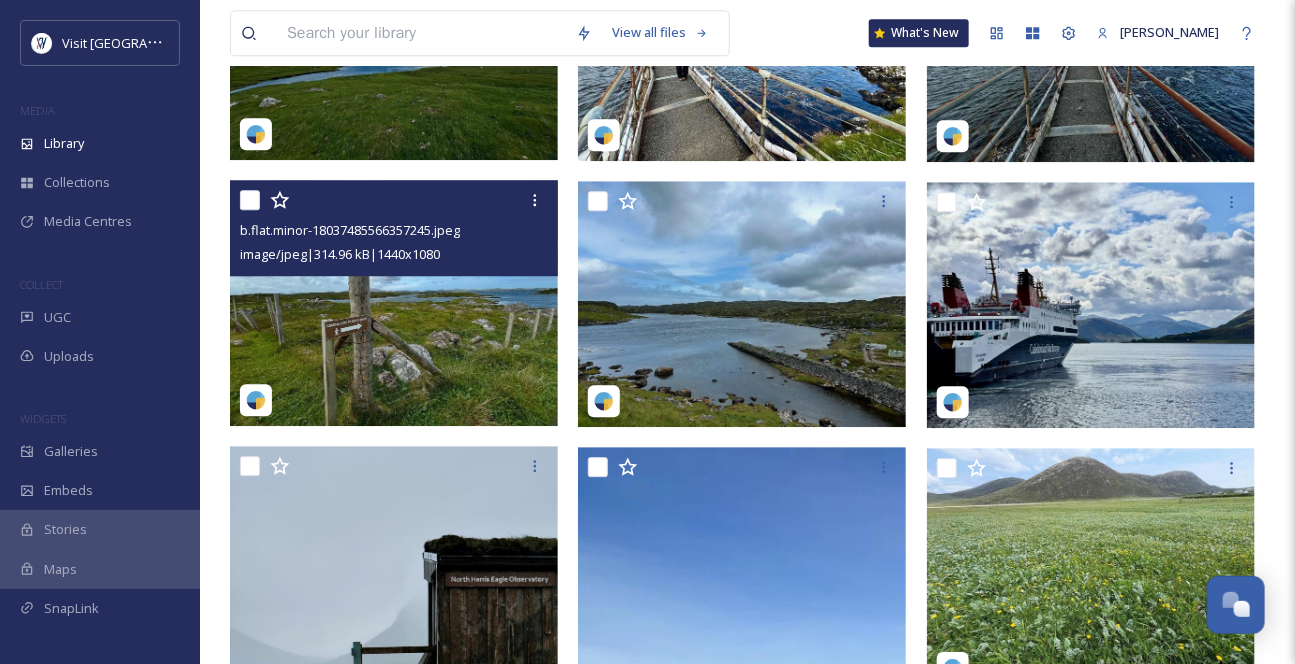 click at bounding box center (394, 303) 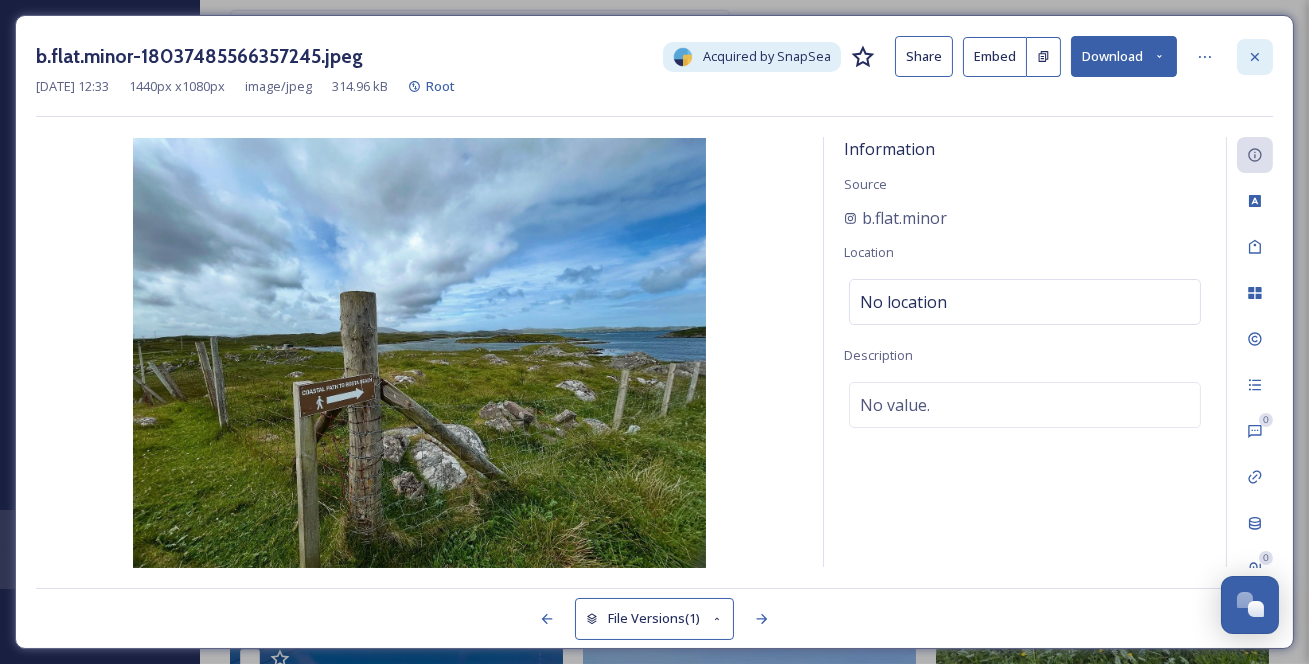 click at bounding box center [1255, 57] 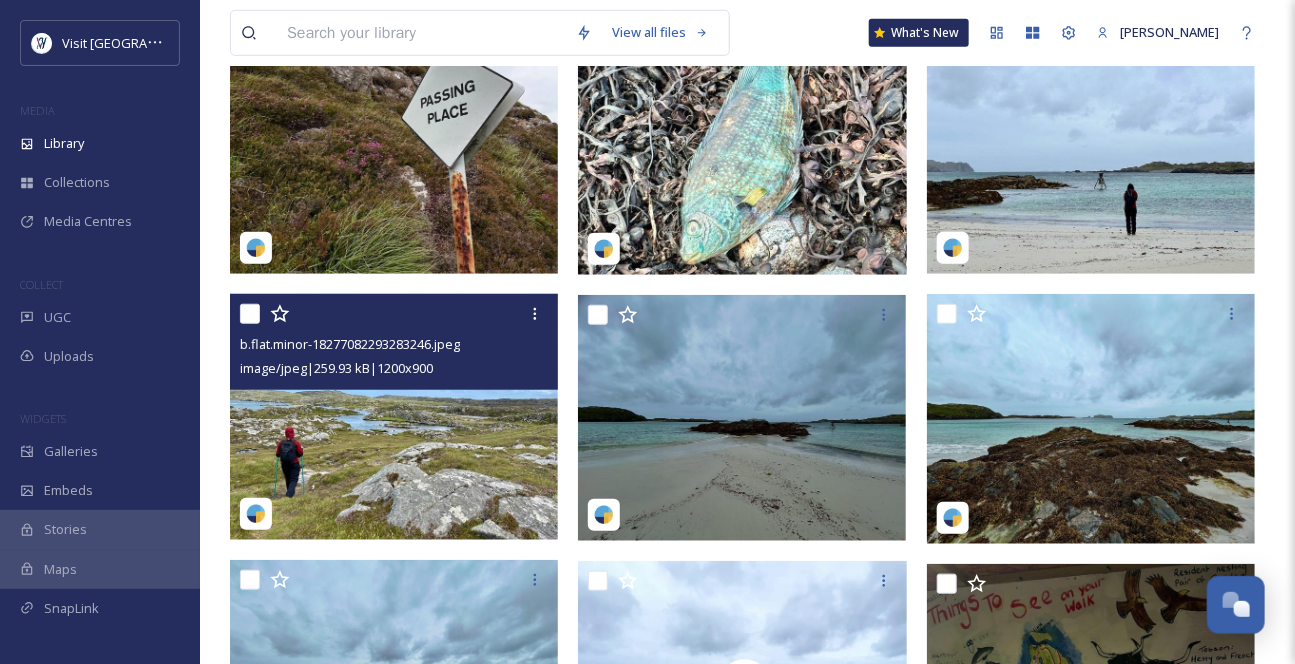 scroll, scrollTop: 363, scrollLeft: 0, axis: vertical 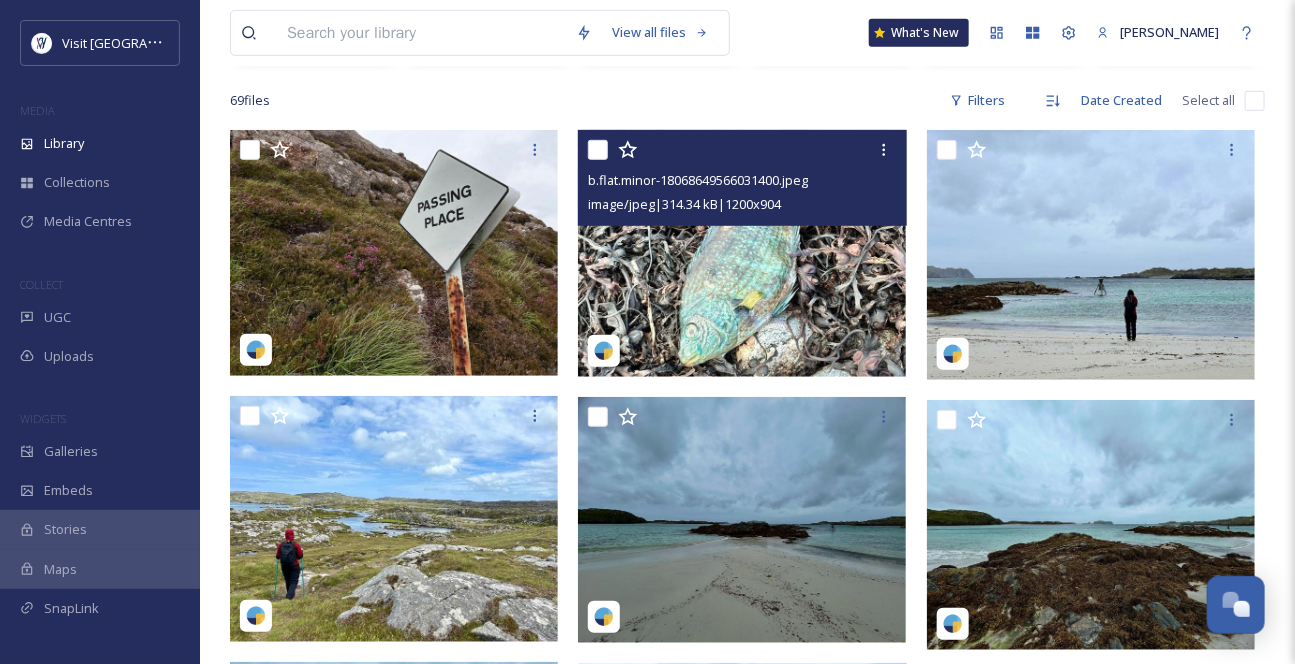click on "b.flat.minor-18068649566031400.jpeg image/jpeg  |  314.34 kB  |  1200  x  904" at bounding box center (742, 178) 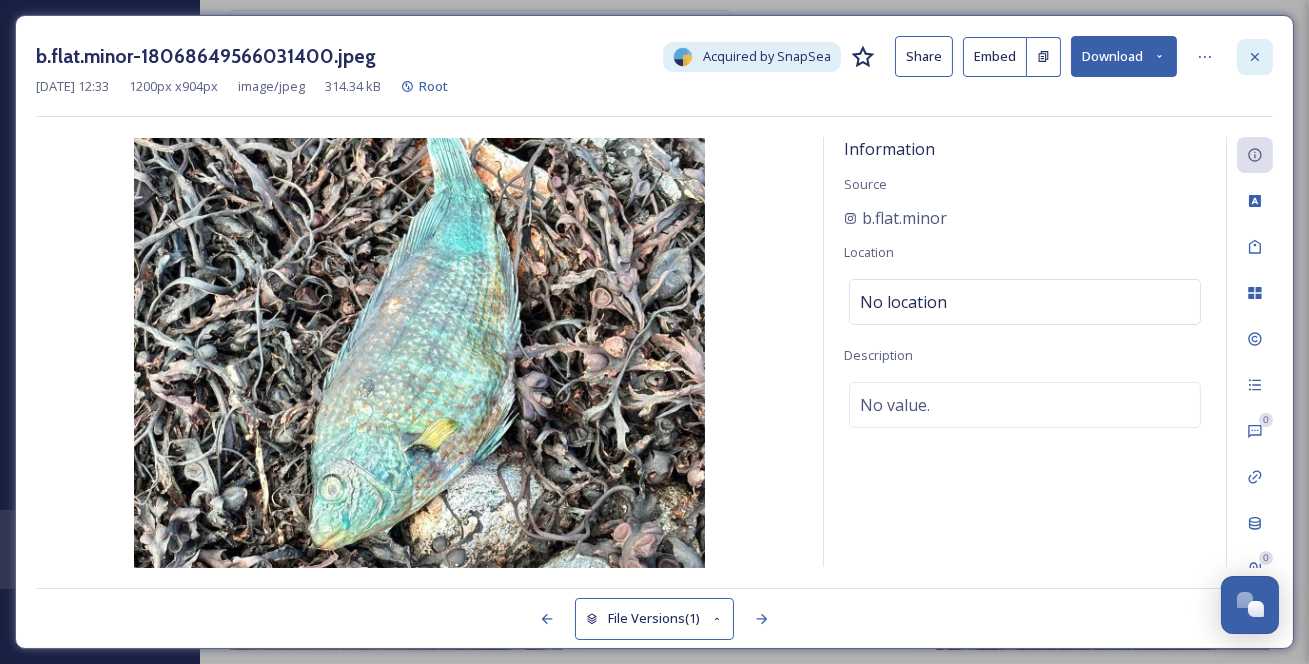 click 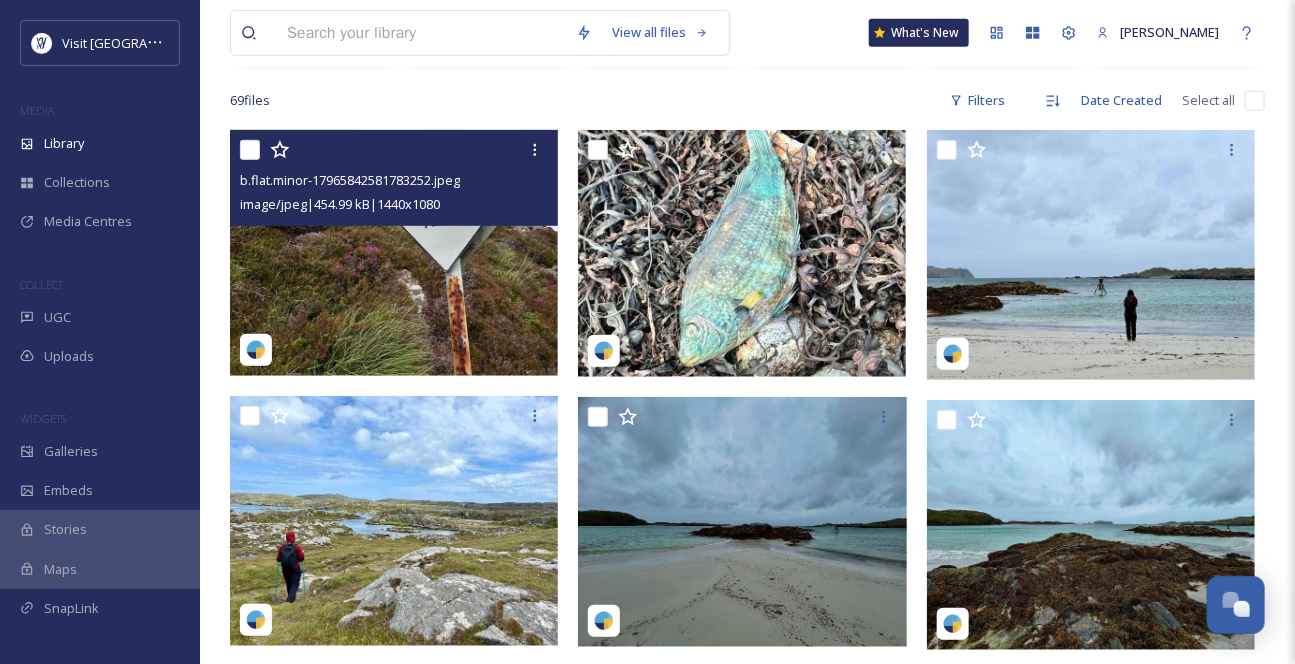 click at bounding box center (394, 253) 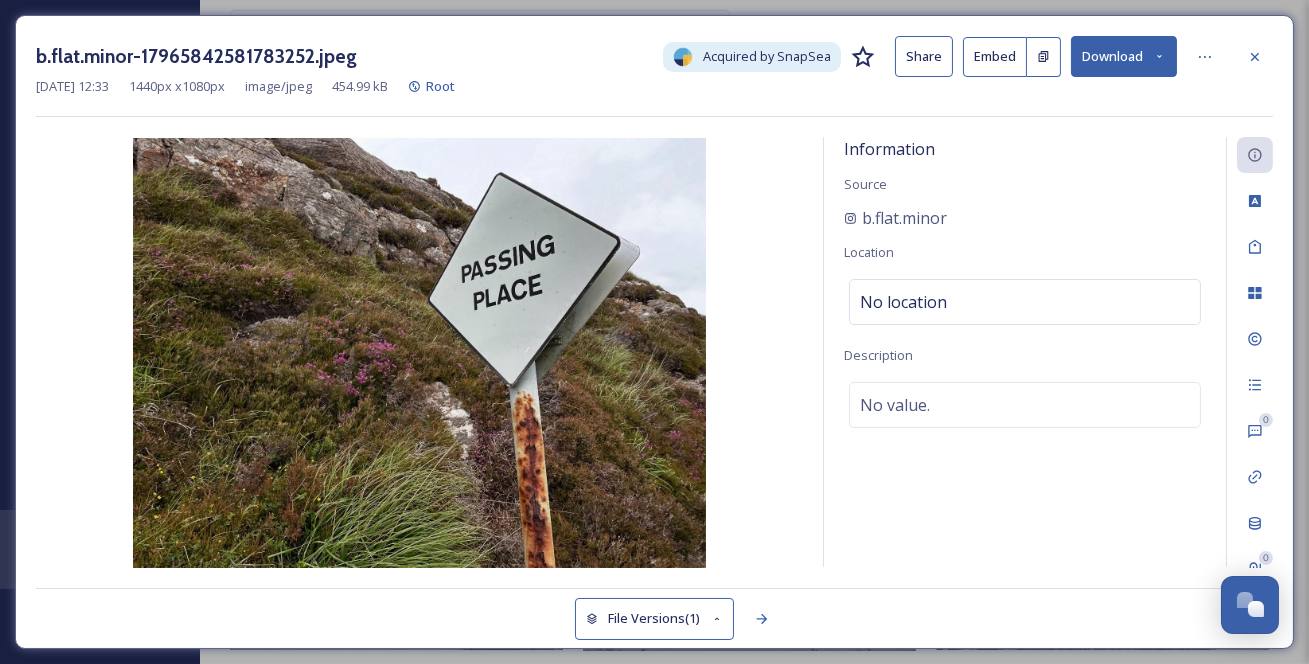 click 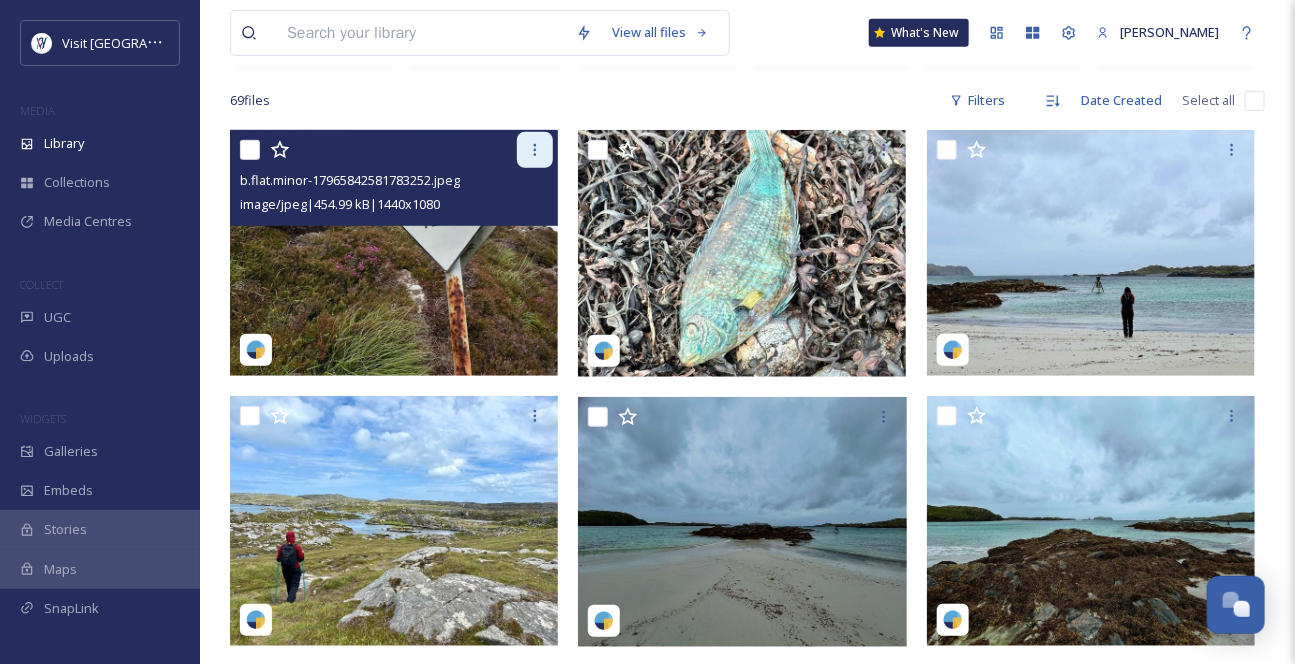 click 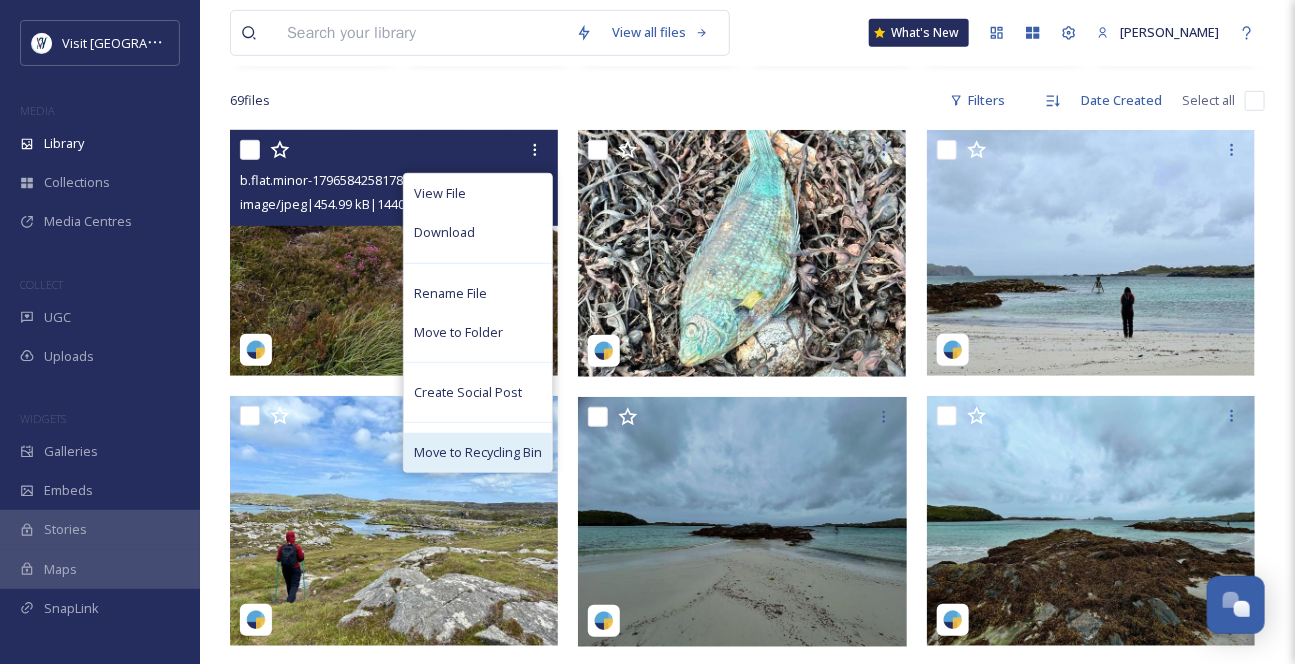 click on "Move to Recycling Bin" at bounding box center [478, 452] 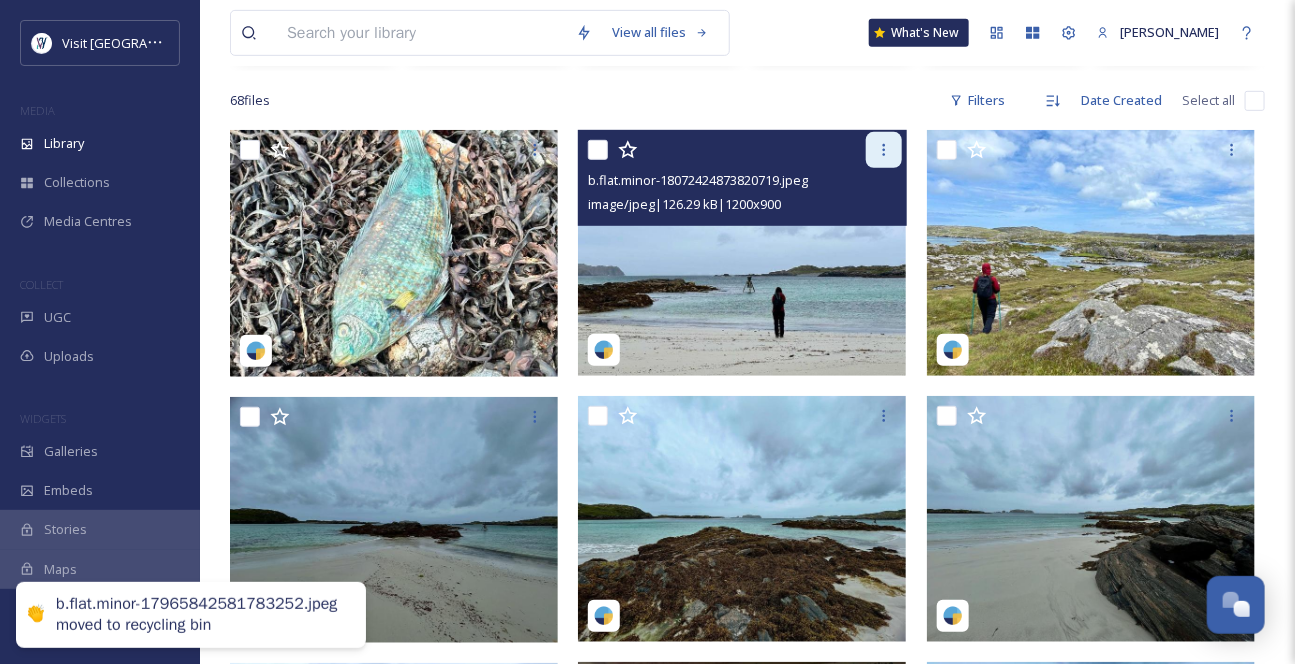 click 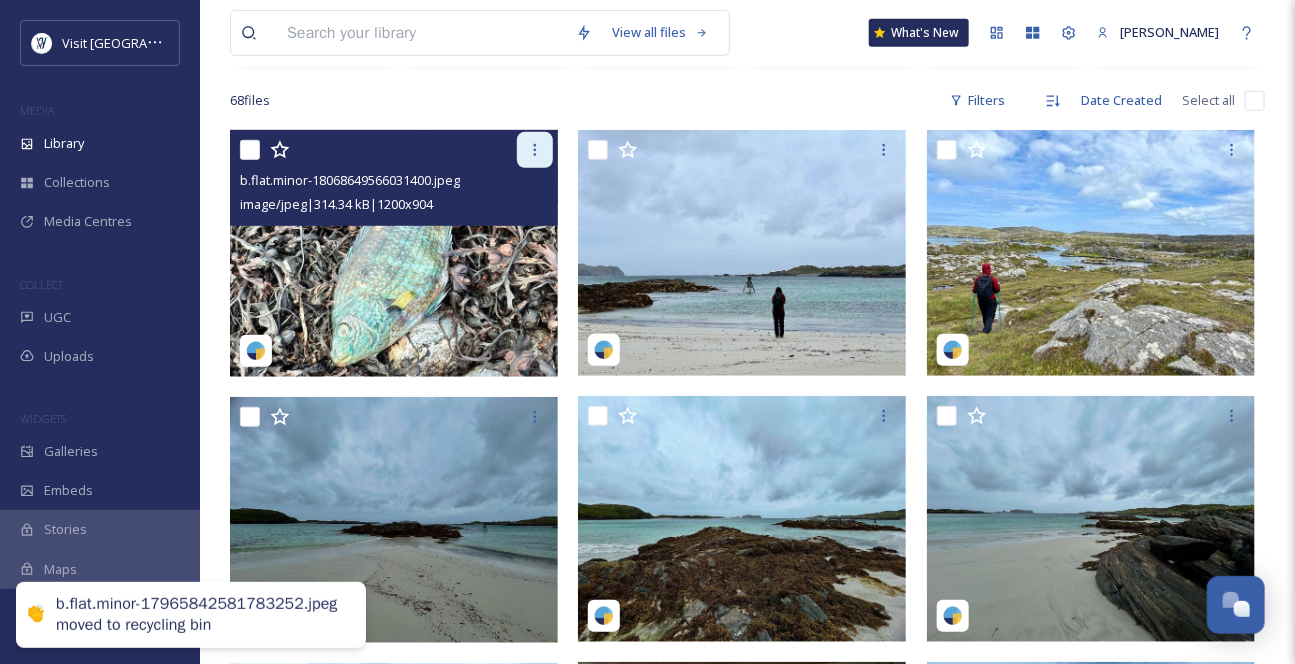 click on "b.flat.minor-18068649566031400.jpeg" at bounding box center [396, 180] 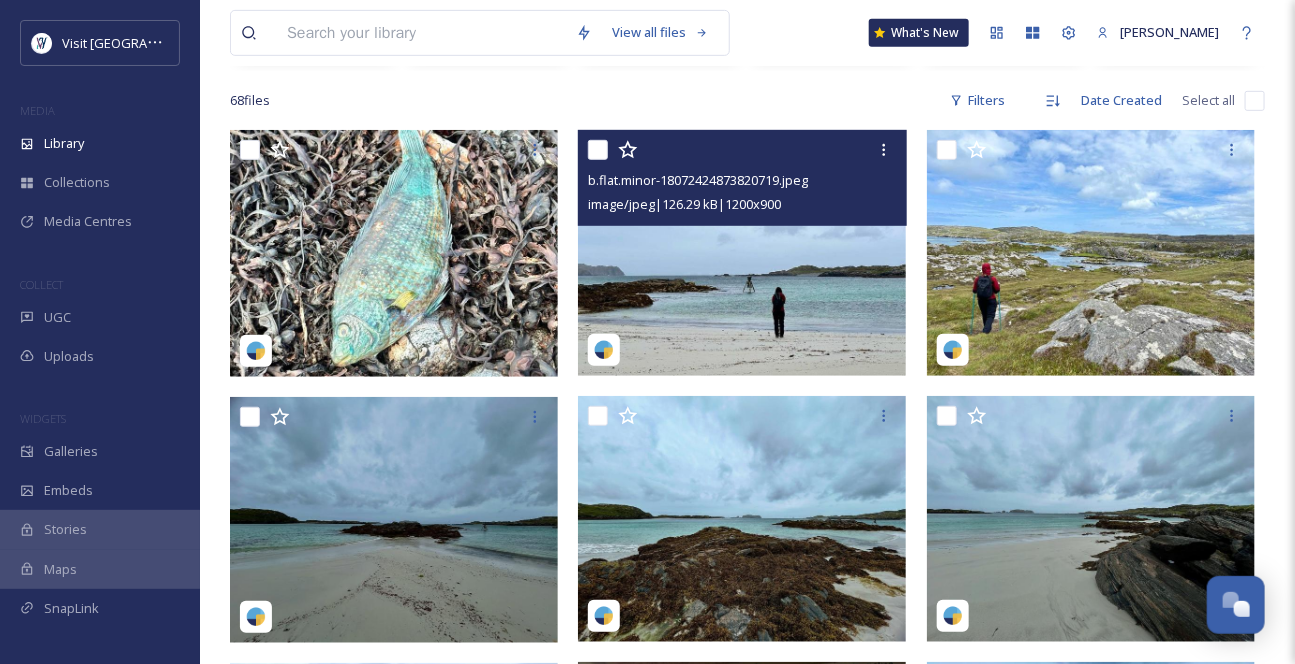 click at bounding box center (742, 253) 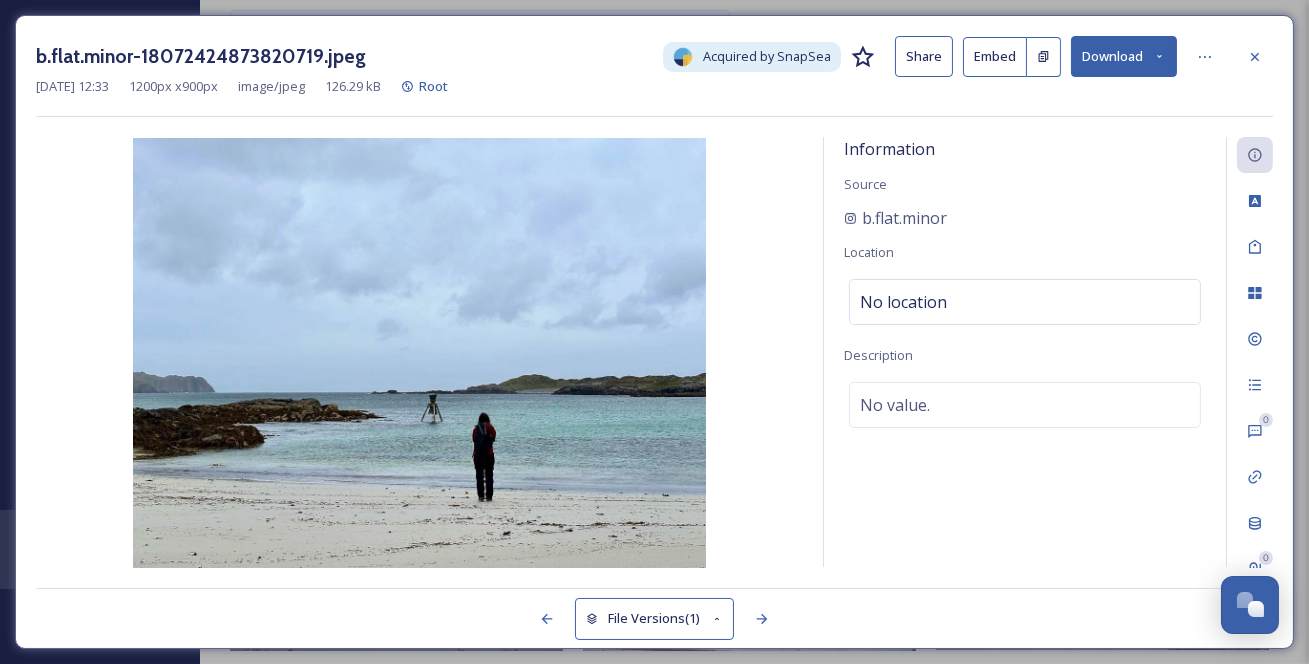 click 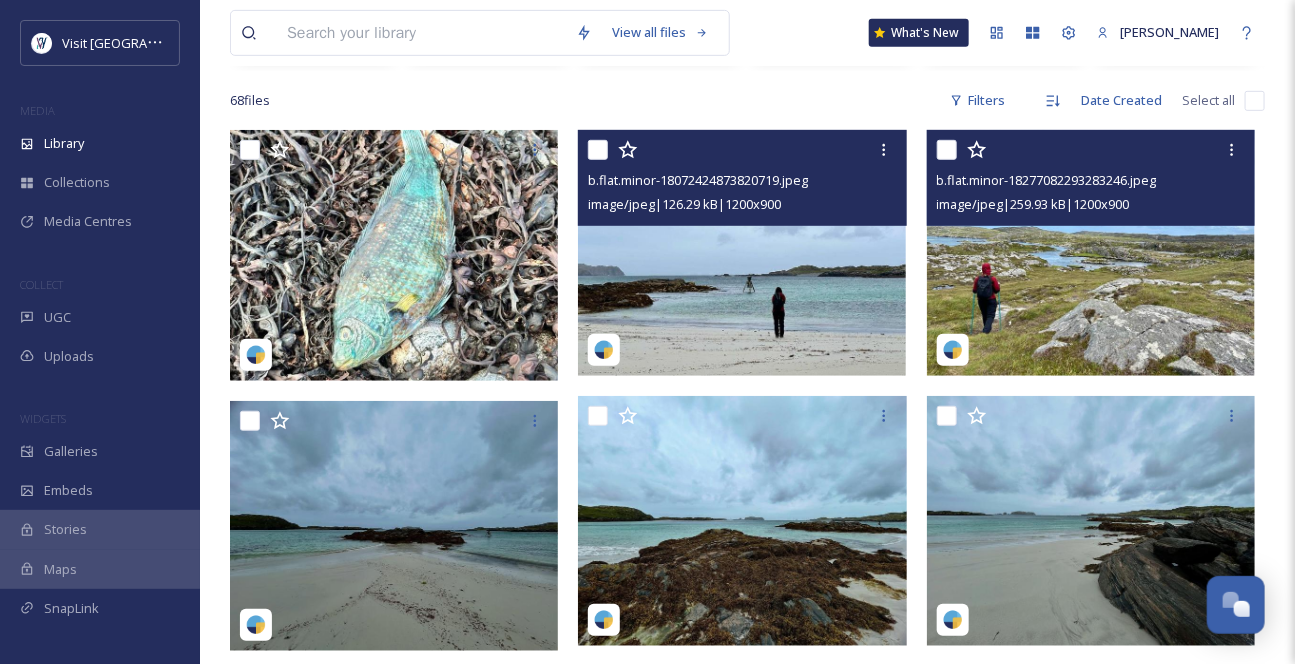 click at bounding box center (1091, 253) 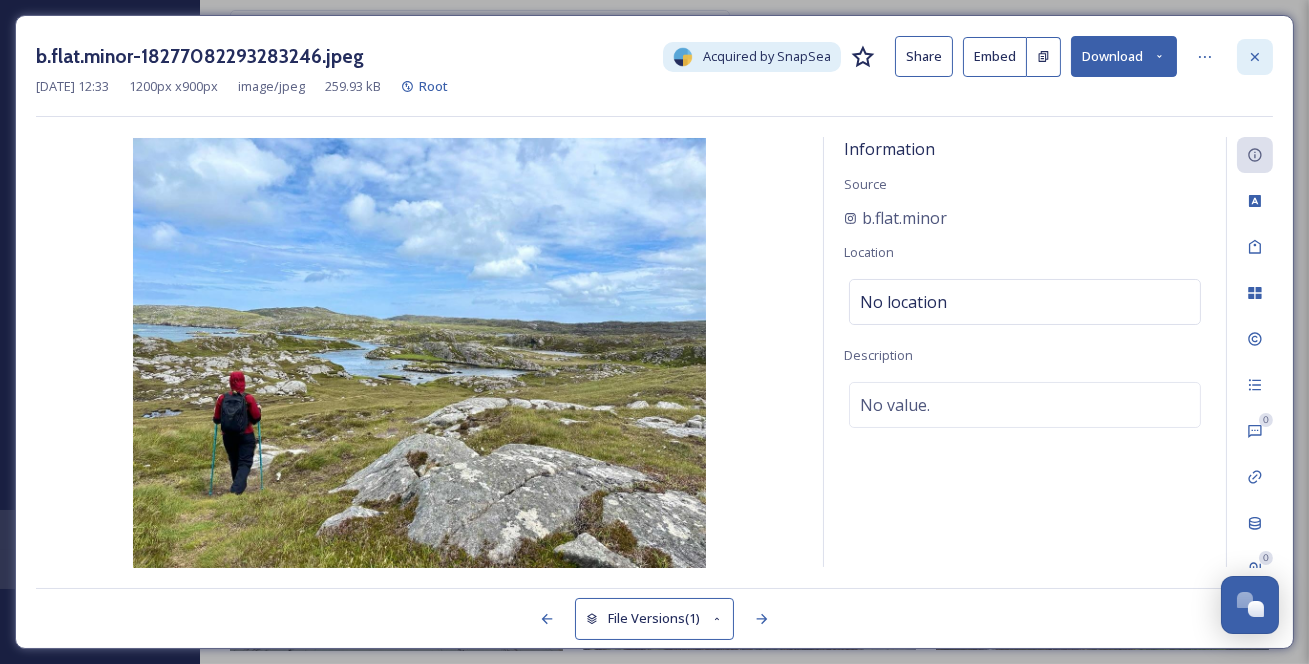 click 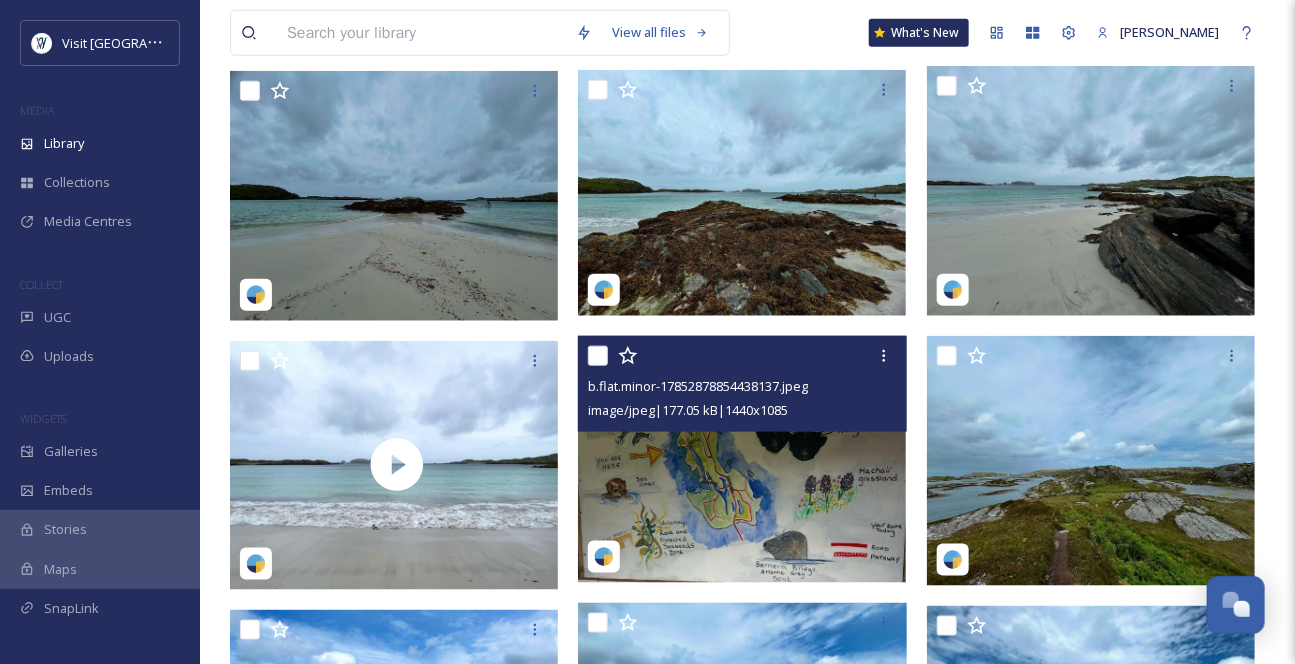 scroll, scrollTop: 727, scrollLeft: 0, axis: vertical 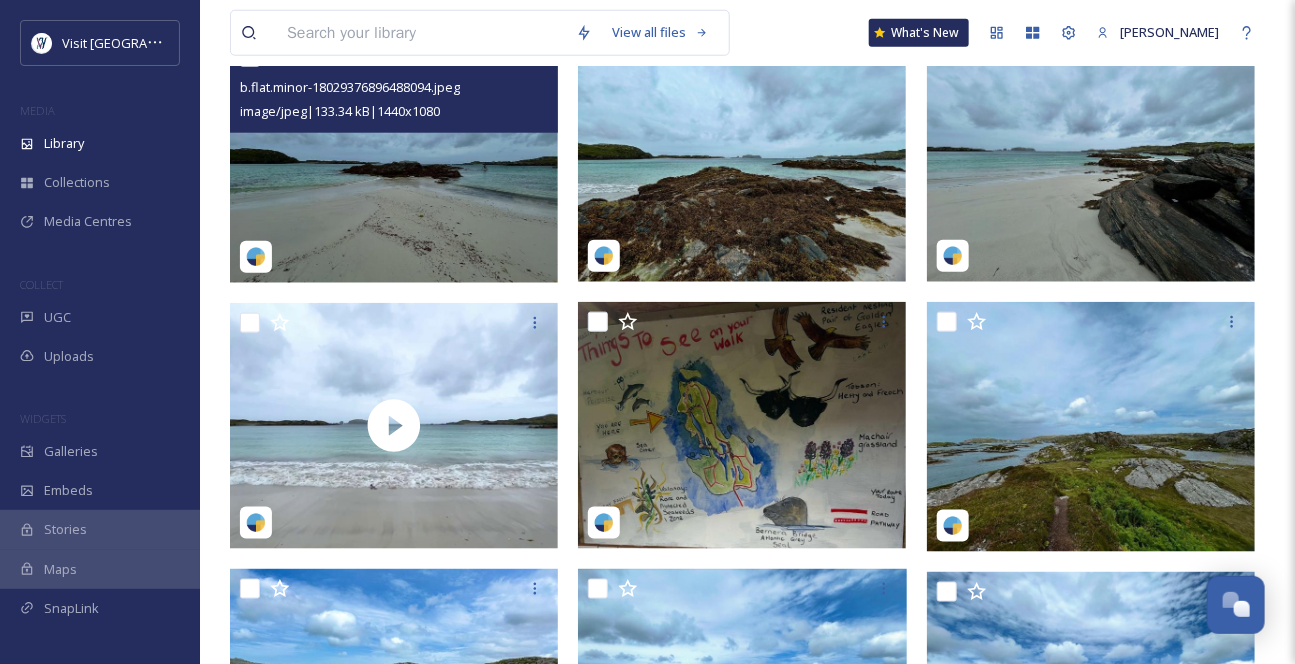 click at bounding box center (394, 160) 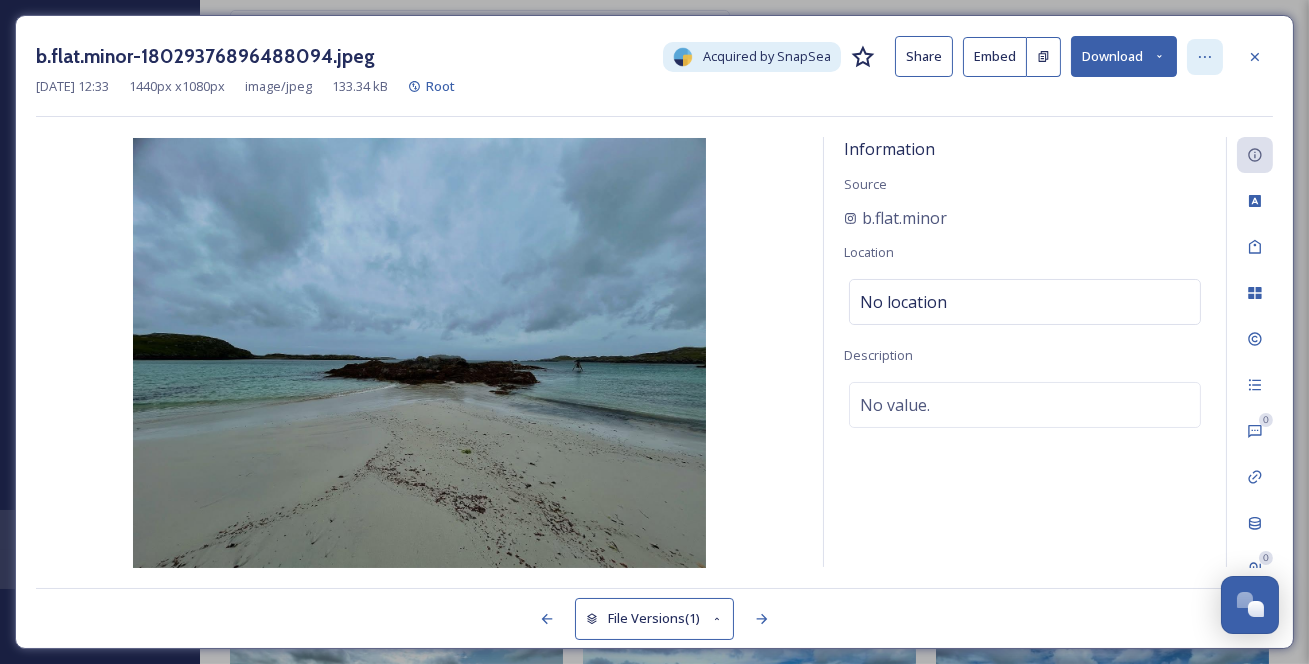 click 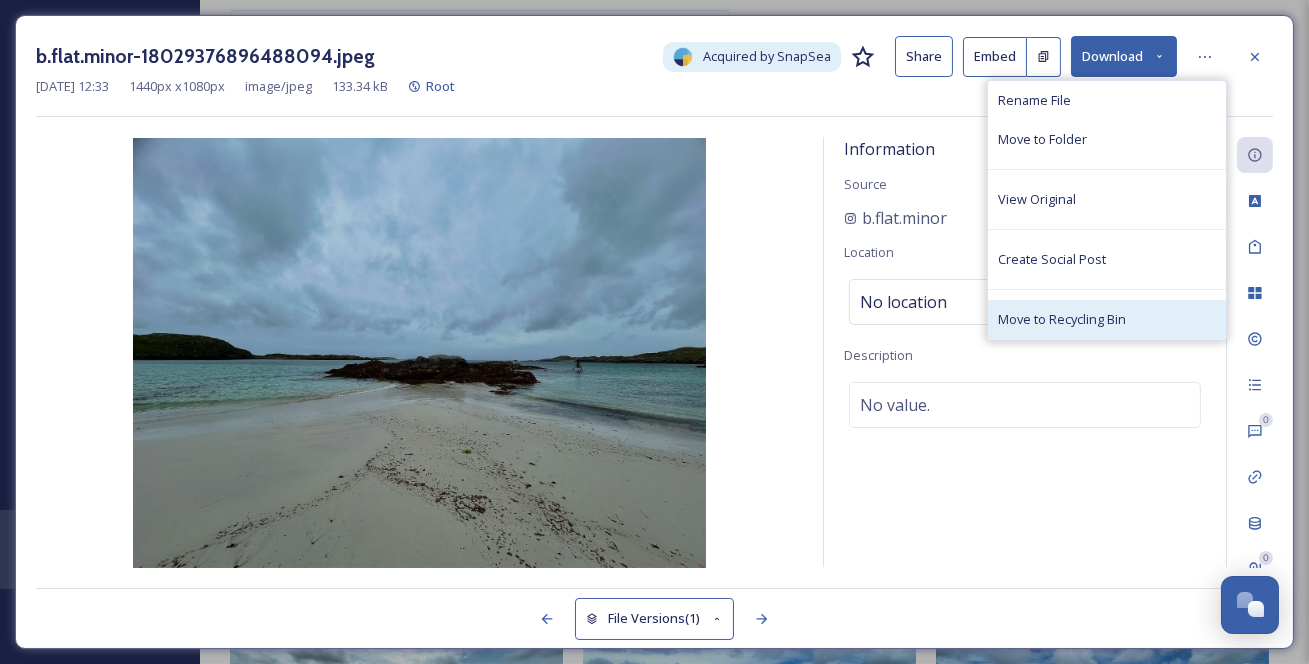 click on "Move to Recycling Bin" at bounding box center (1062, 319) 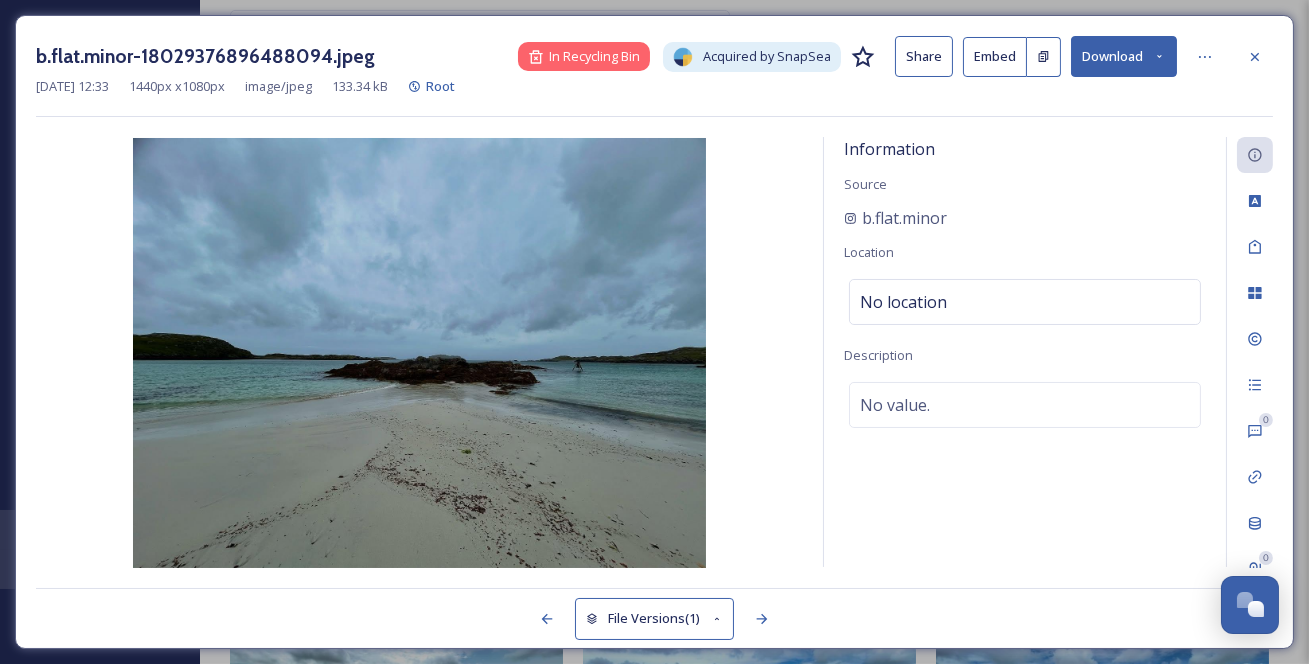 click 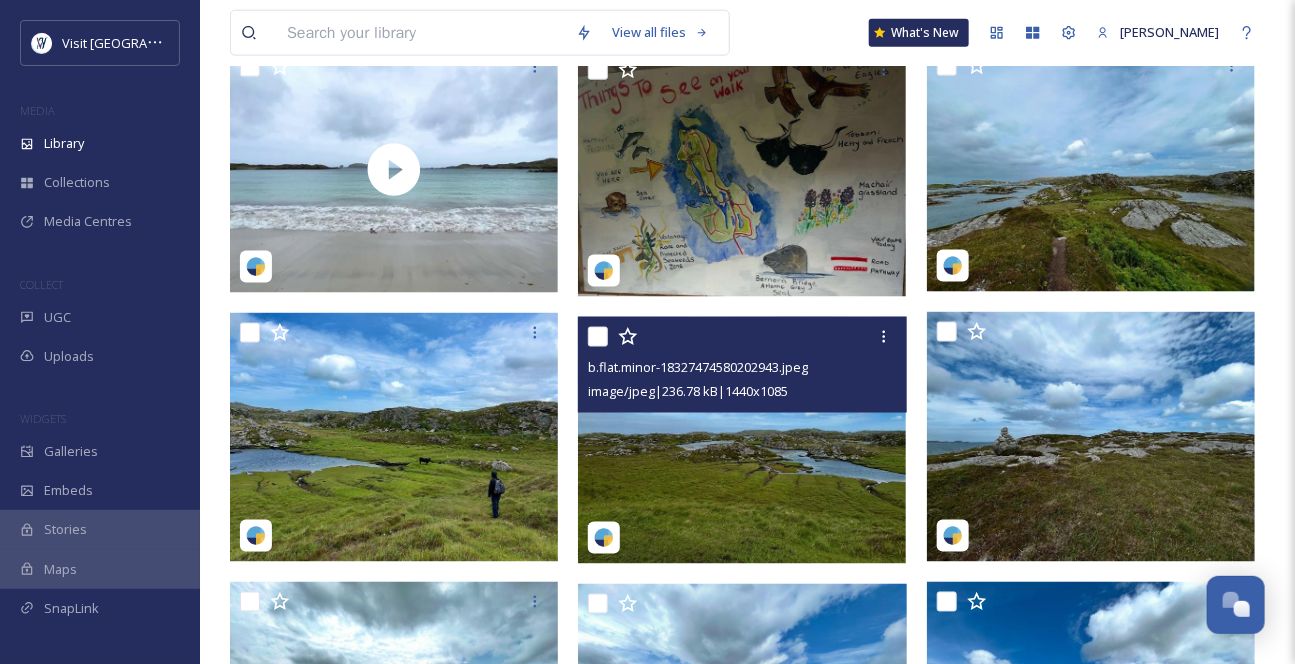 scroll, scrollTop: 1090, scrollLeft: 0, axis: vertical 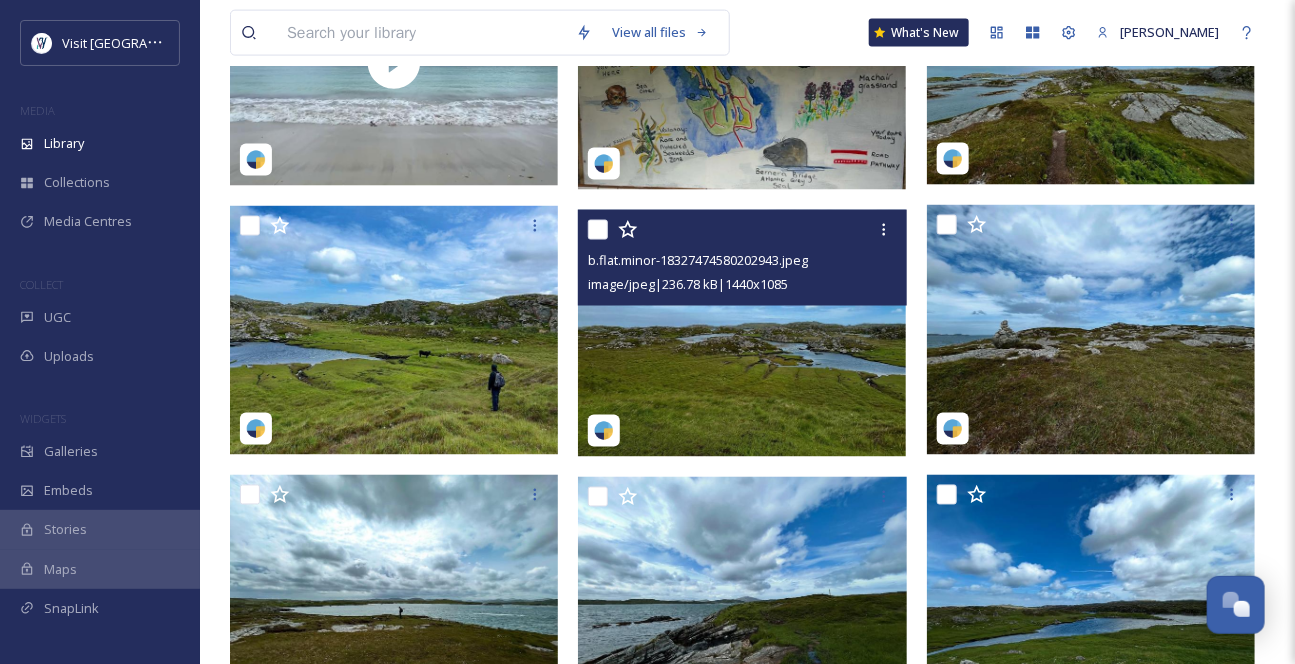 click at bounding box center (742, 333) 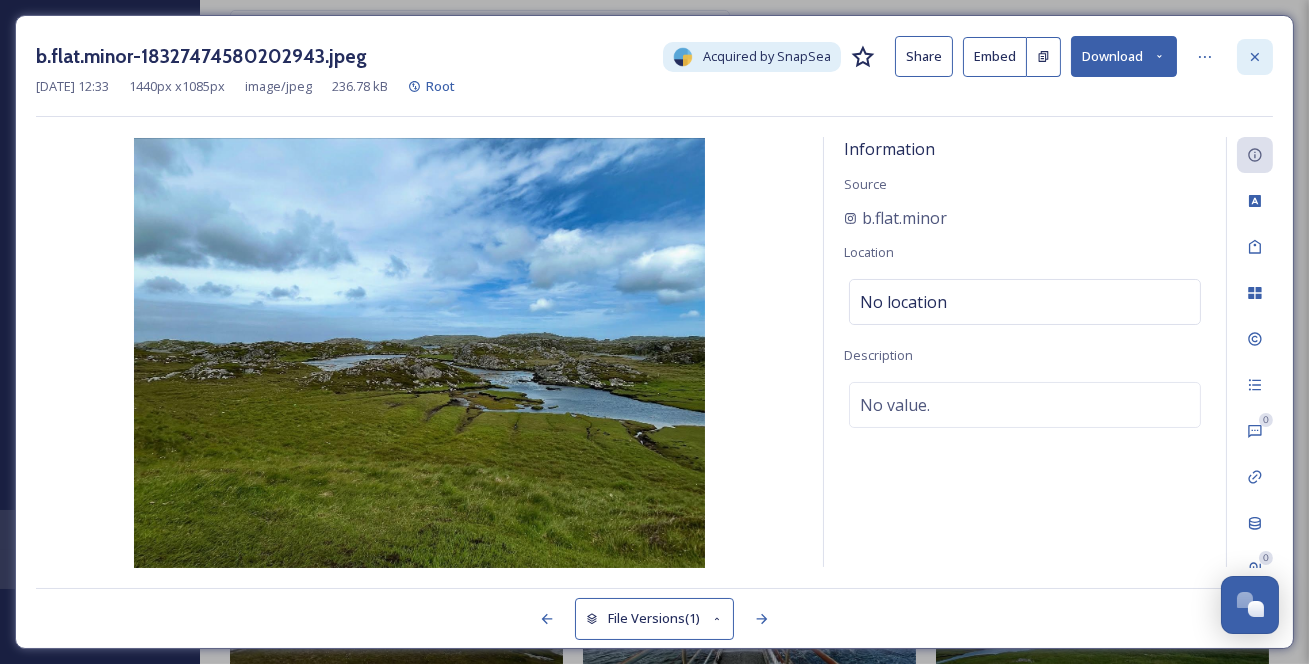 click 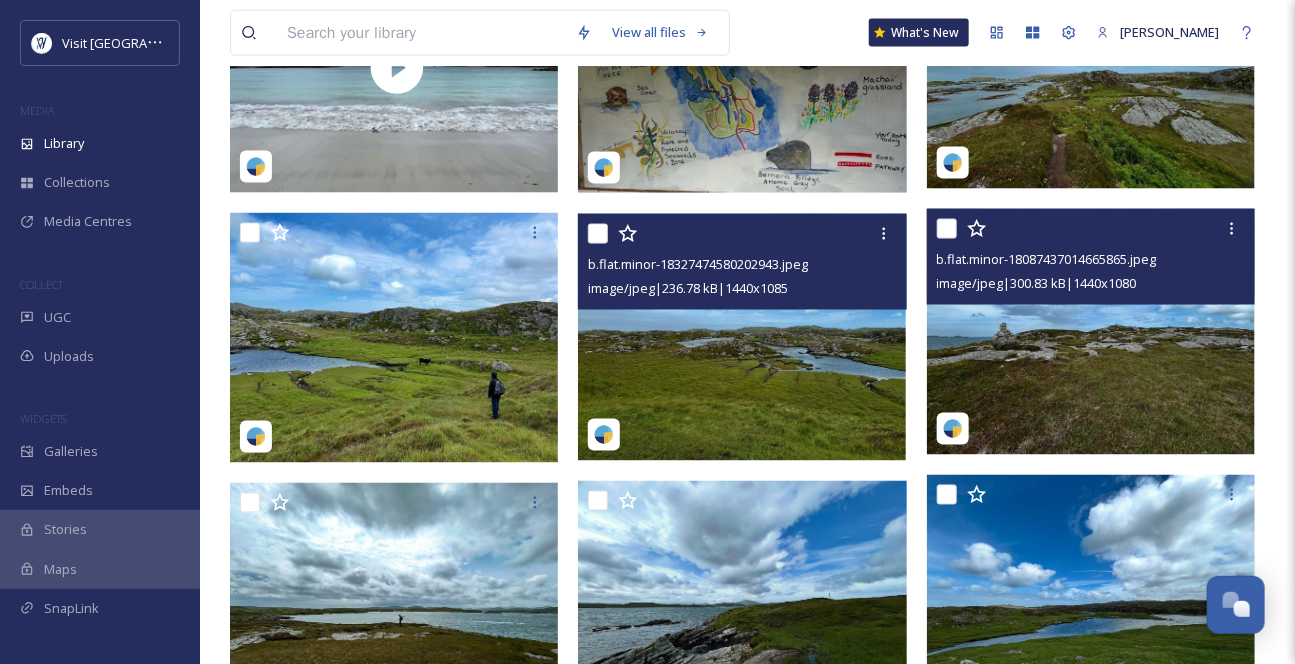 click at bounding box center (1091, 332) 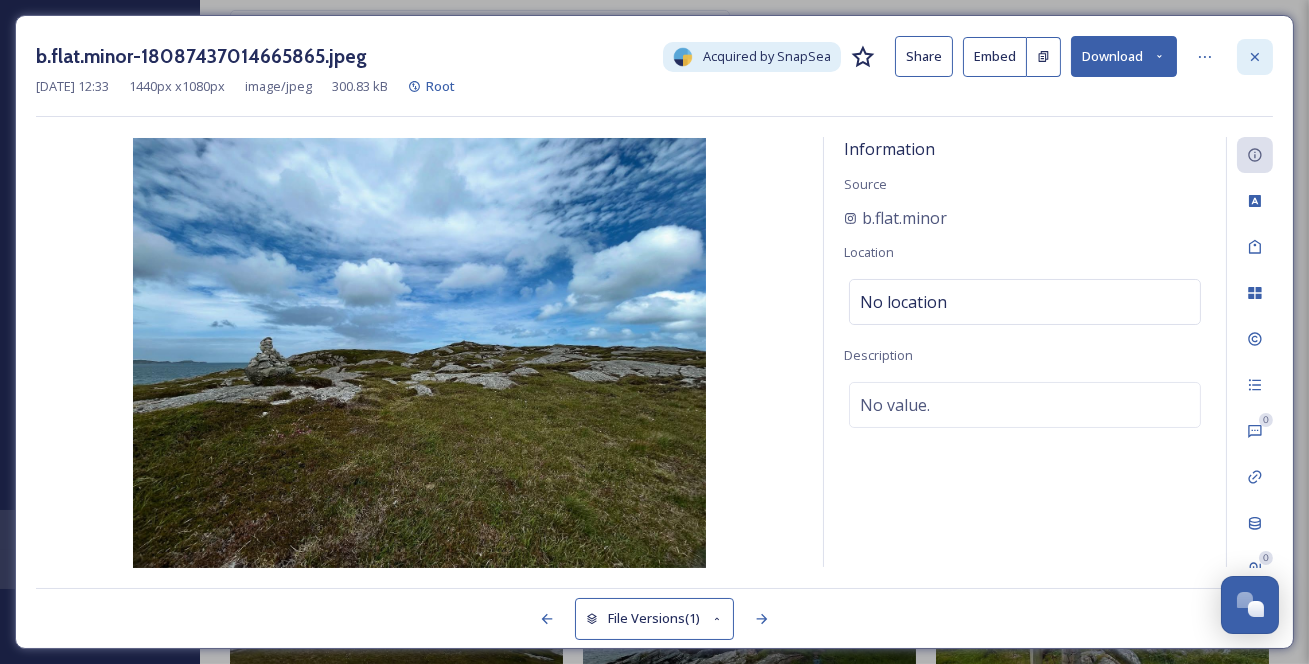 click 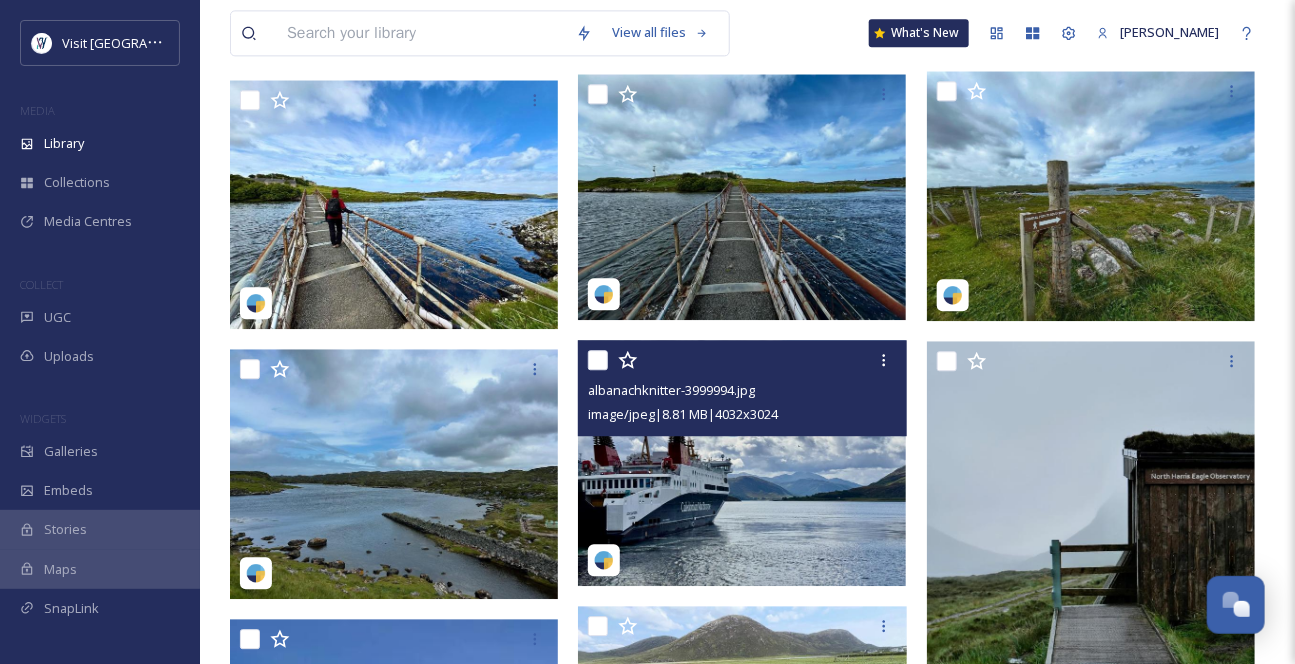scroll, scrollTop: 1727, scrollLeft: 0, axis: vertical 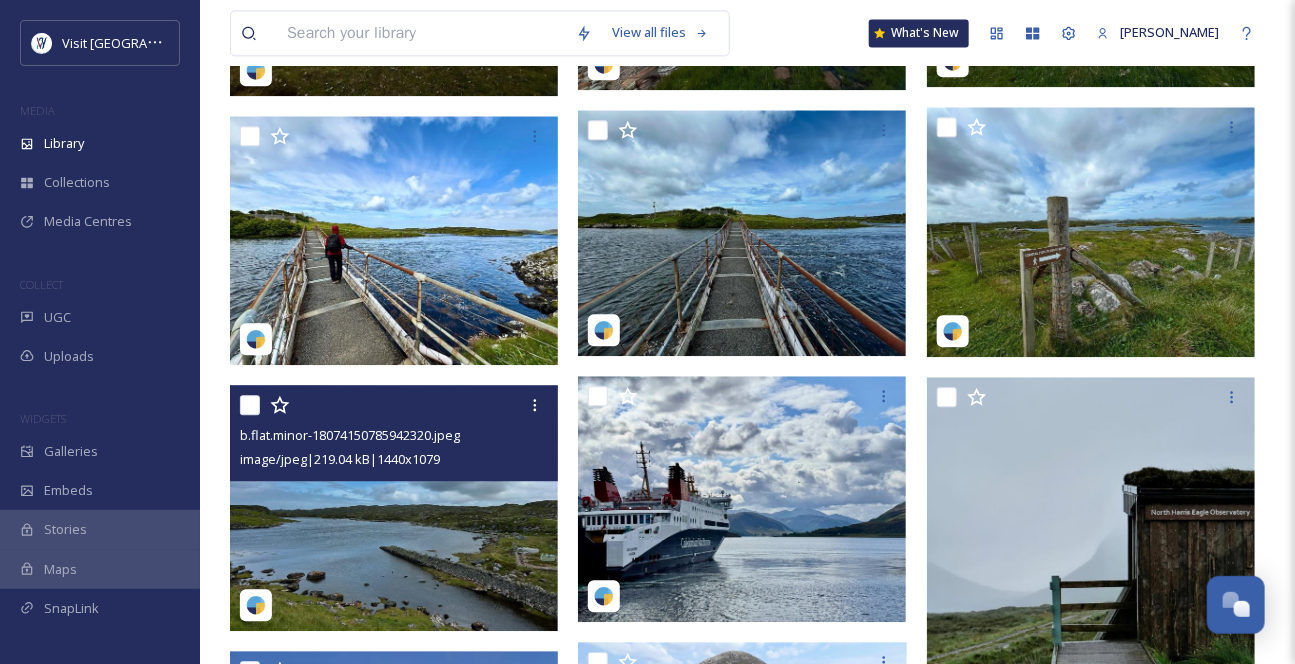 click at bounding box center [394, 508] 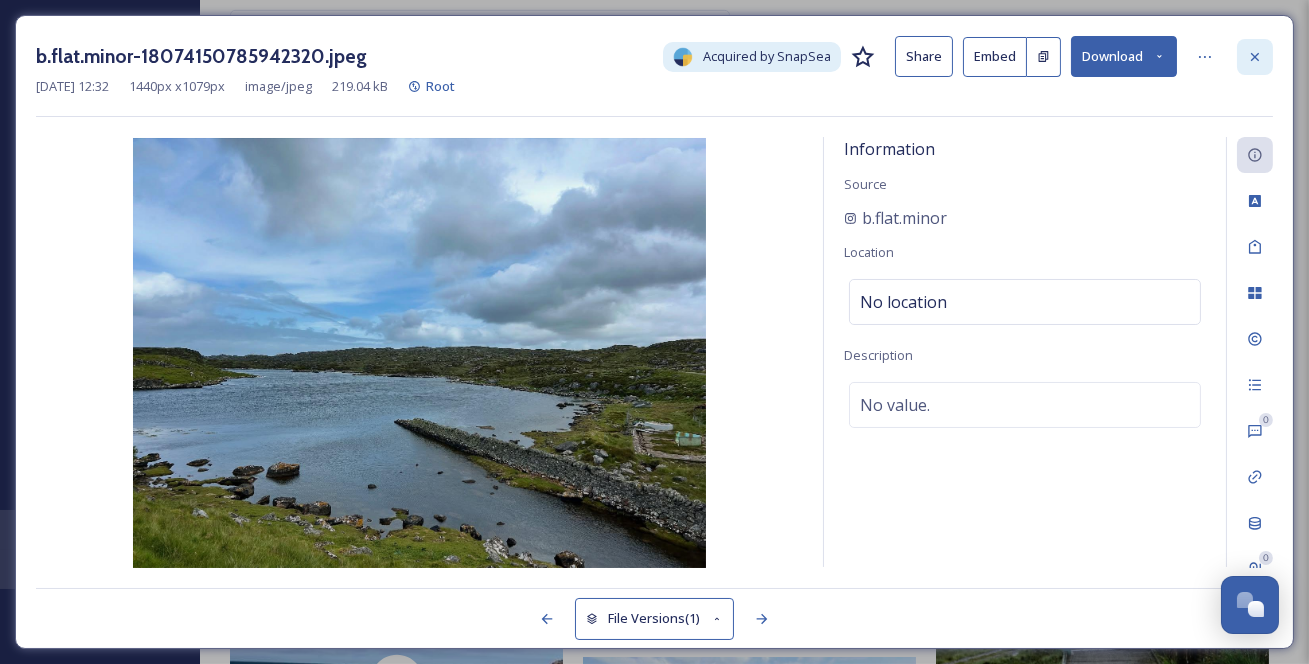 click at bounding box center (1255, 57) 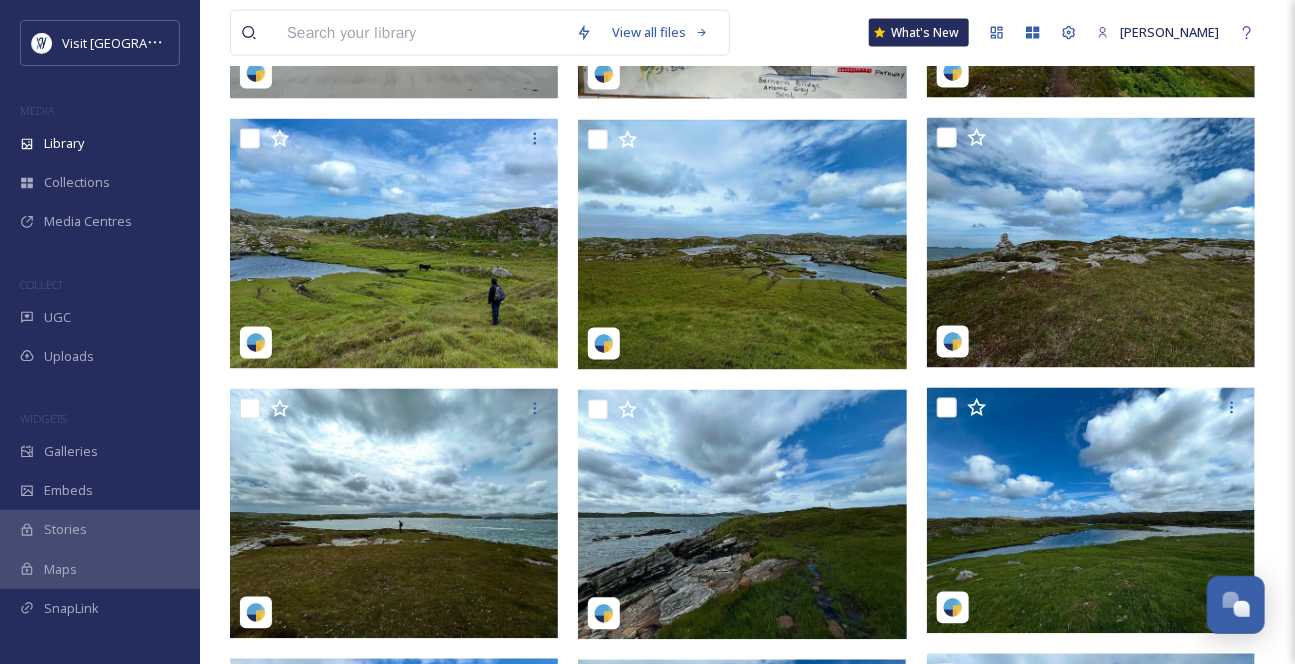 scroll, scrollTop: 1181, scrollLeft: 0, axis: vertical 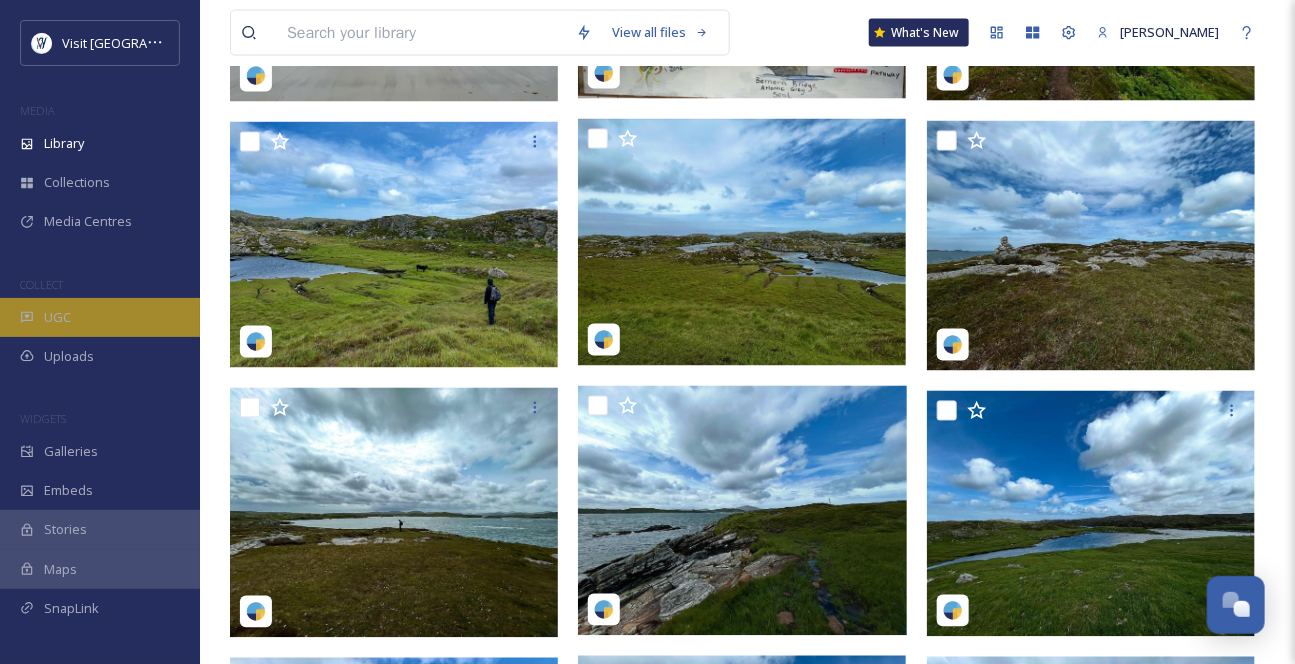 click on "UGC" at bounding box center [100, 317] 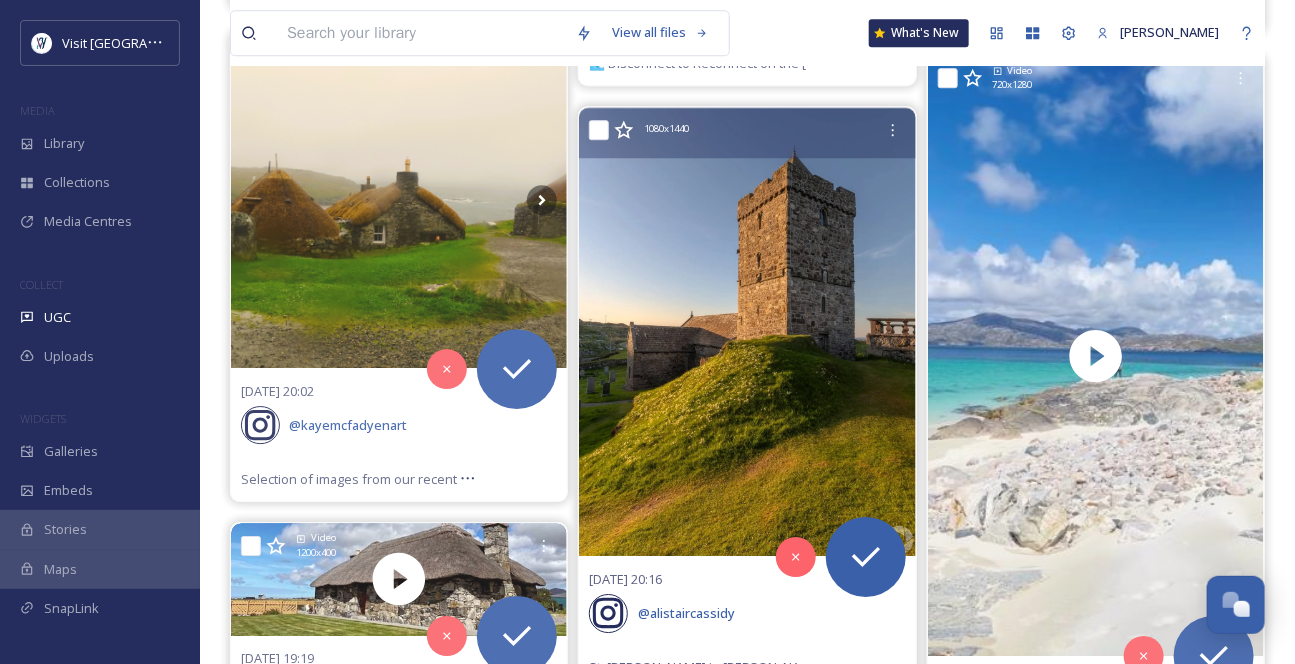 scroll, scrollTop: 2181, scrollLeft: 0, axis: vertical 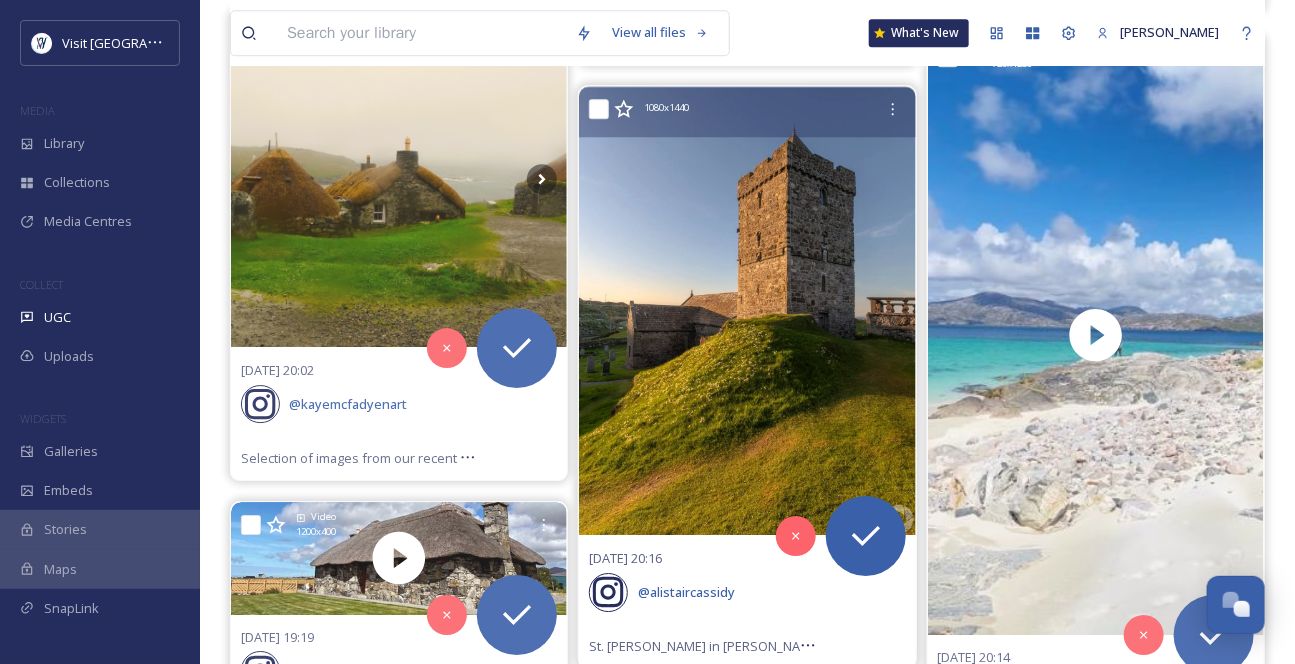 click 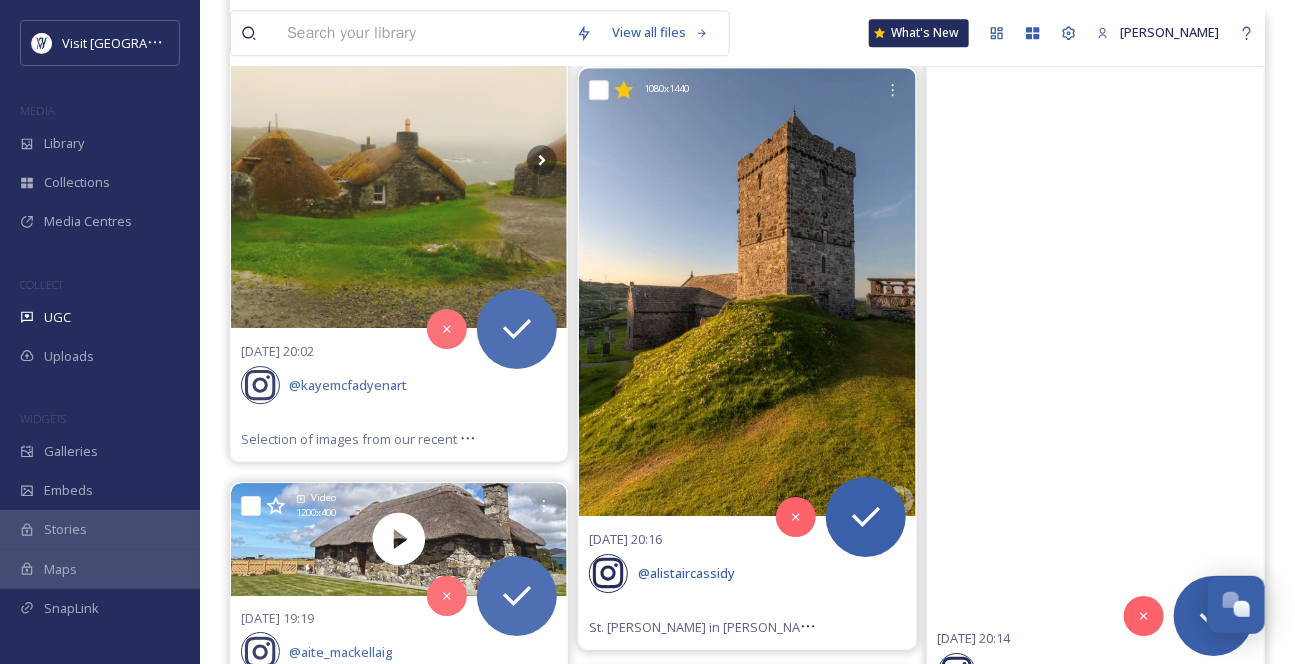 scroll, scrollTop: 2181, scrollLeft: 0, axis: vertical 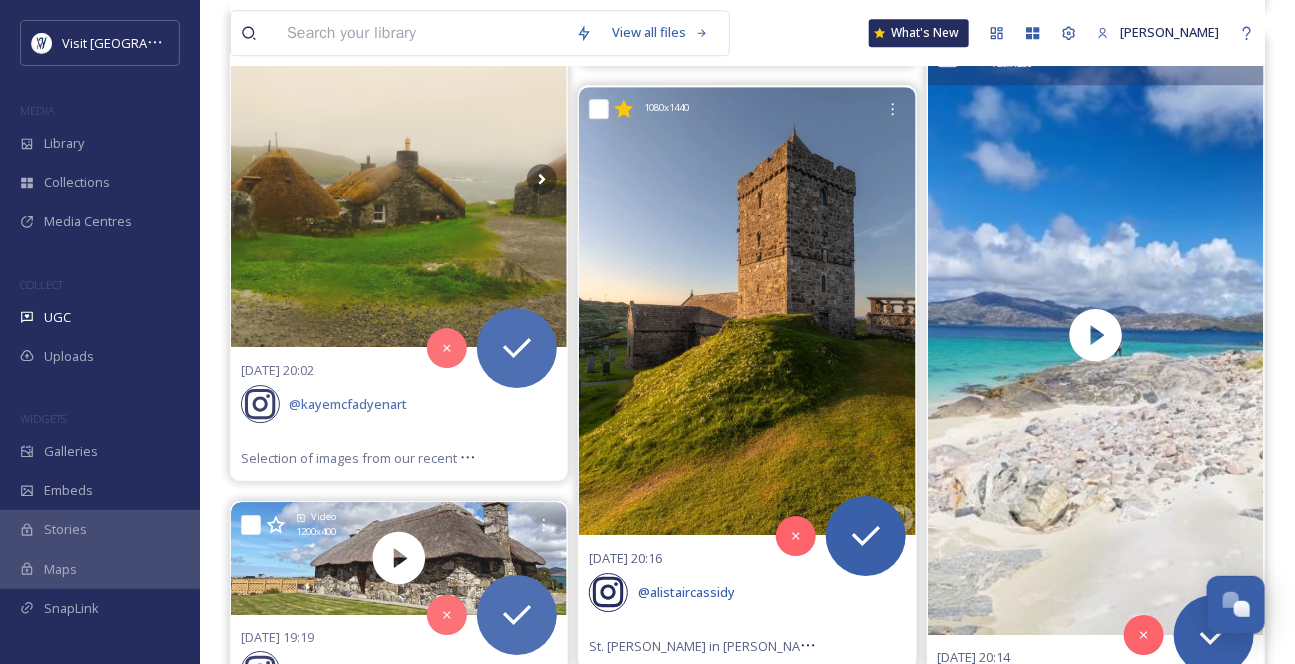 click 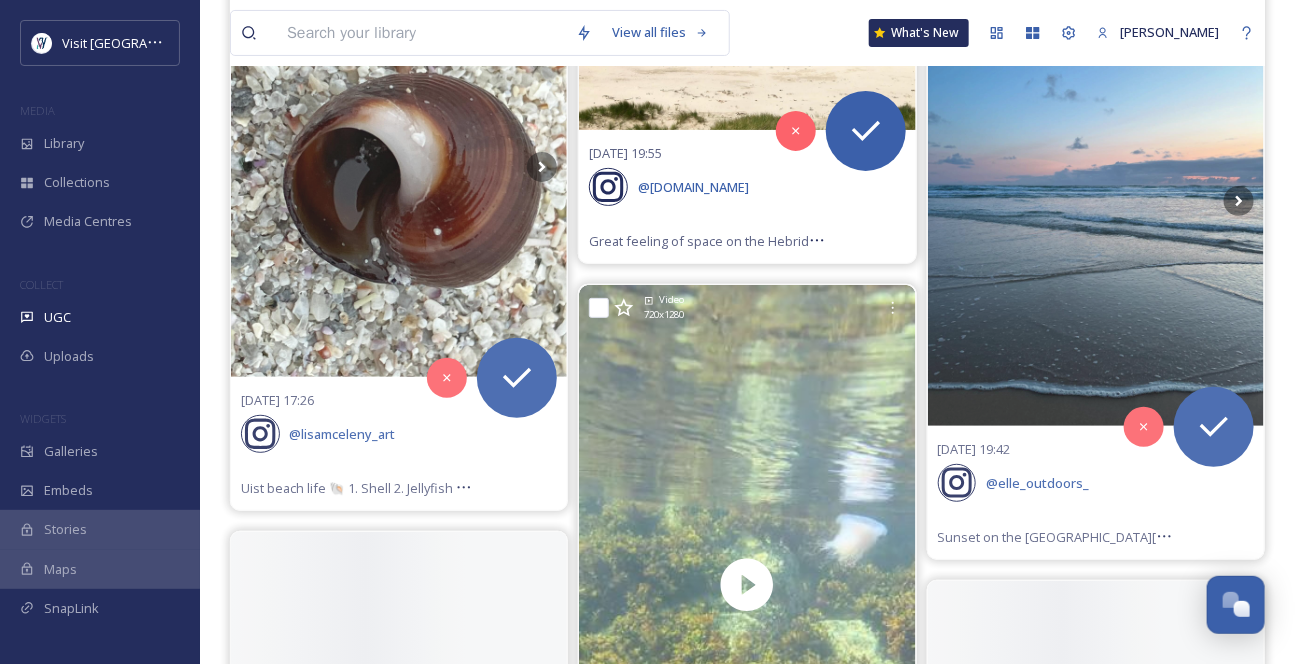 scroll, scrollTop: 3000, scrollLeft: 0, axis: vertical 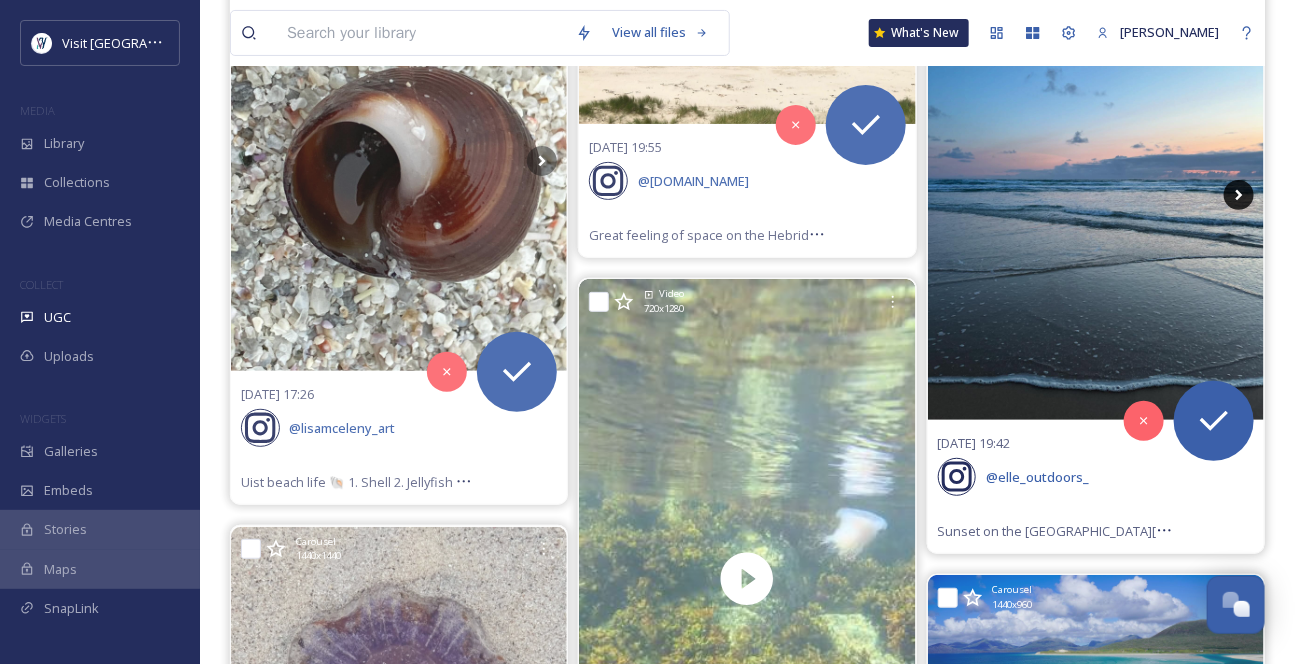 click 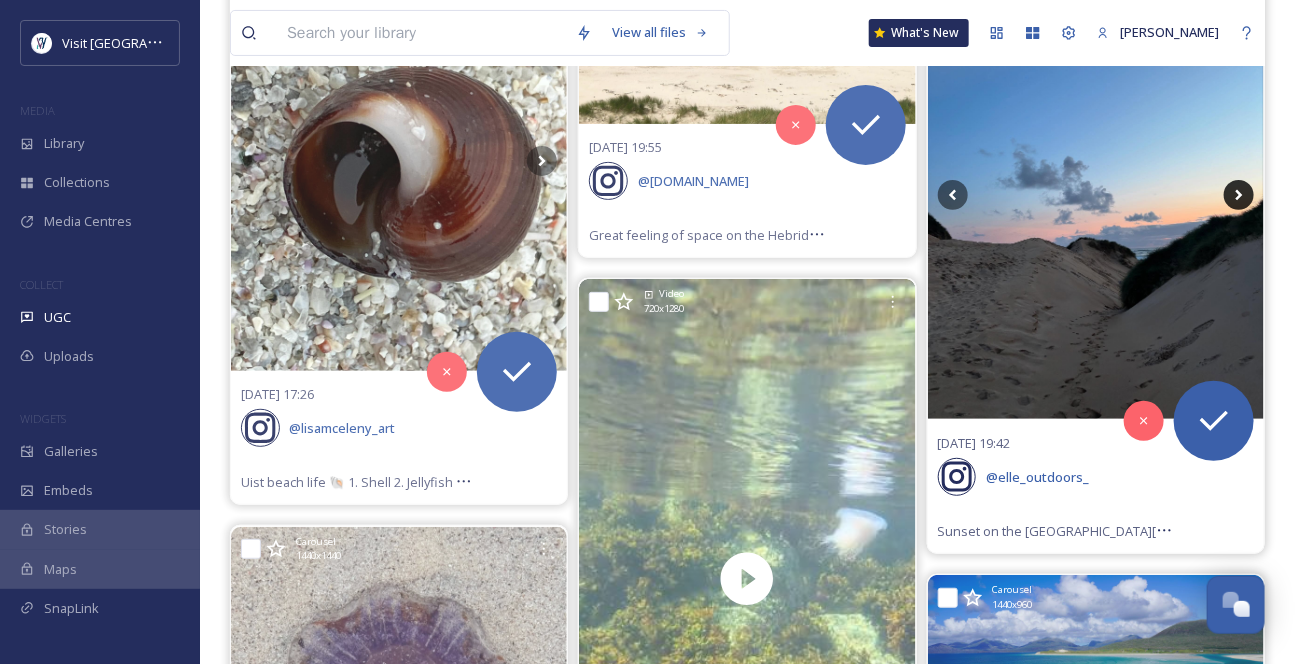 click 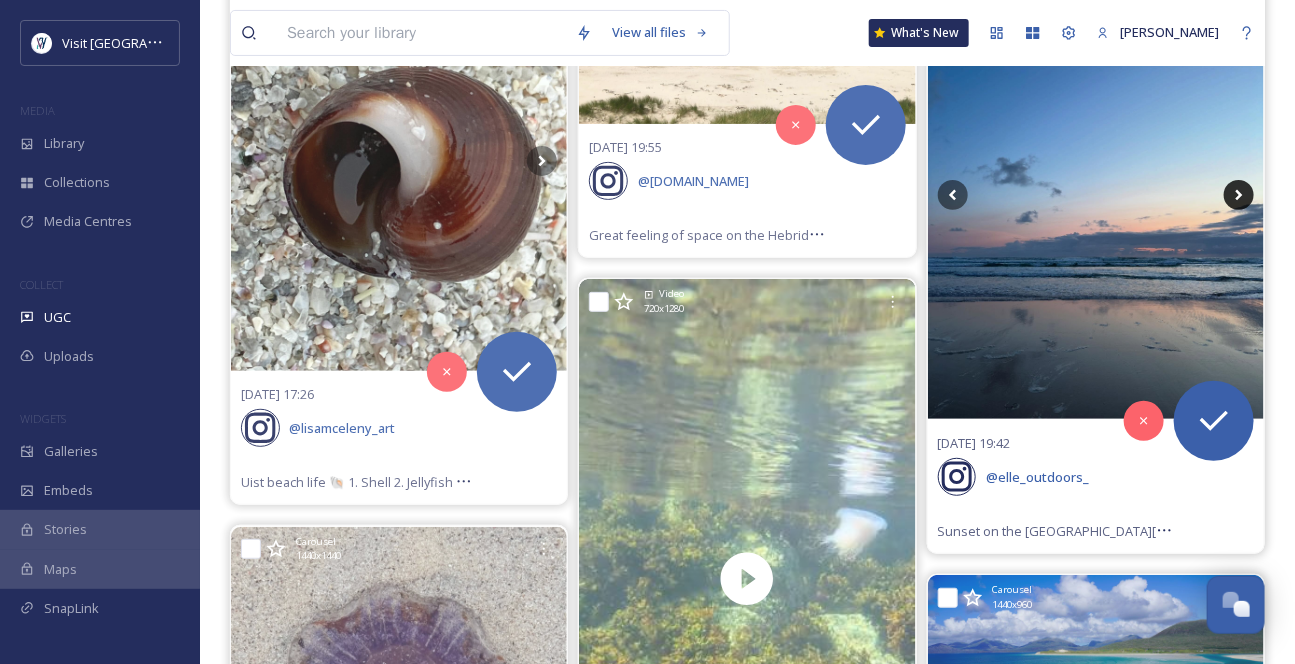 click 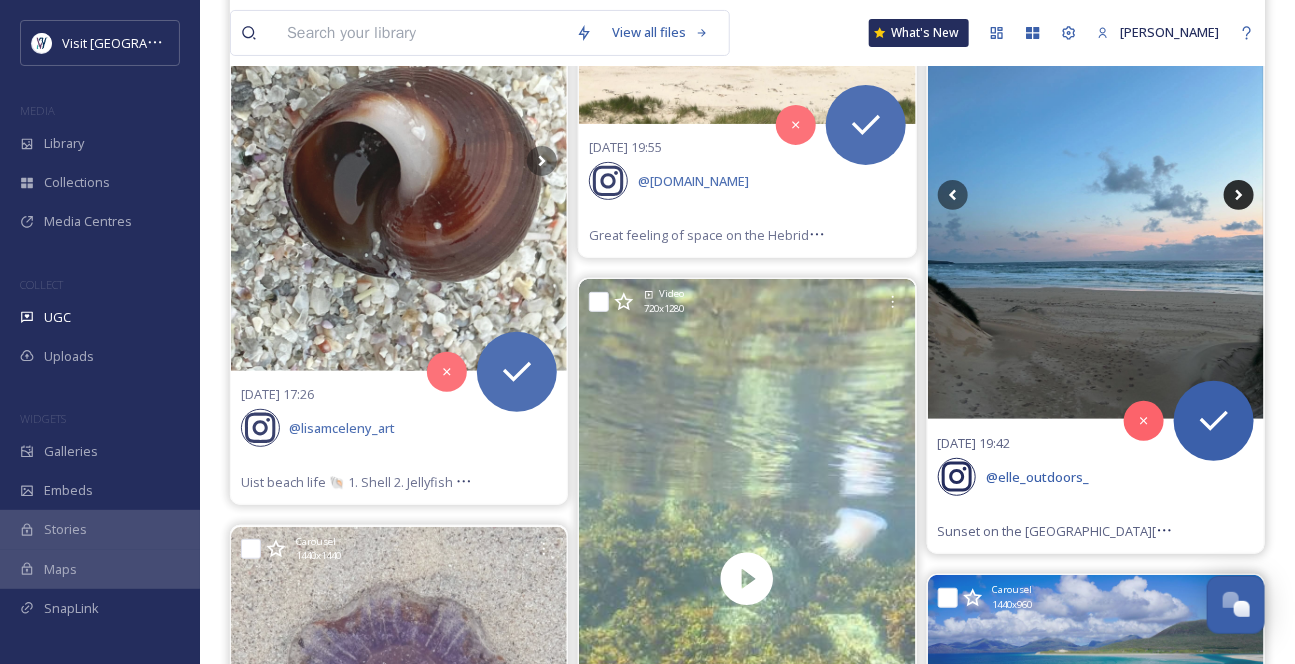 click 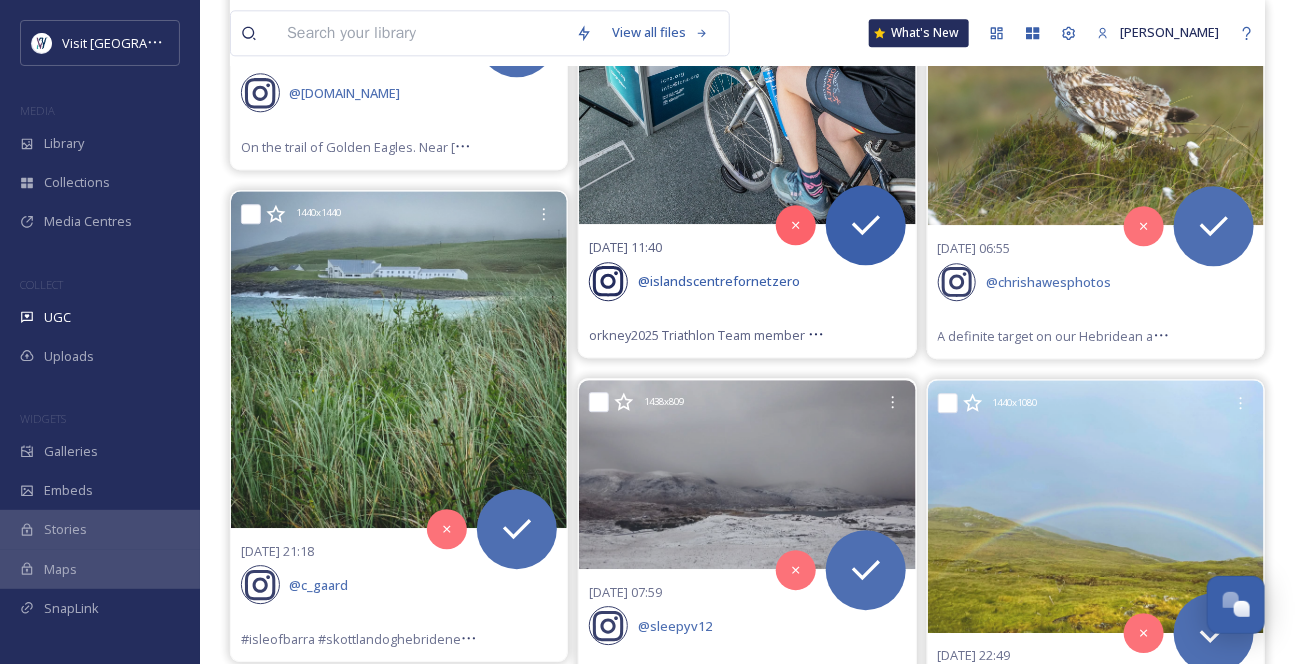 scroll, scrollTop: 4545, scrollLeft: 0, axis: vertical 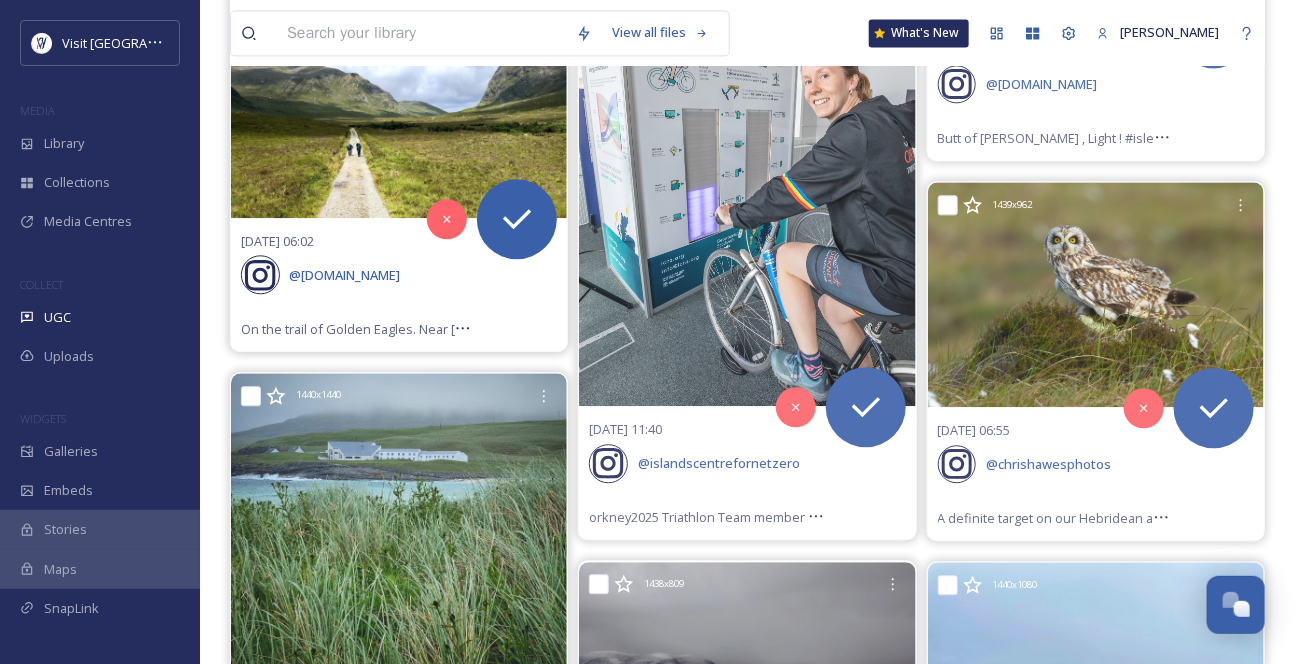 click 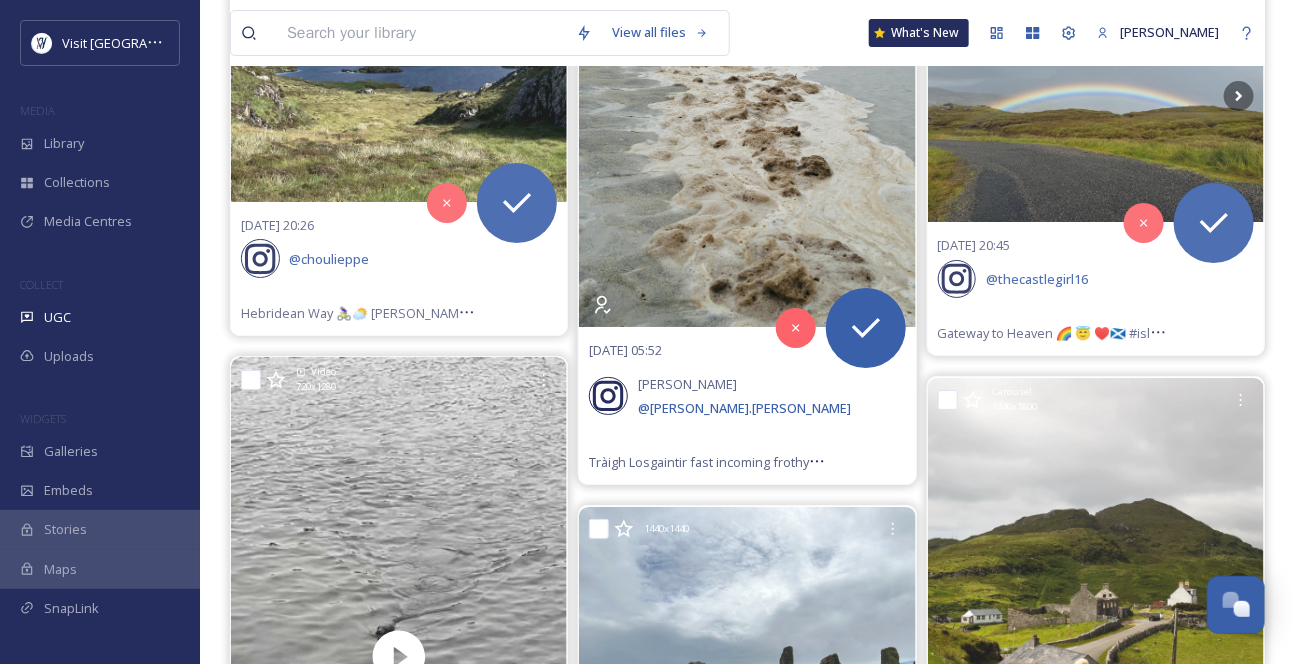 scroll, scrollTop: 5454, scrollLeft: 0, axis: vertical 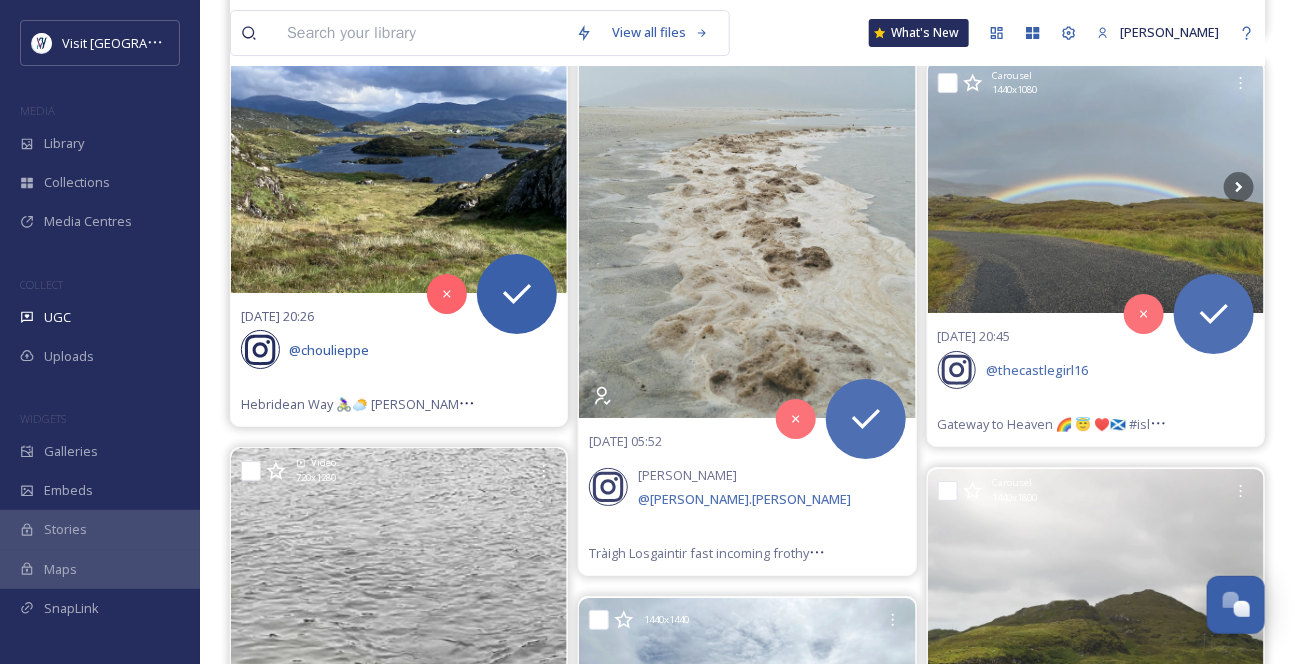 click 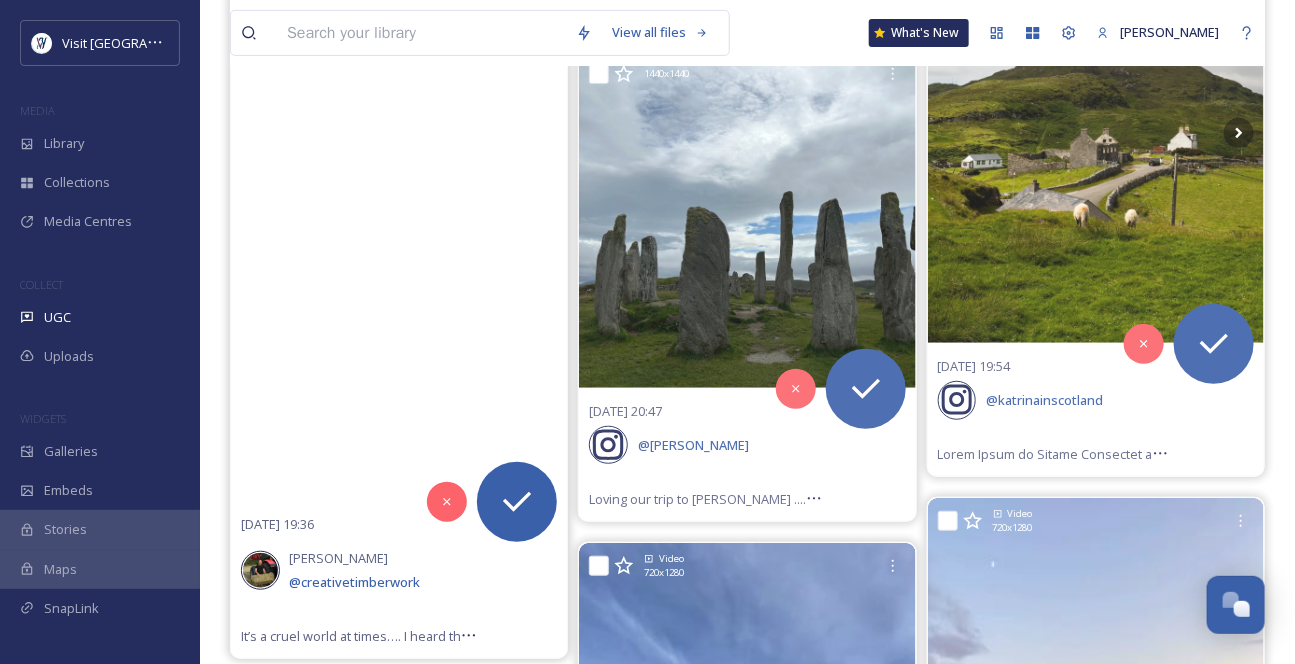 scroll, scrollTop: 6090, scrollLeft: 0, axis: vertical 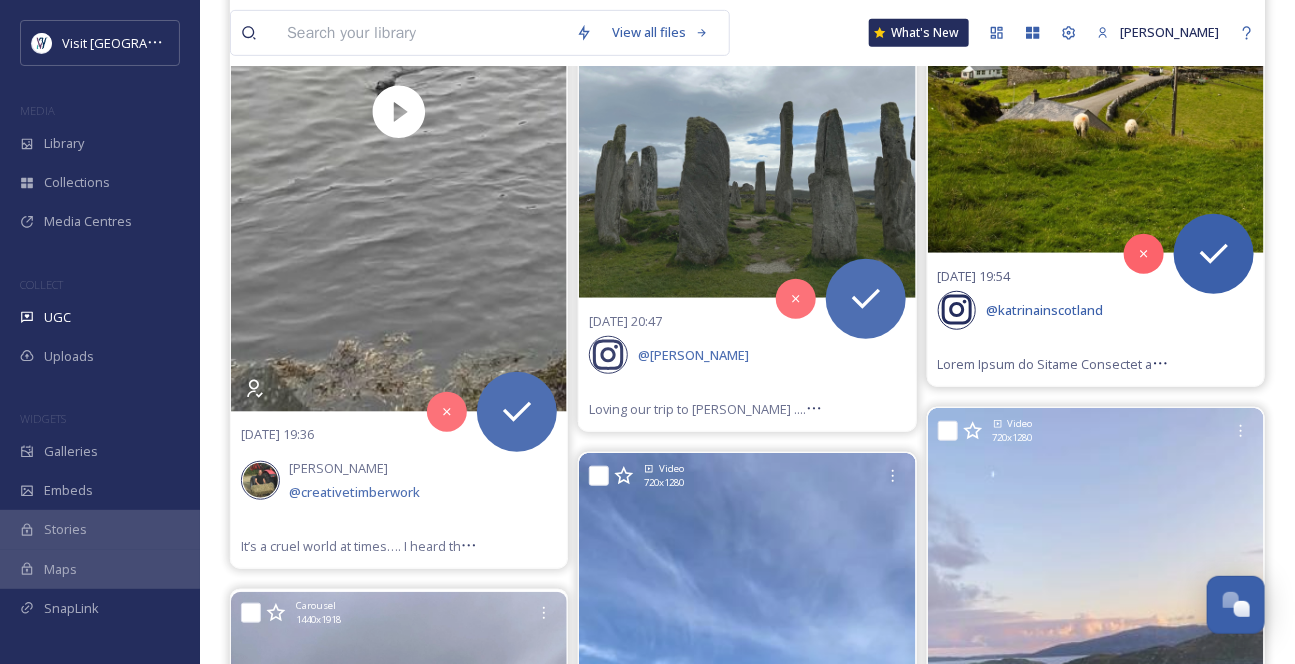 click 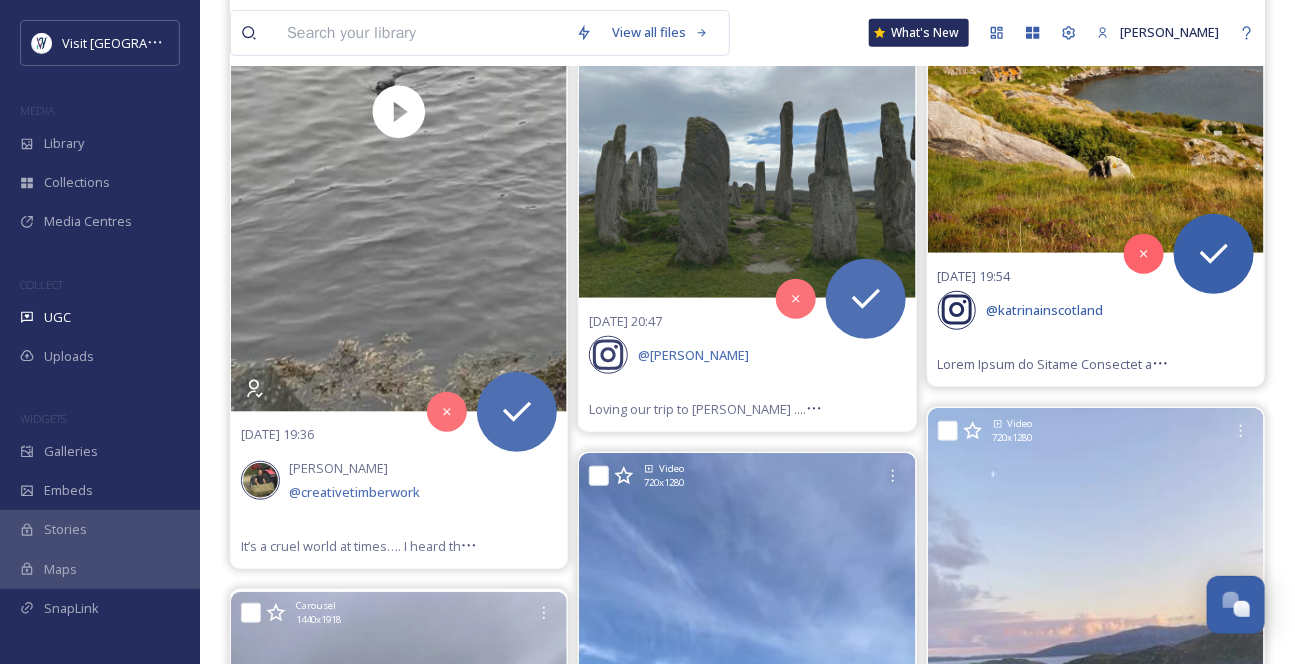 click 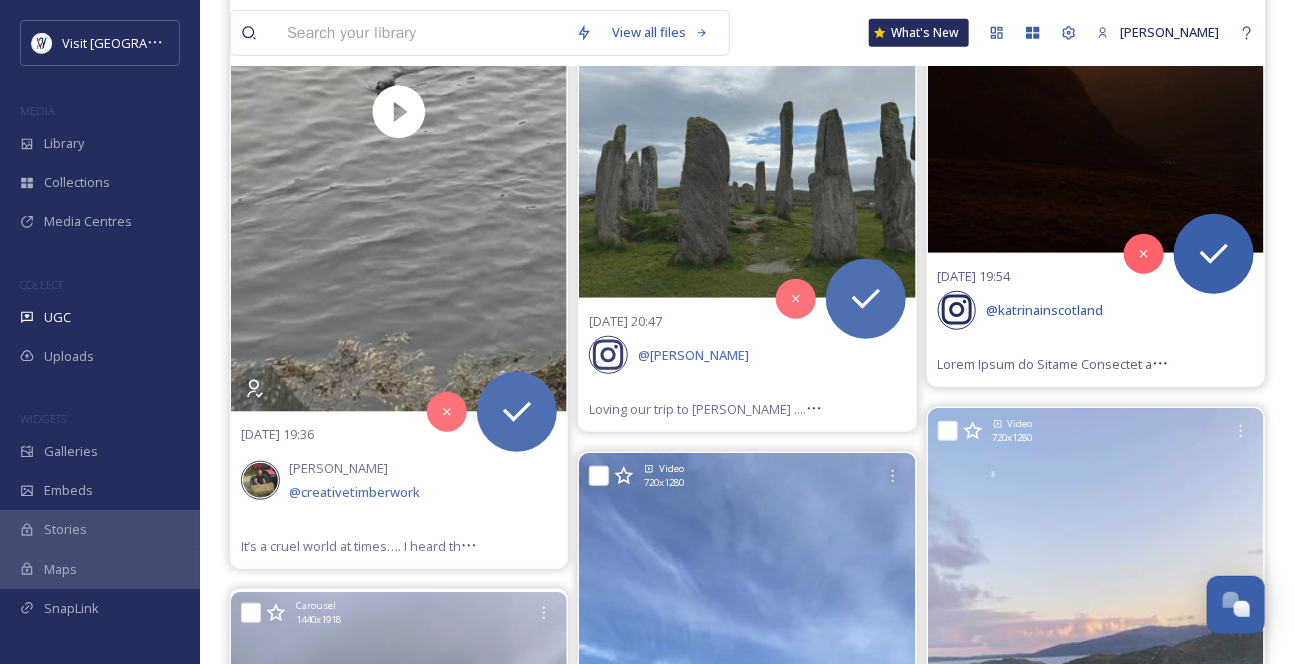 click 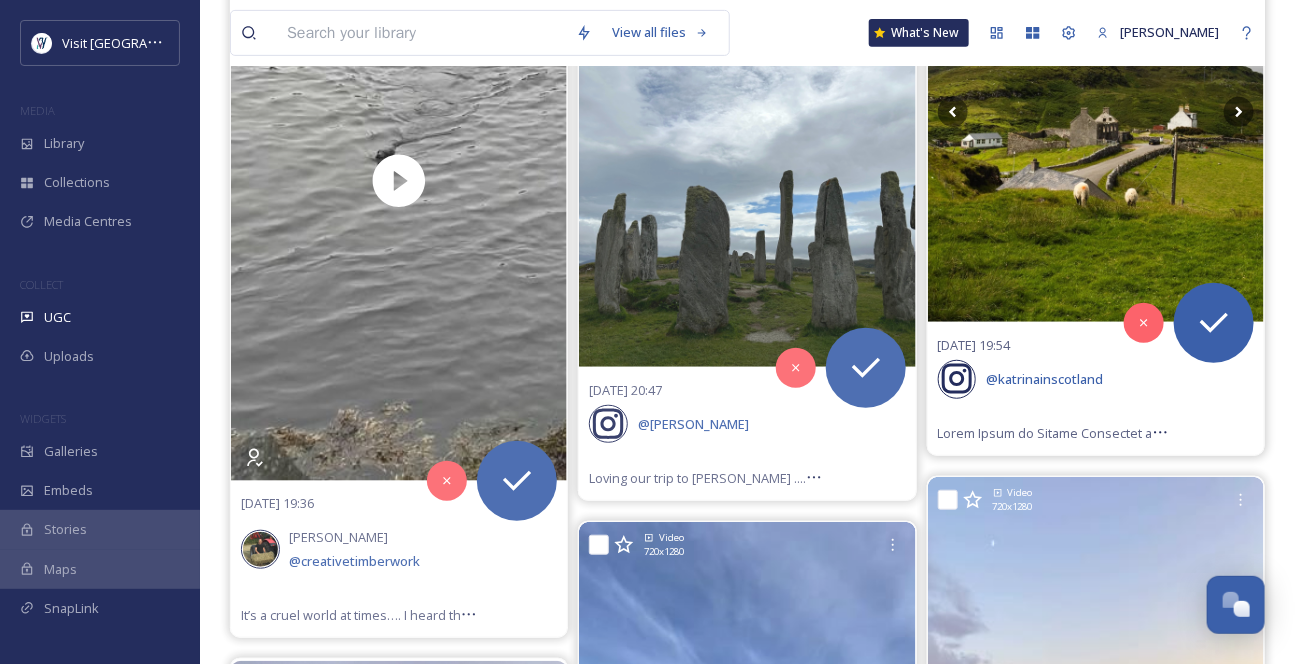 scroll, scrollTop: 6000, scrollLeft: 0, axis: vertical 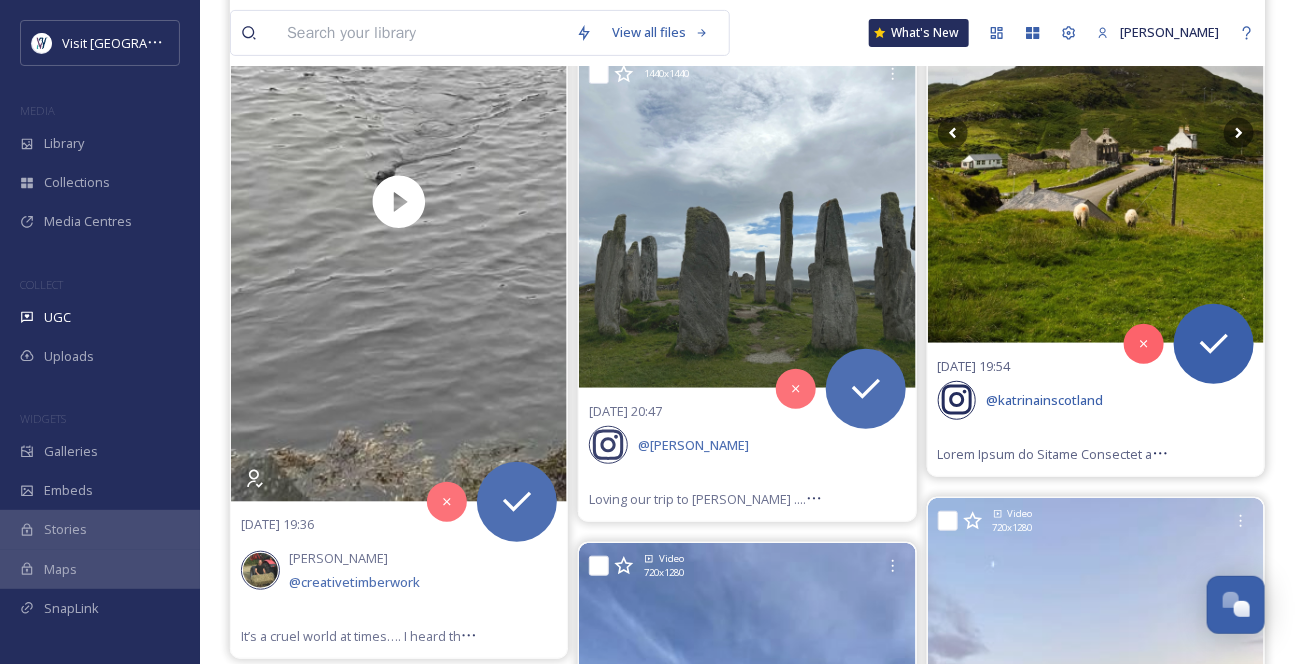 click 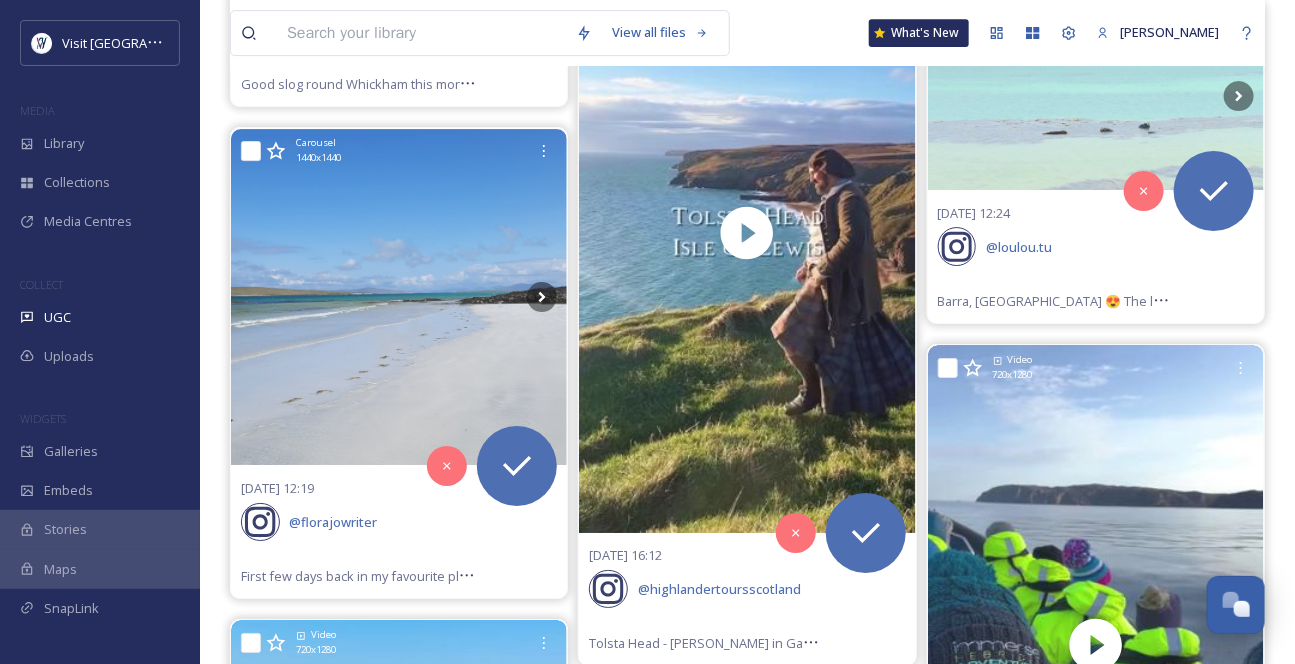 scroll, scrollTop: 8272, scrollLeft: 0, axis: vertical 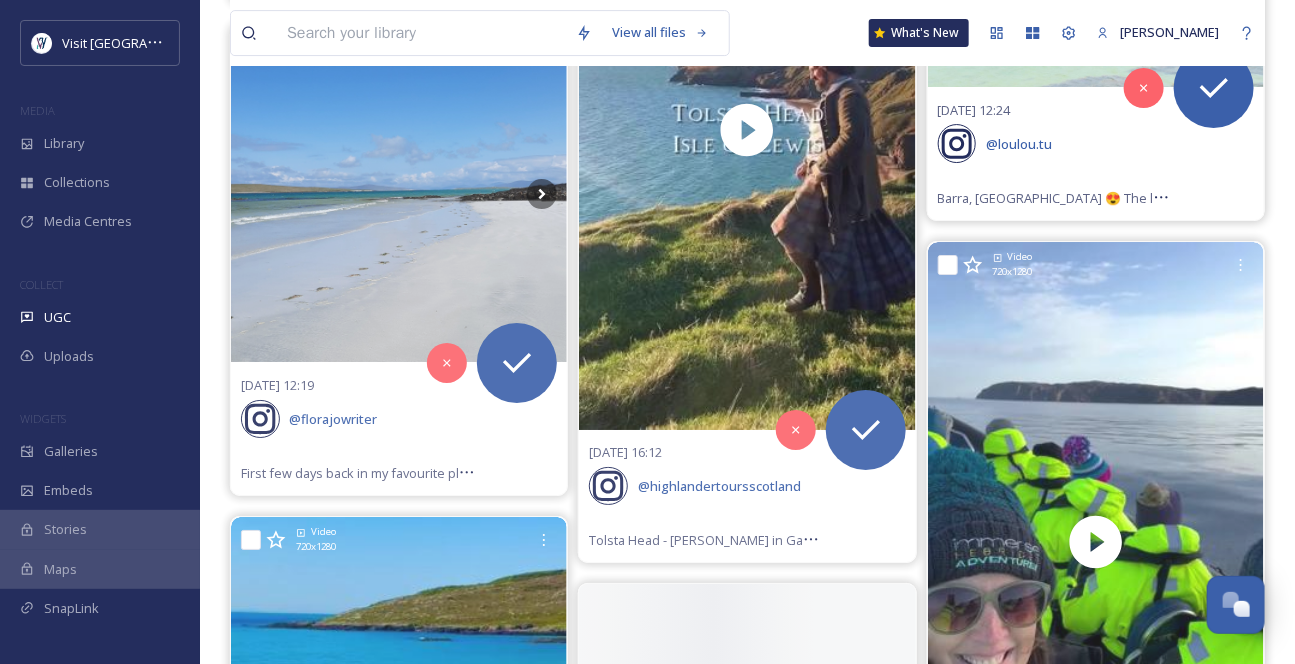 click 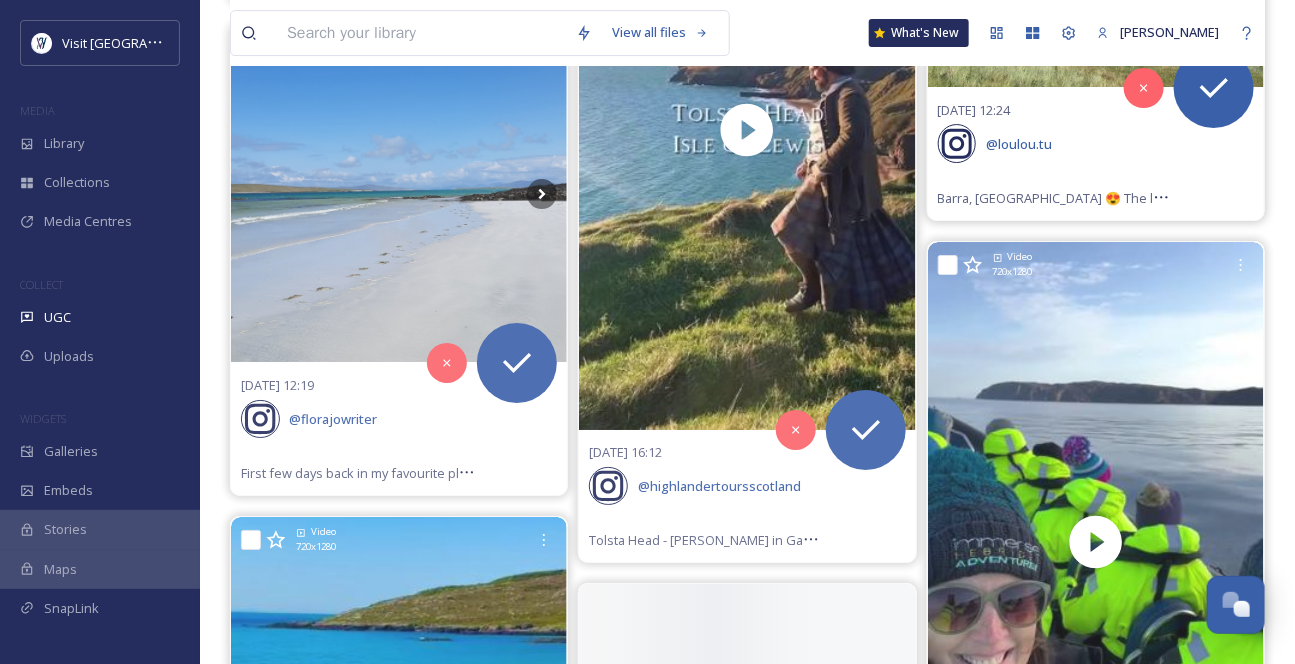 click 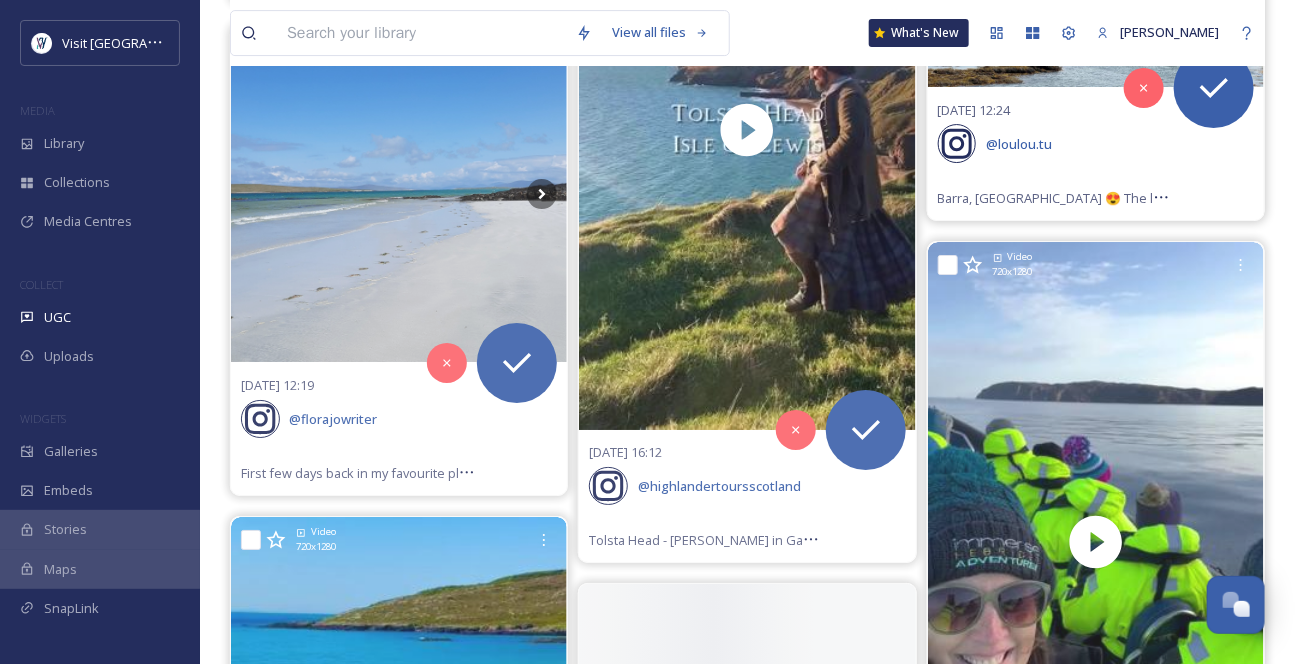 click 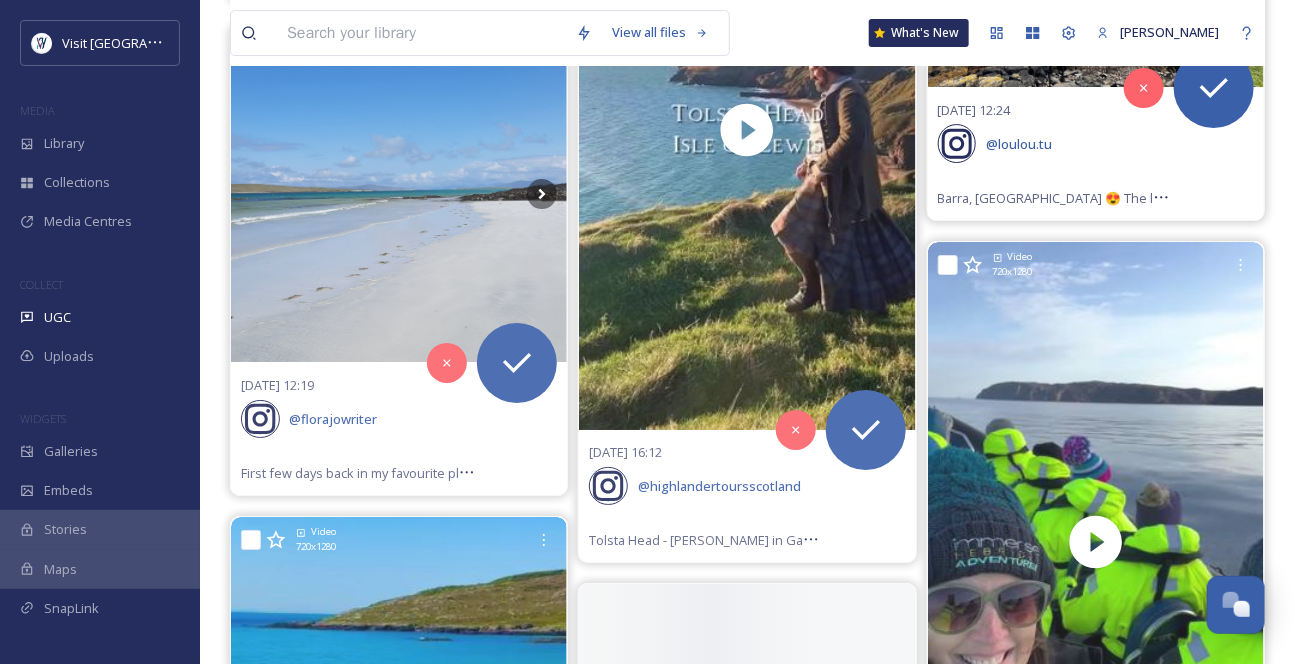 click 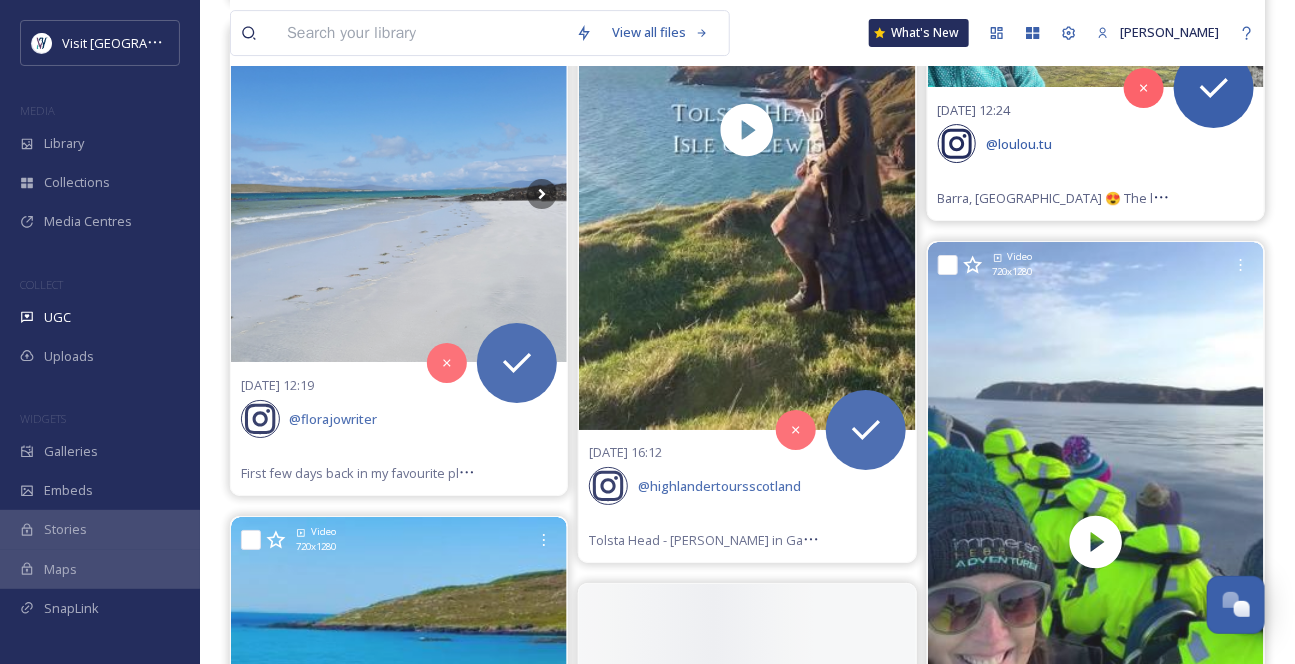 click 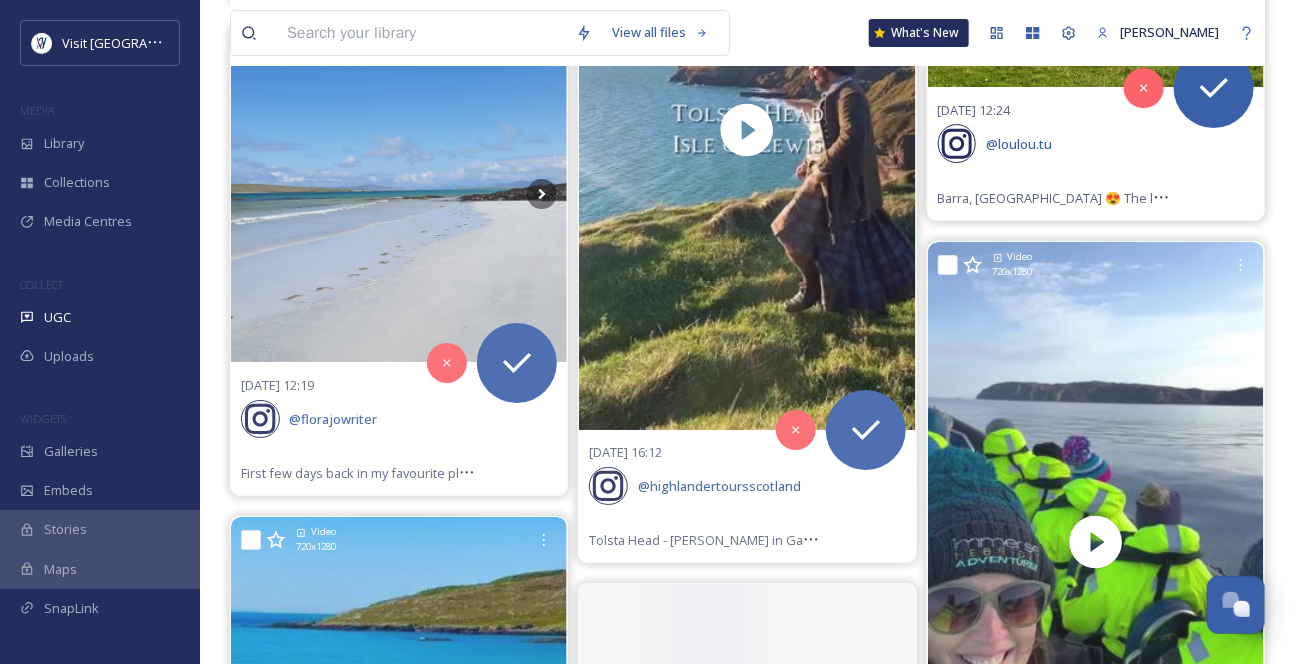 click 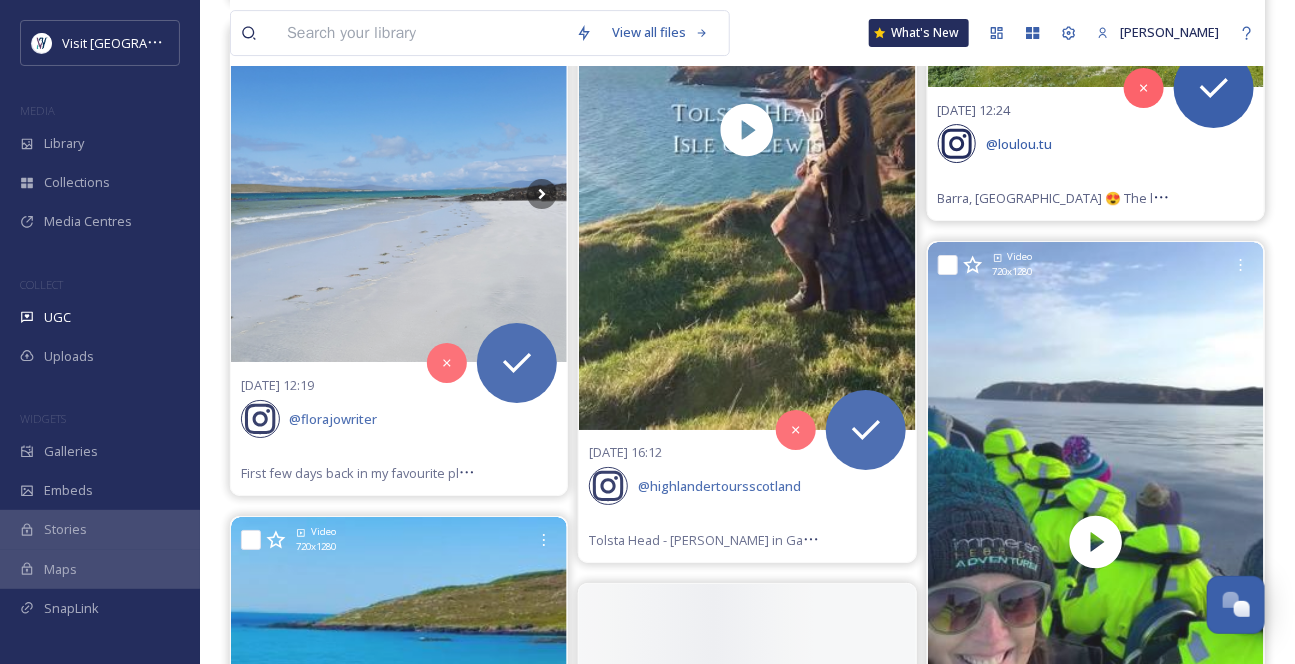 click 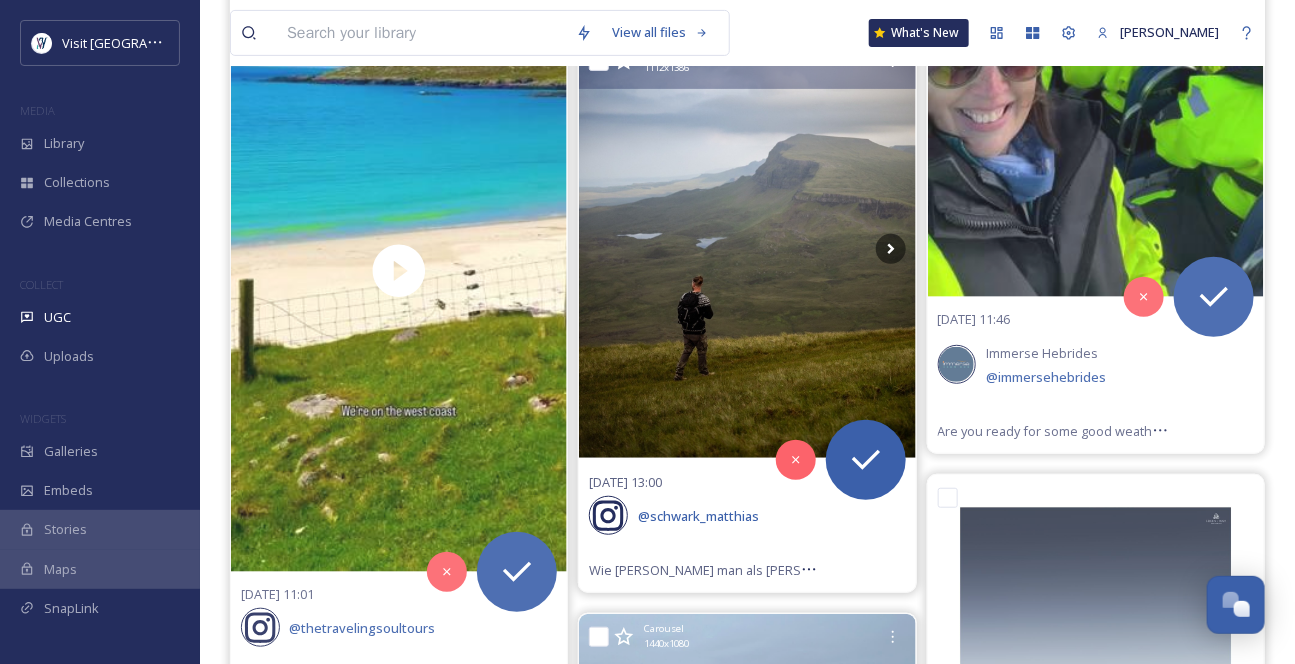 scroll, scrollTop: 8727, scrollLeft: 0, axis: vertical 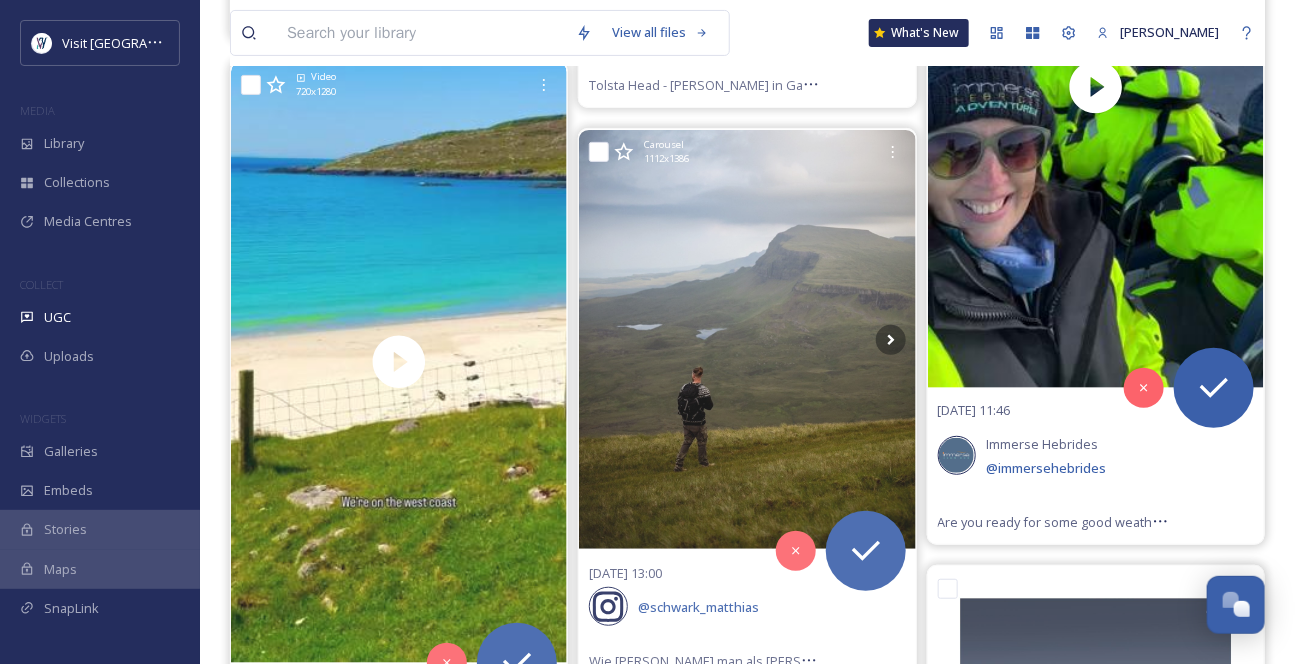 click 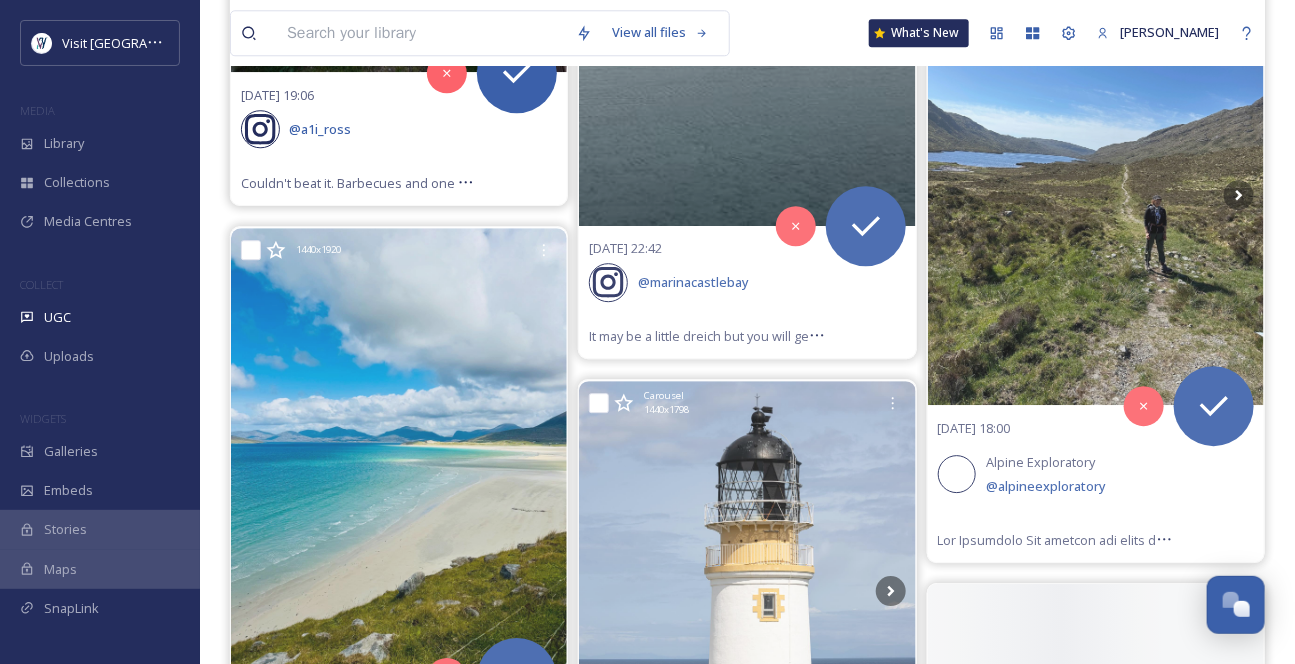 scroll, scrollTop: 10545, scrollLeft: 0, axis: vertical 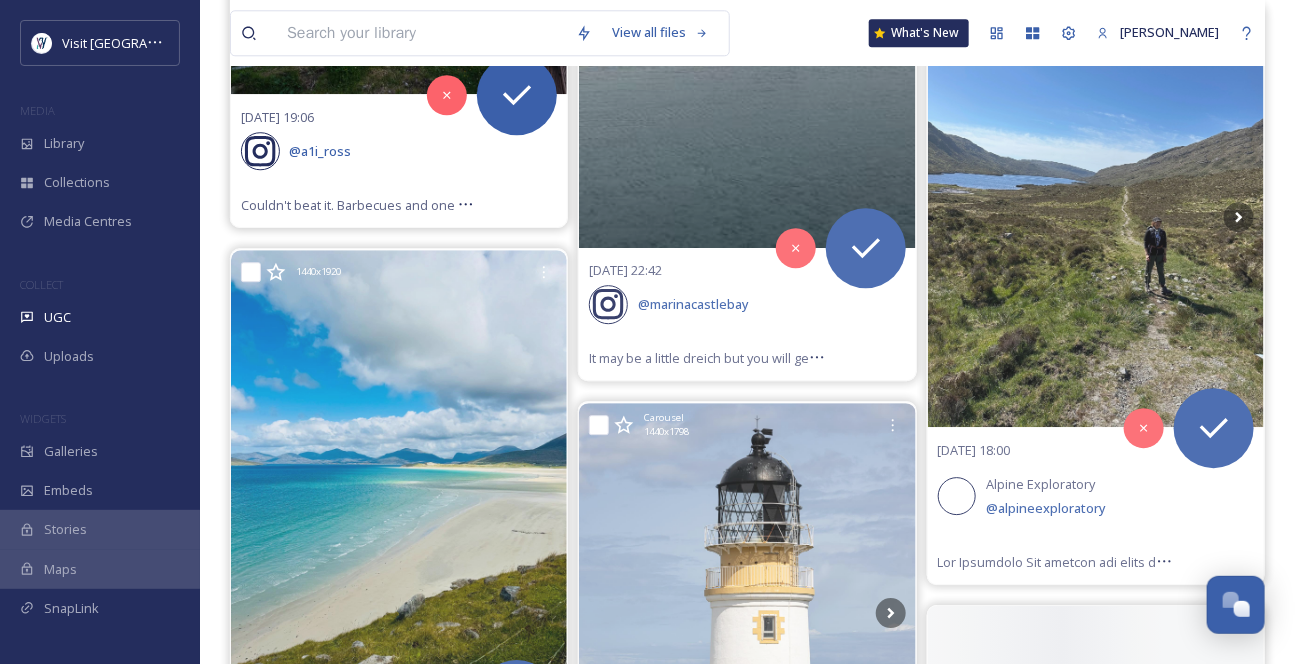 click 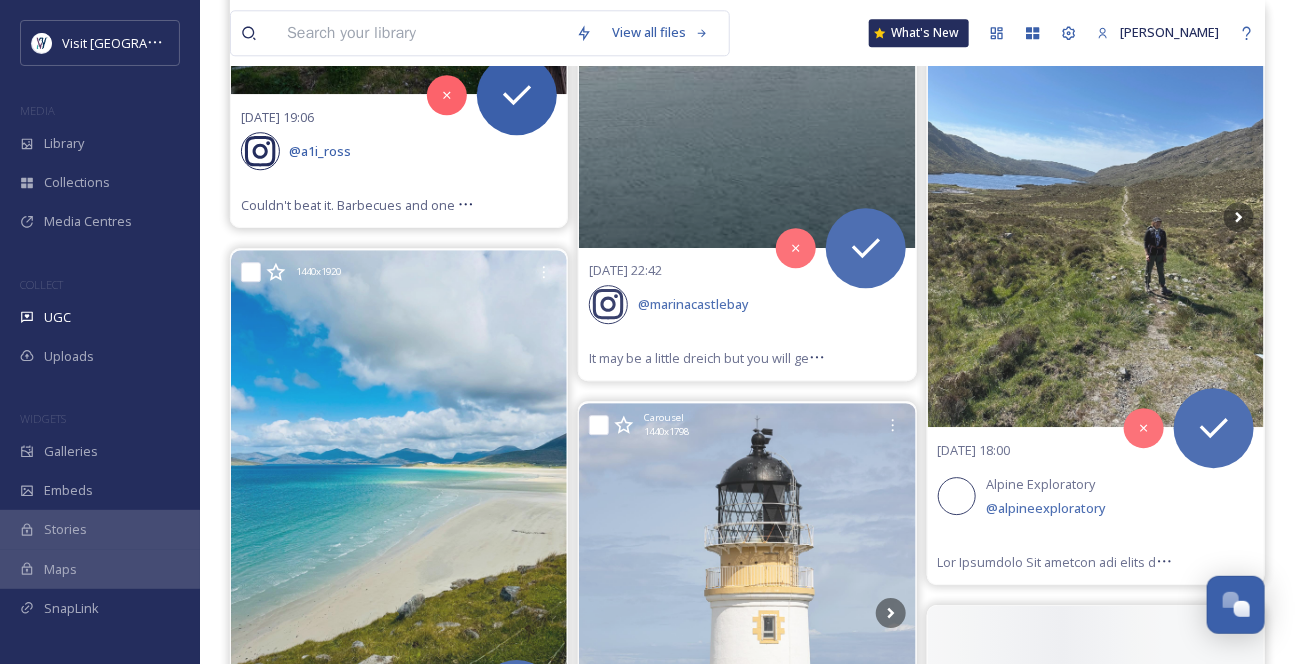 click 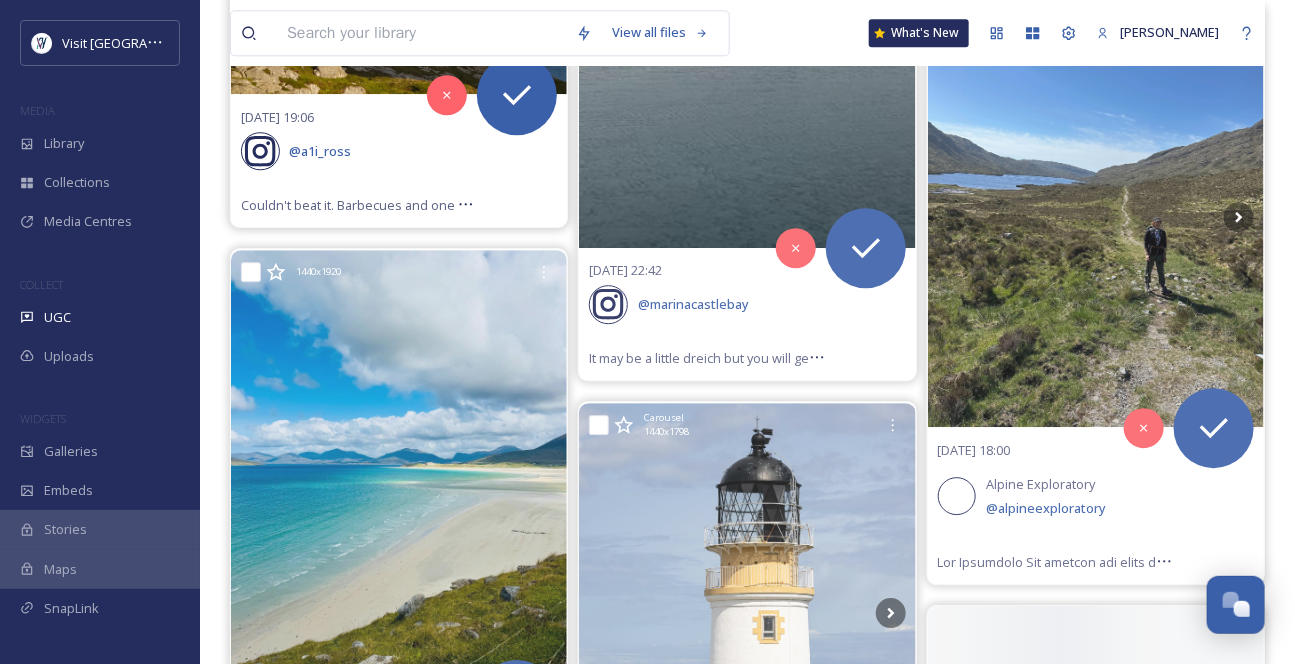 click 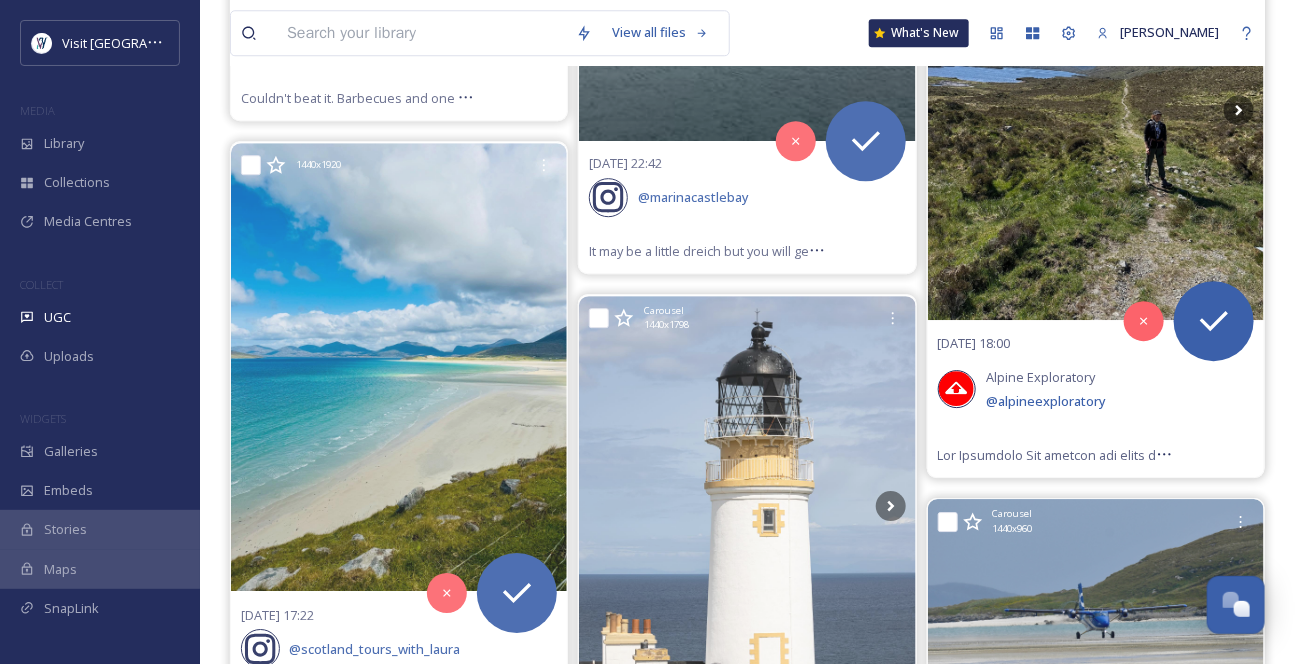 scroll, scrollTop: 10636, scrollLeft: 0, axis: vertical 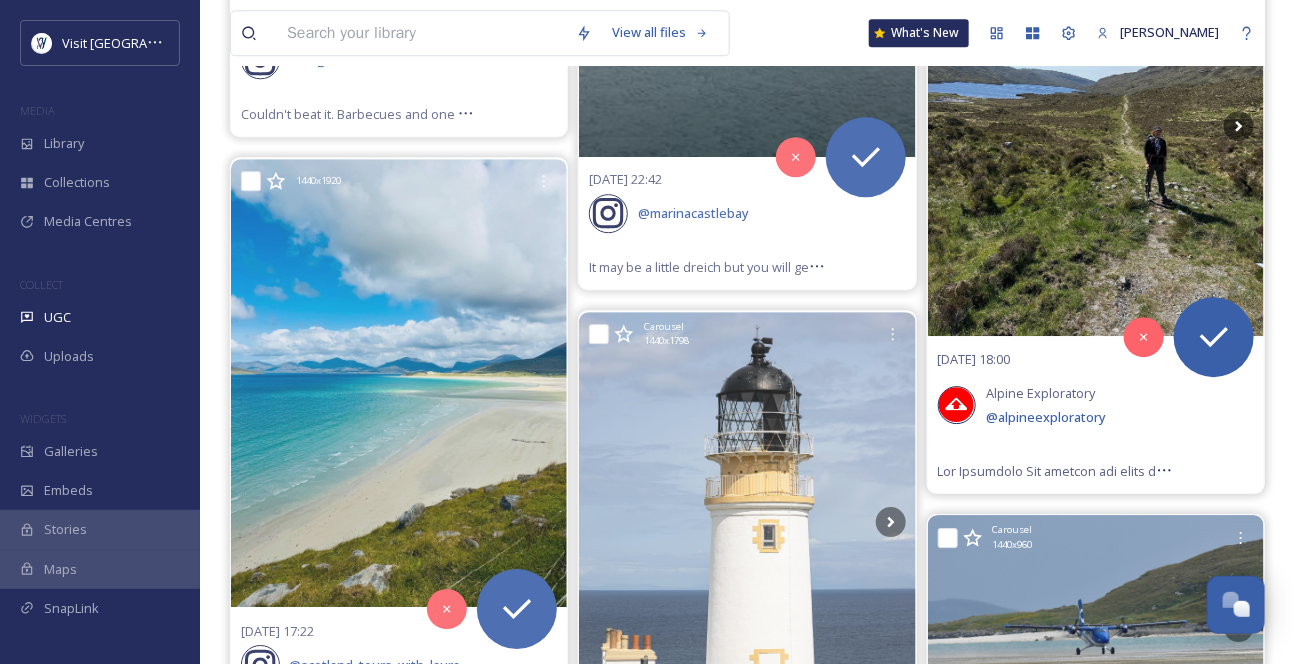 click 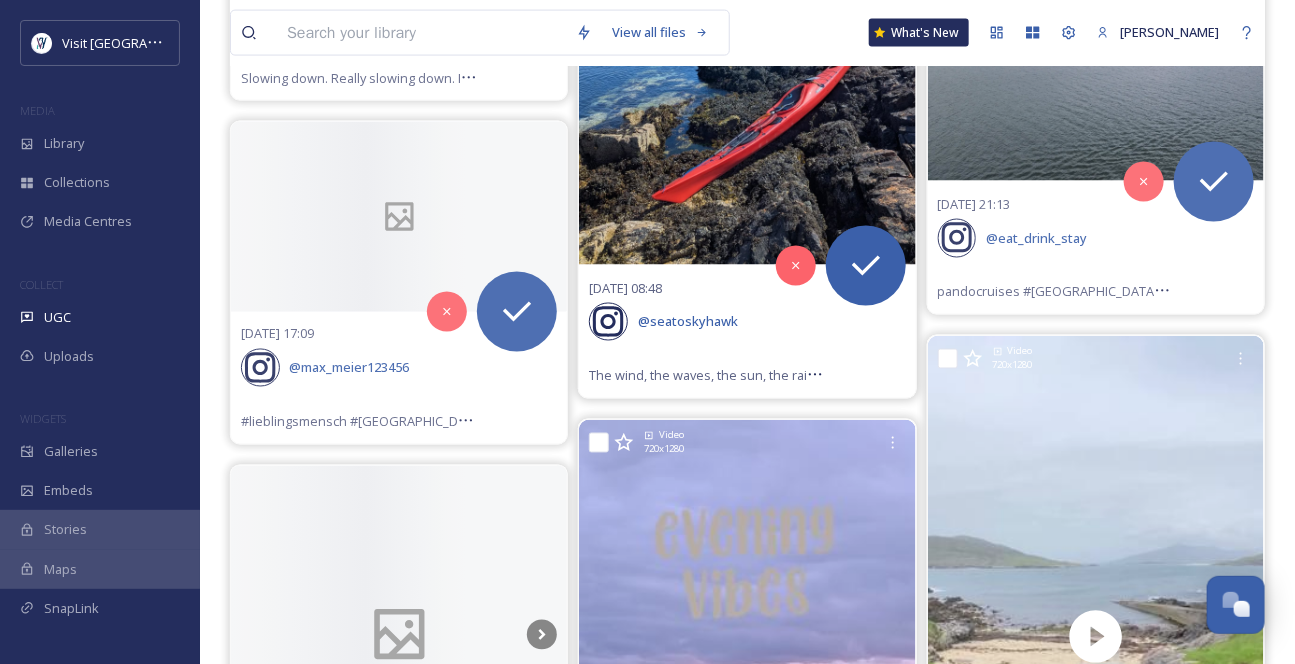 scroll, scrollTop: 18272, scrollLeft: 0, axis: vertical 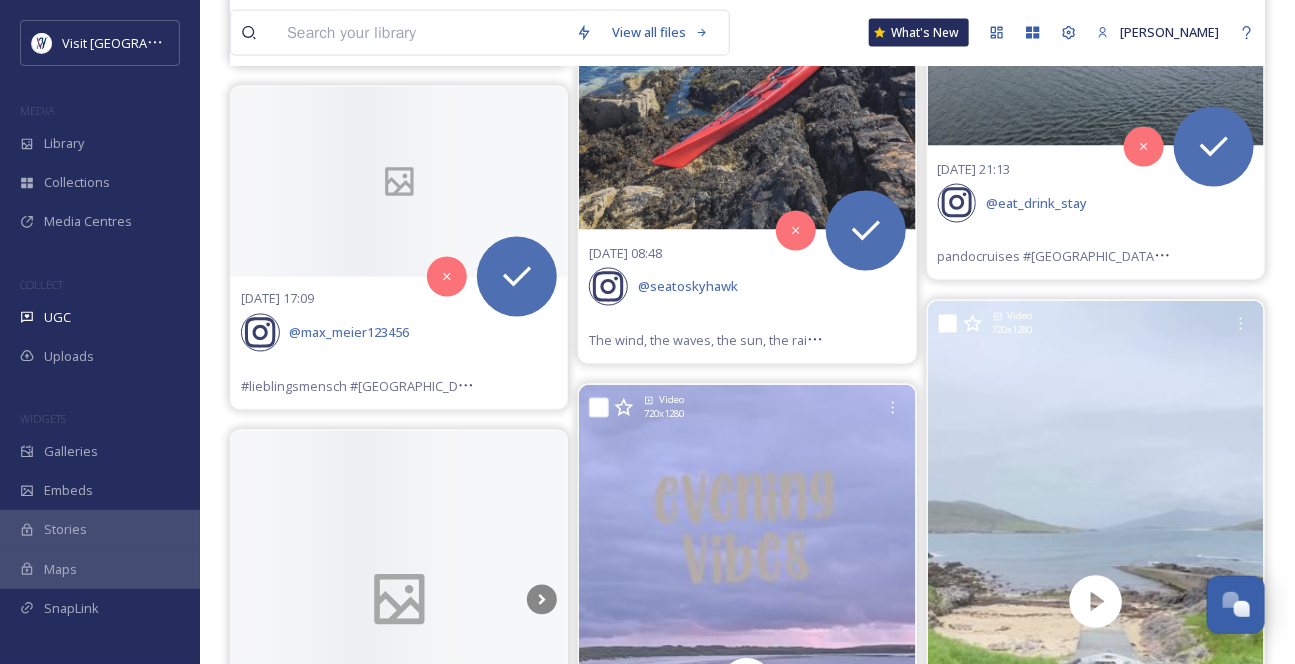 click at bounding box center (399, -279) 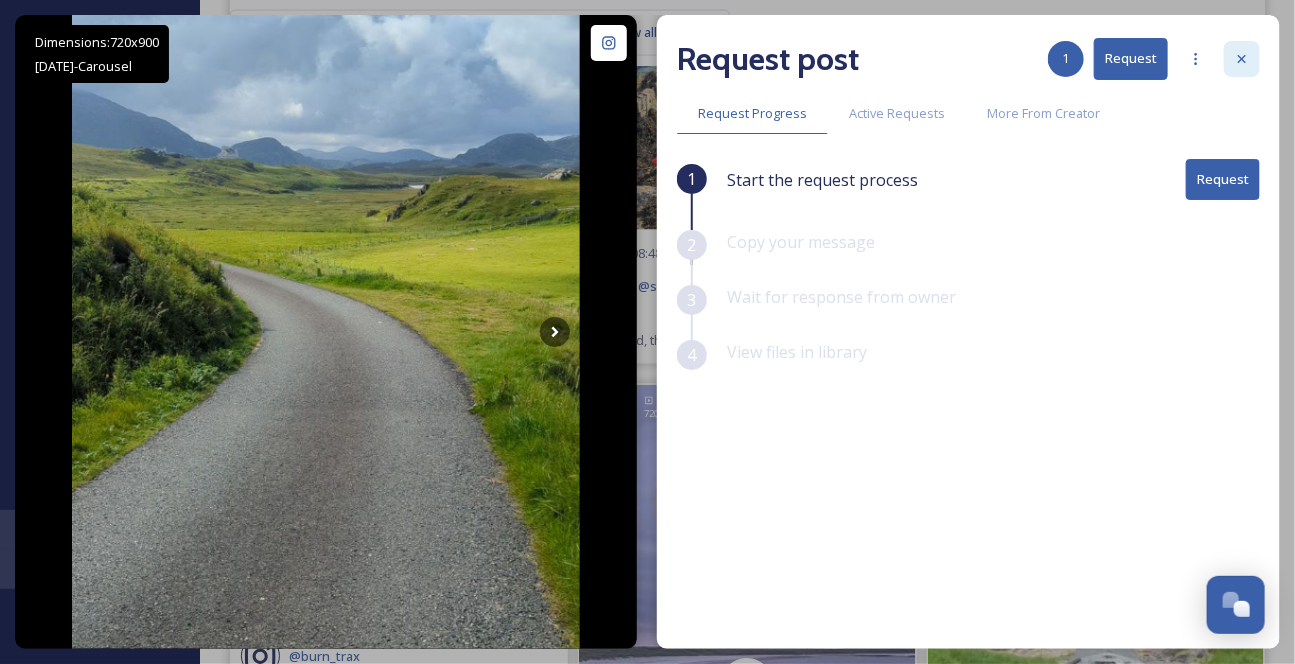 click at bounding box center (1242, 59) 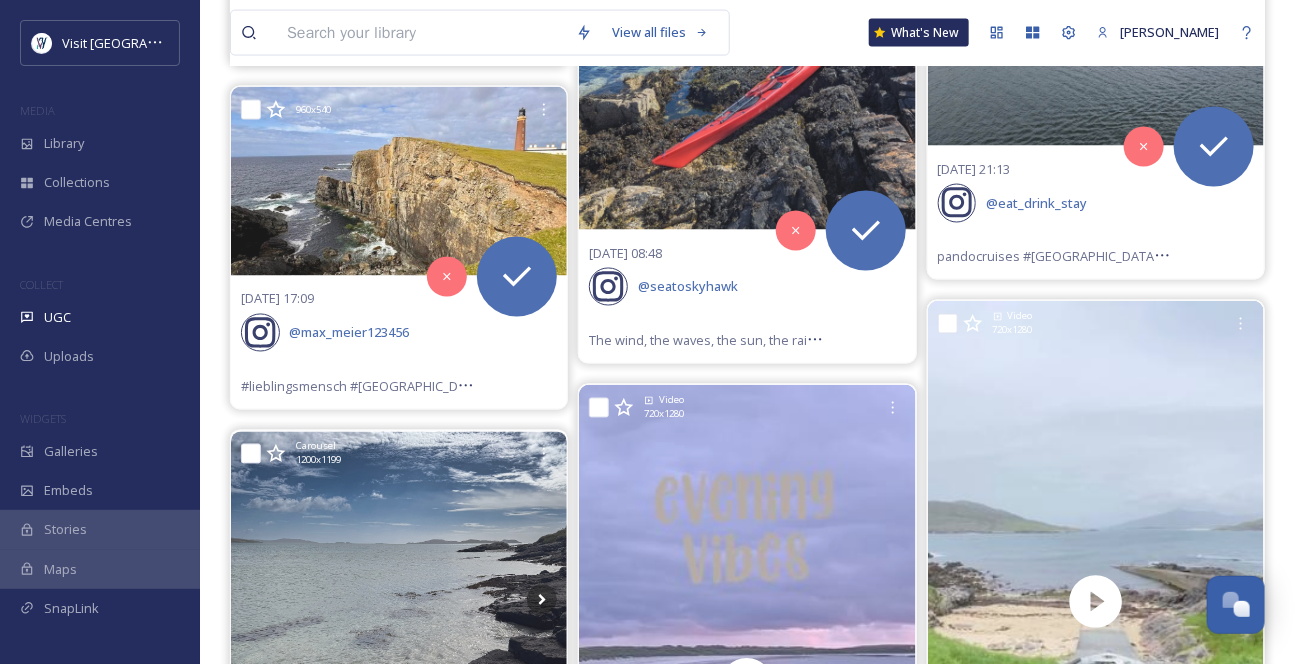 click 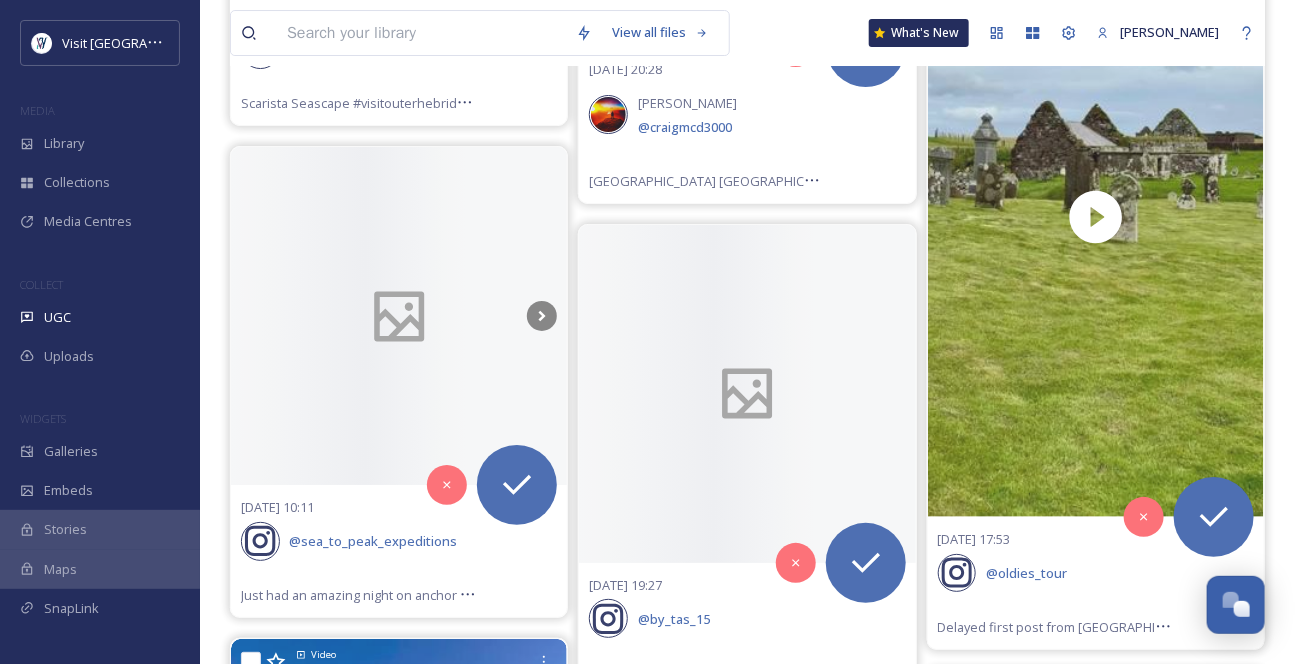 scroll, scrollTop: 19818, scrollLeft: 0, axis: vertical 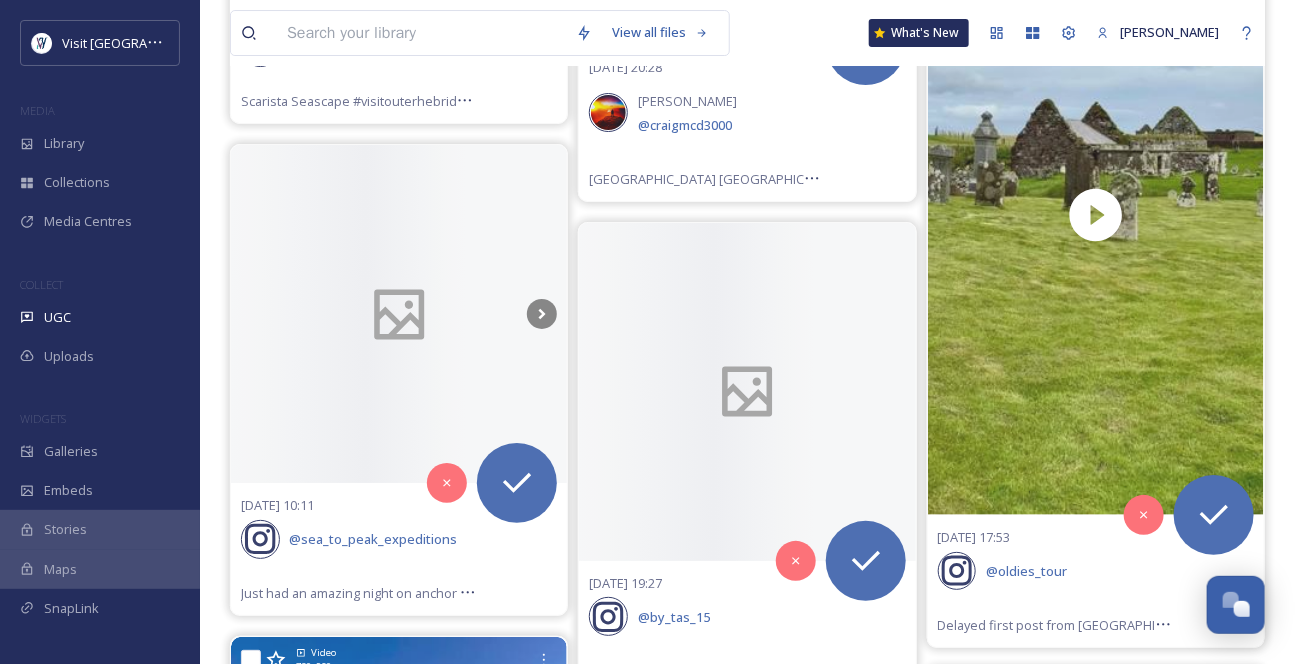 click 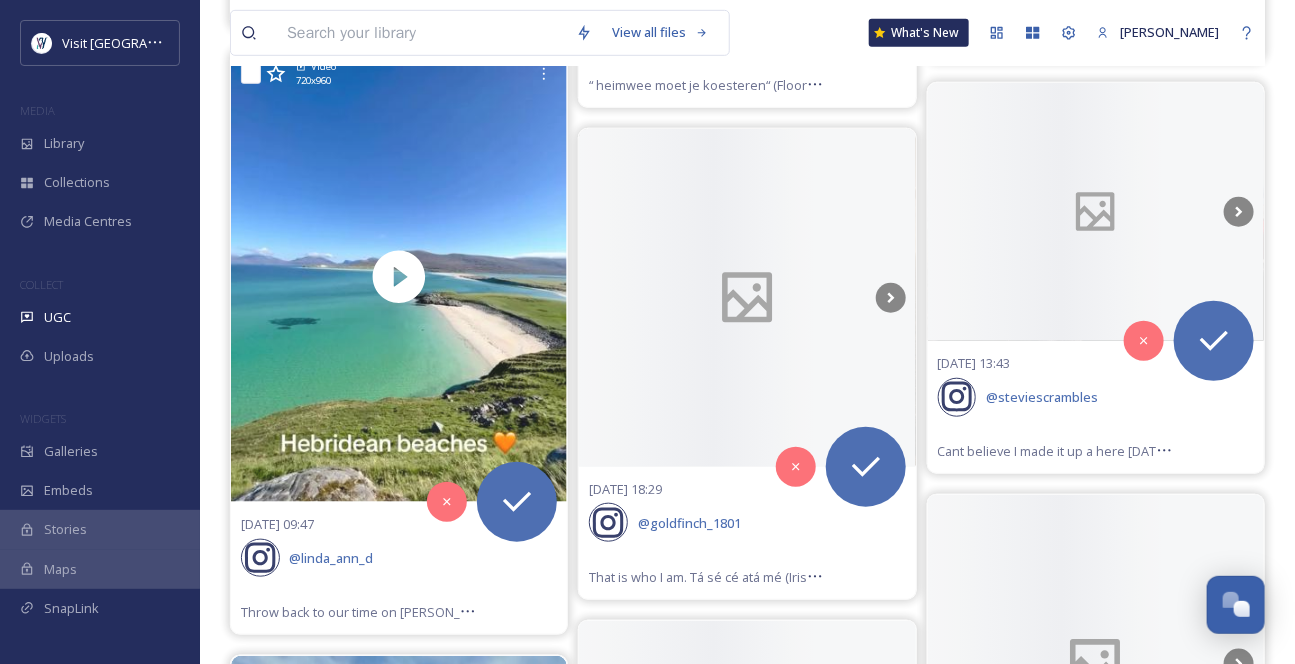 scroll, scrollTop: 20454, scrollLeft: 0, axis: vertical 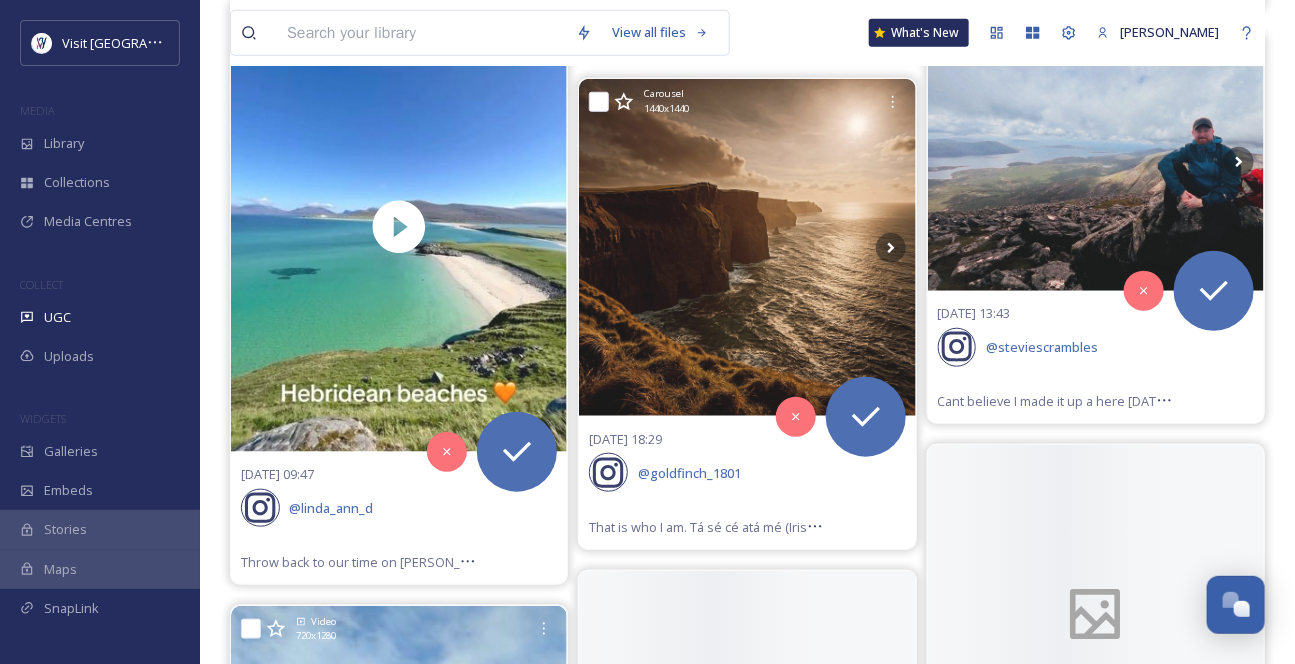 click 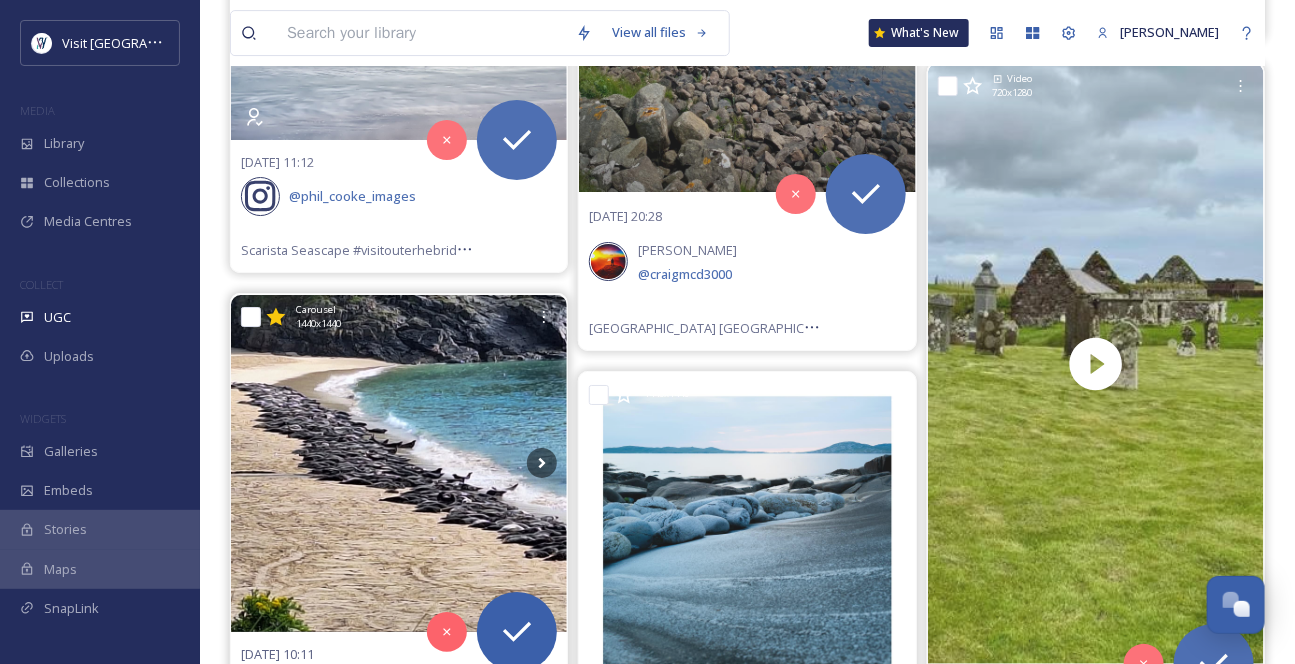 scroll, scrollTop: 19636, scrollLeft: 0, axis: vertical 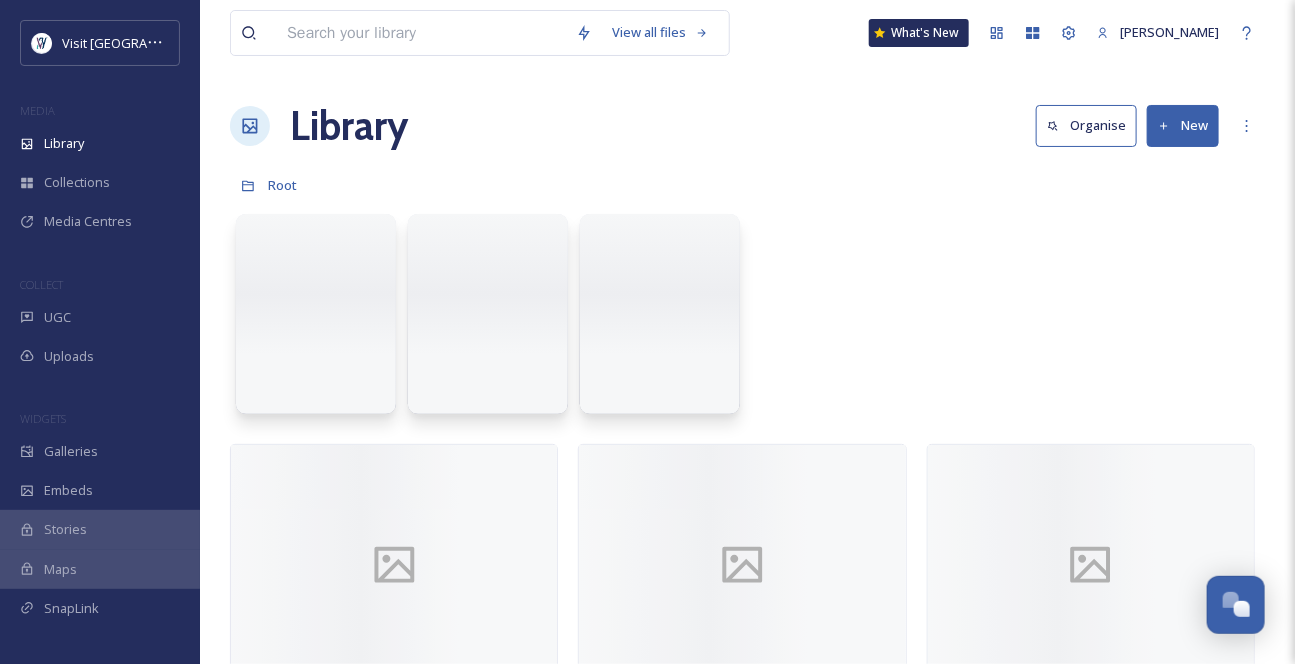 click at bounding box center [421, 33] 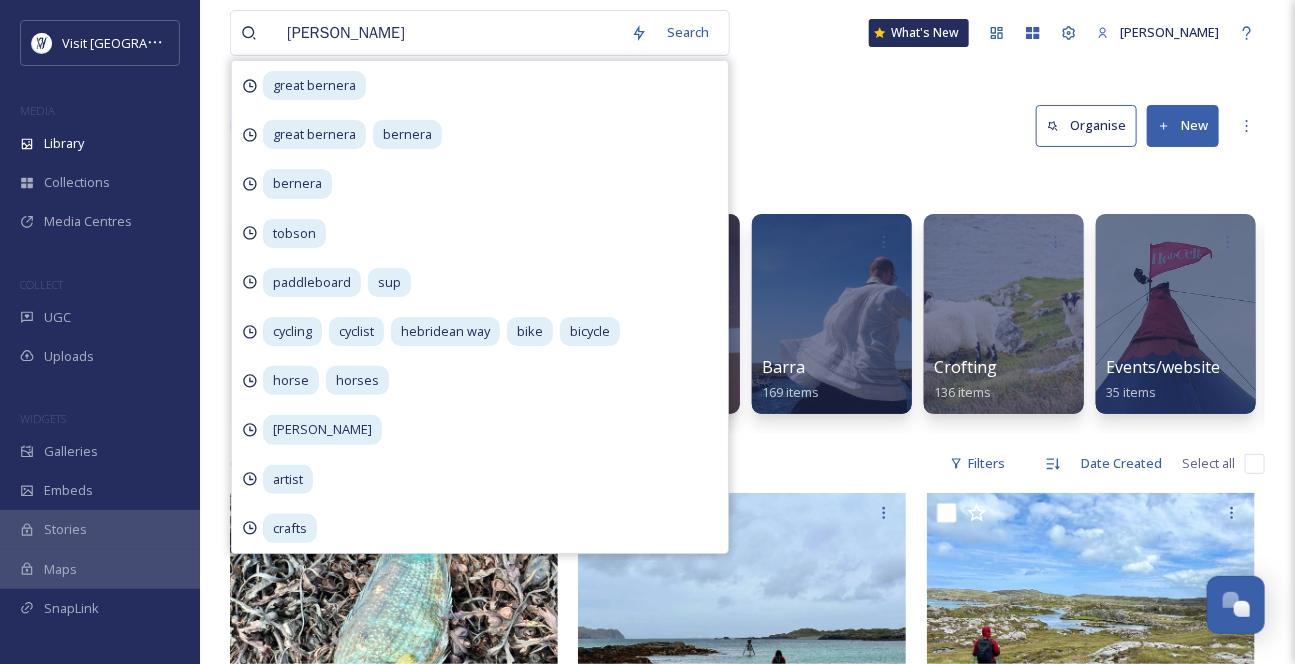 type on "bernera" 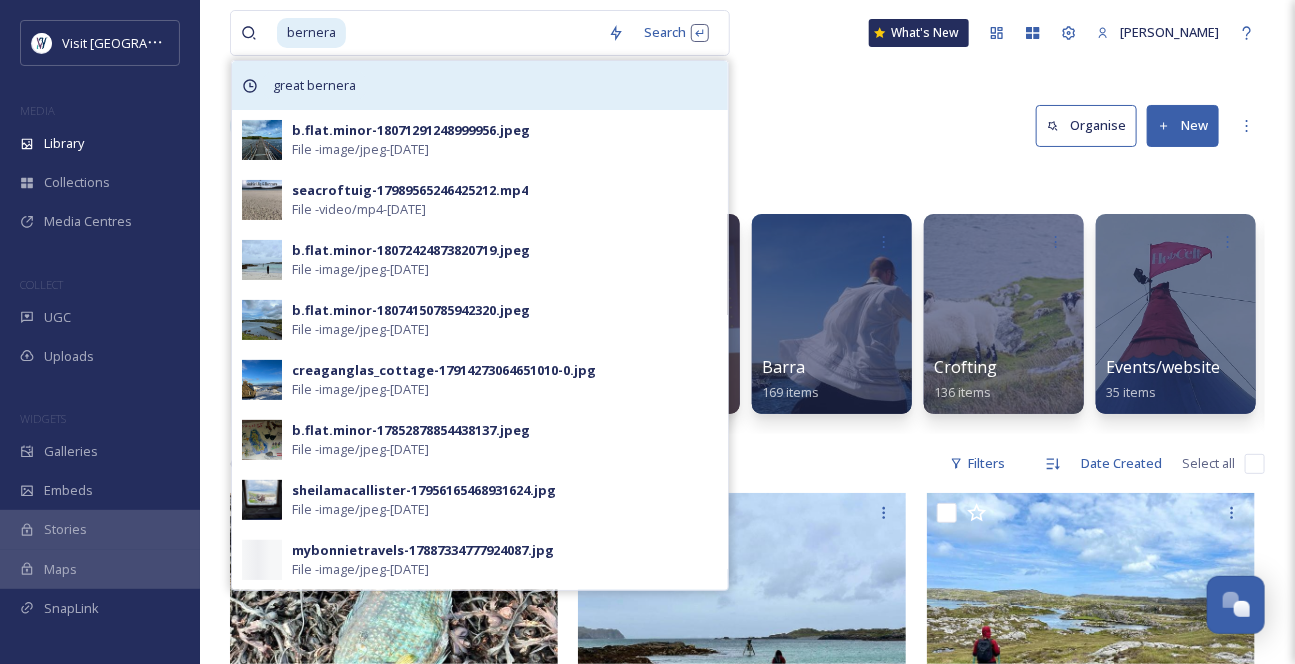 click on "great bernera" at bounding box center (314, 85) 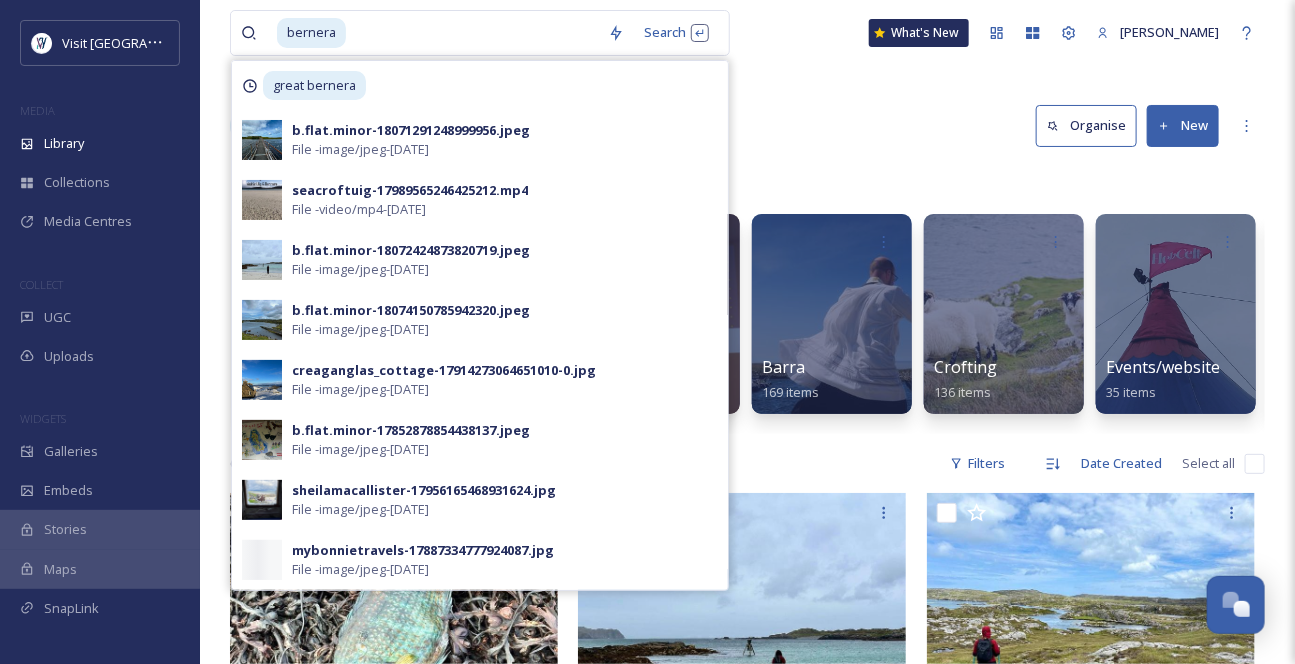 click at bounding box center (473, 33) 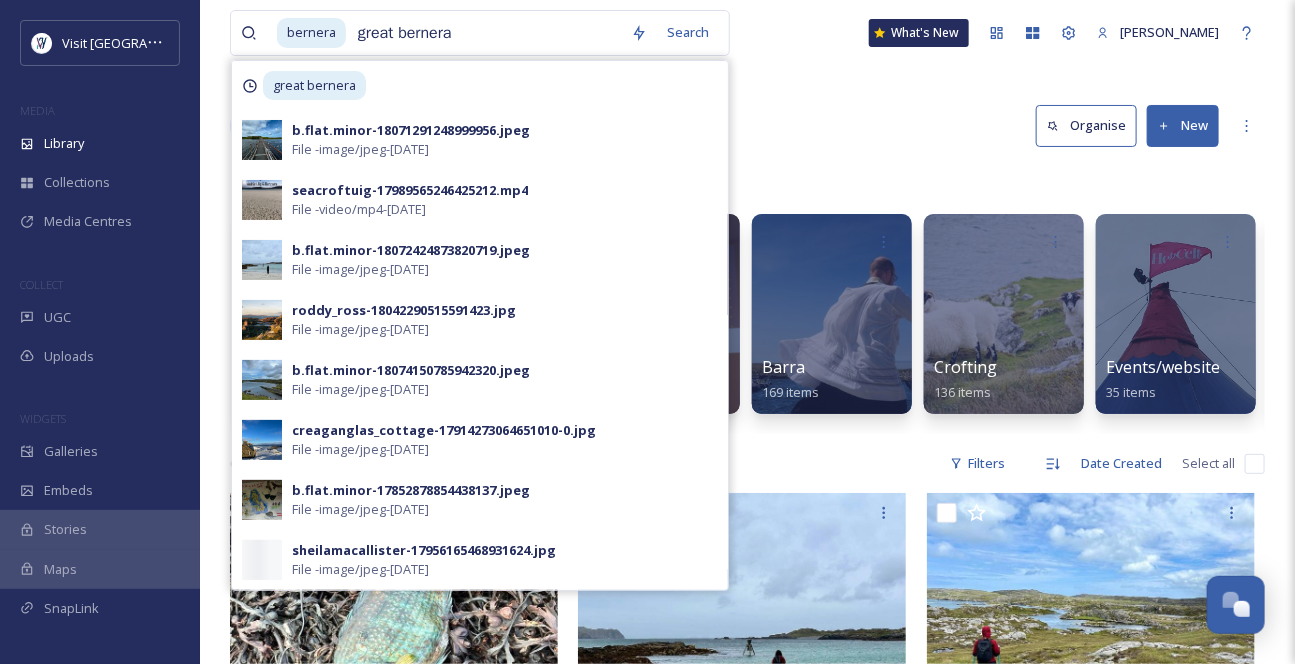 type on "great bernera" 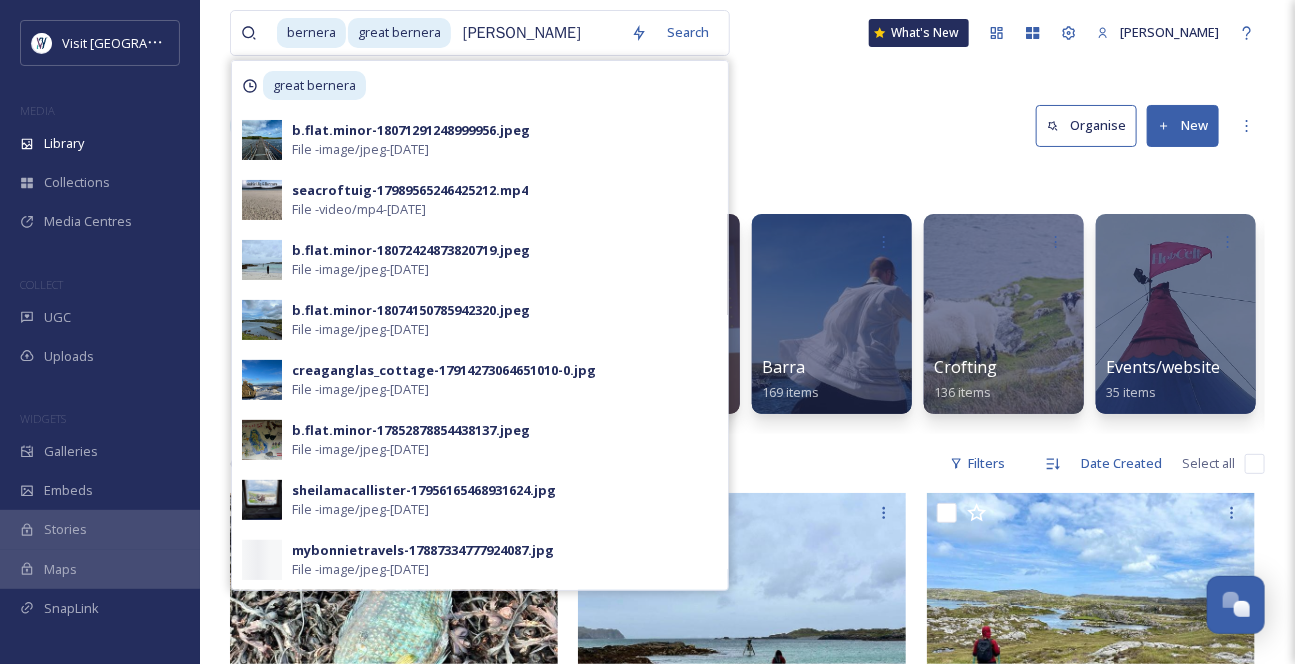 type on "bernera bridge" 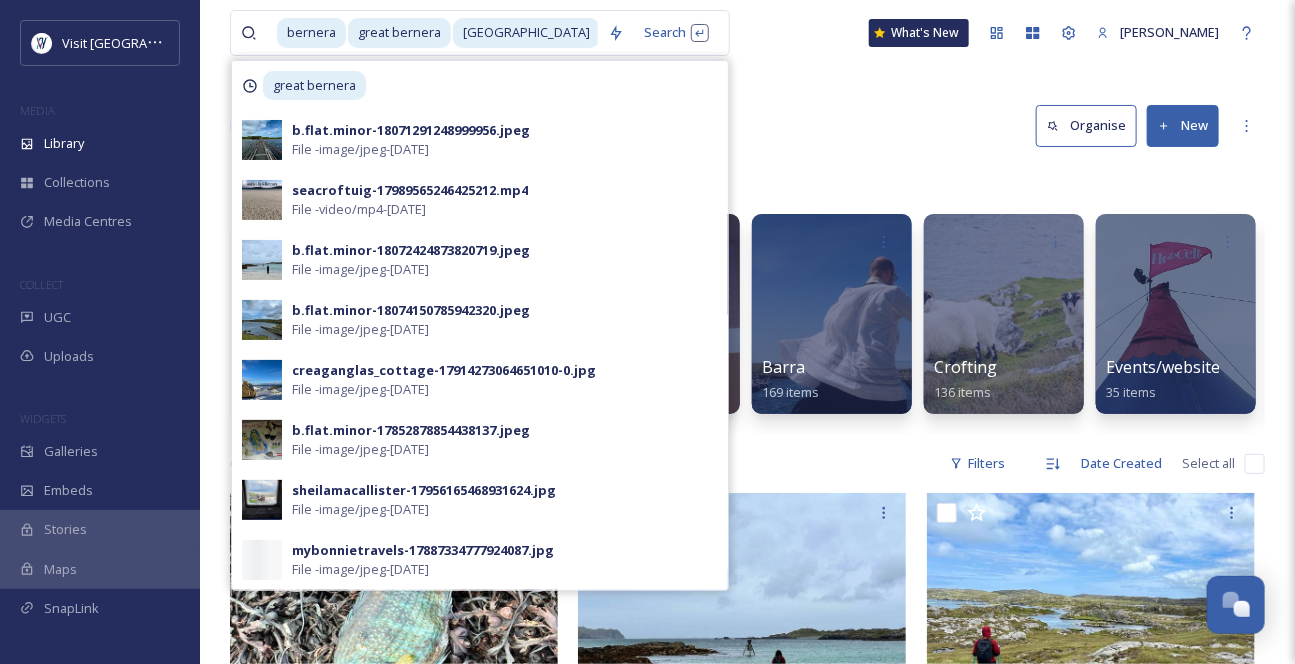 scroll, scrollTop: 0, scrollLeft: 10, axis: horizontal 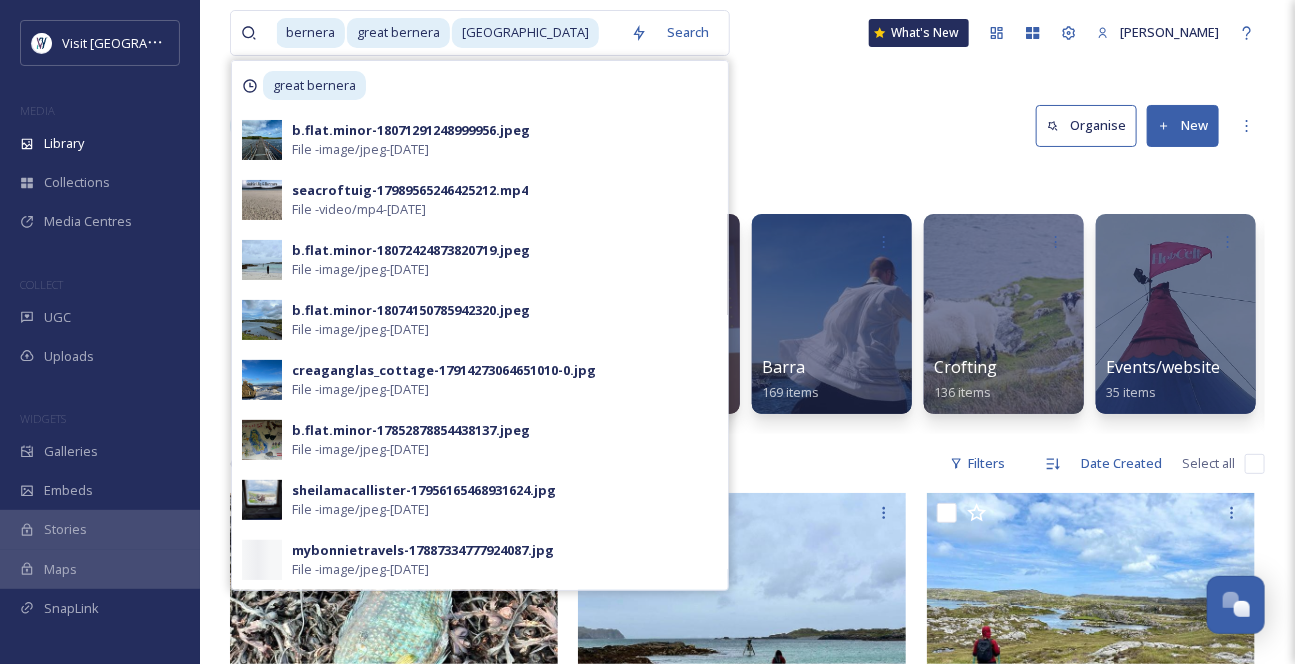 type on "bridge" 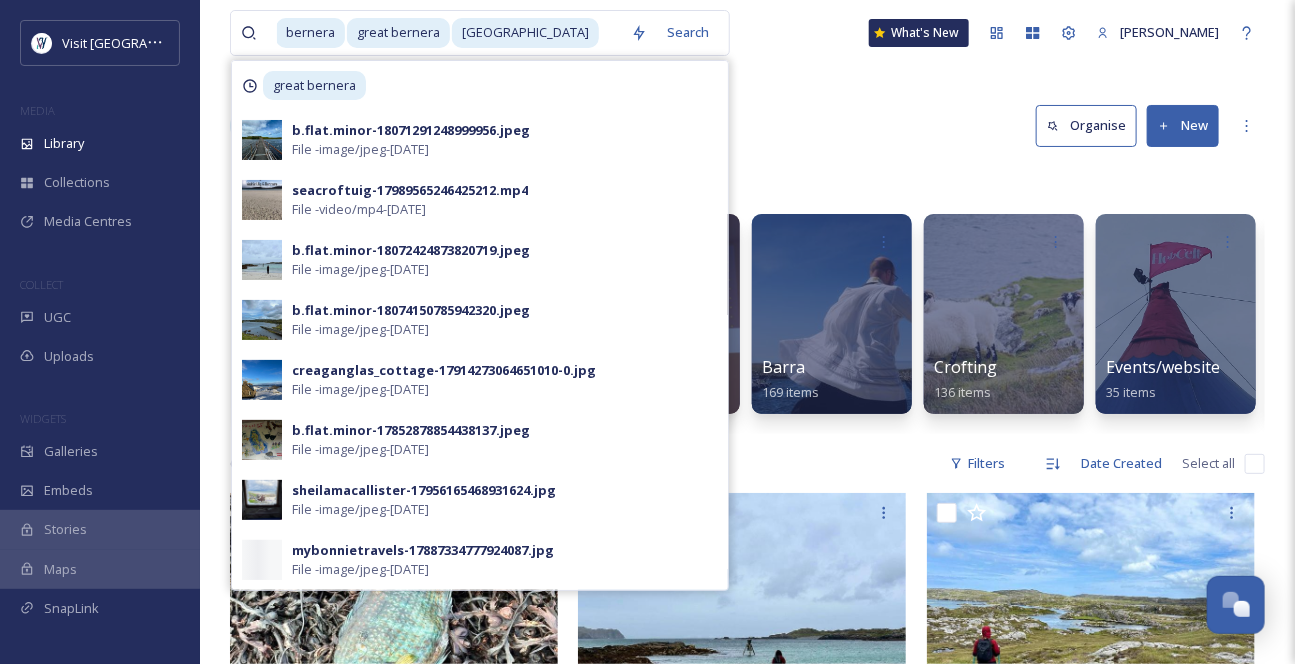 scroll, scrollTop: 0, scrollLeft: 56, axis: horizontal 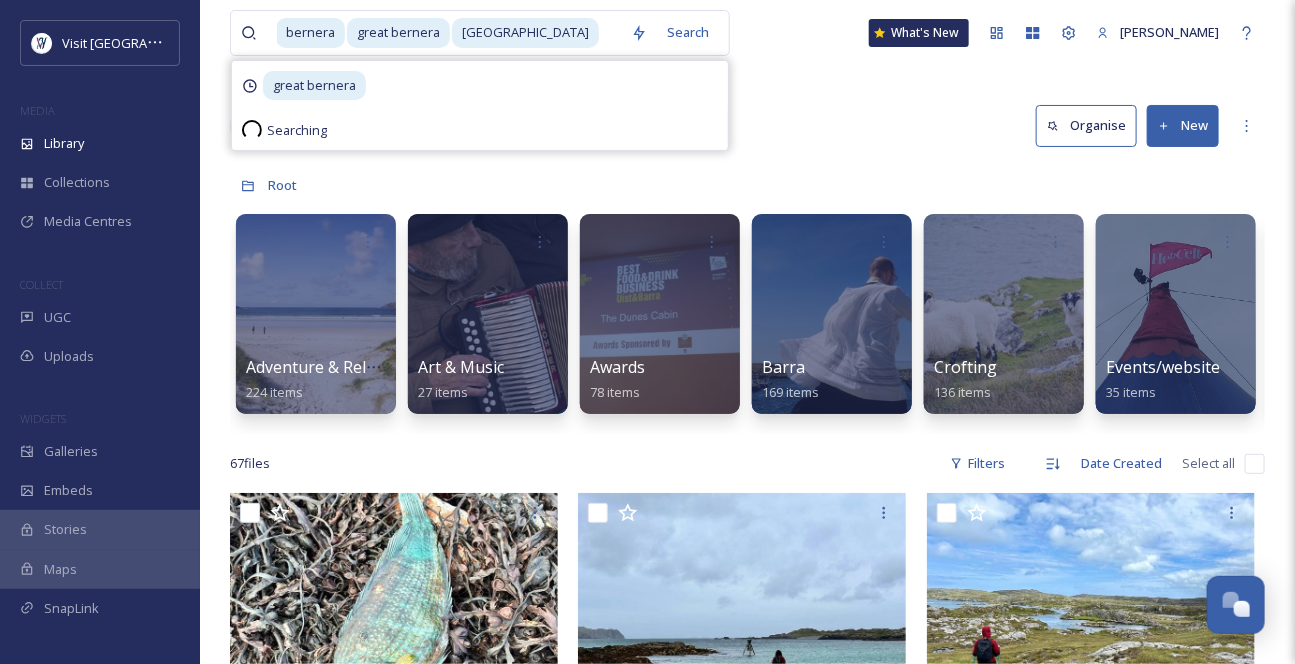 type 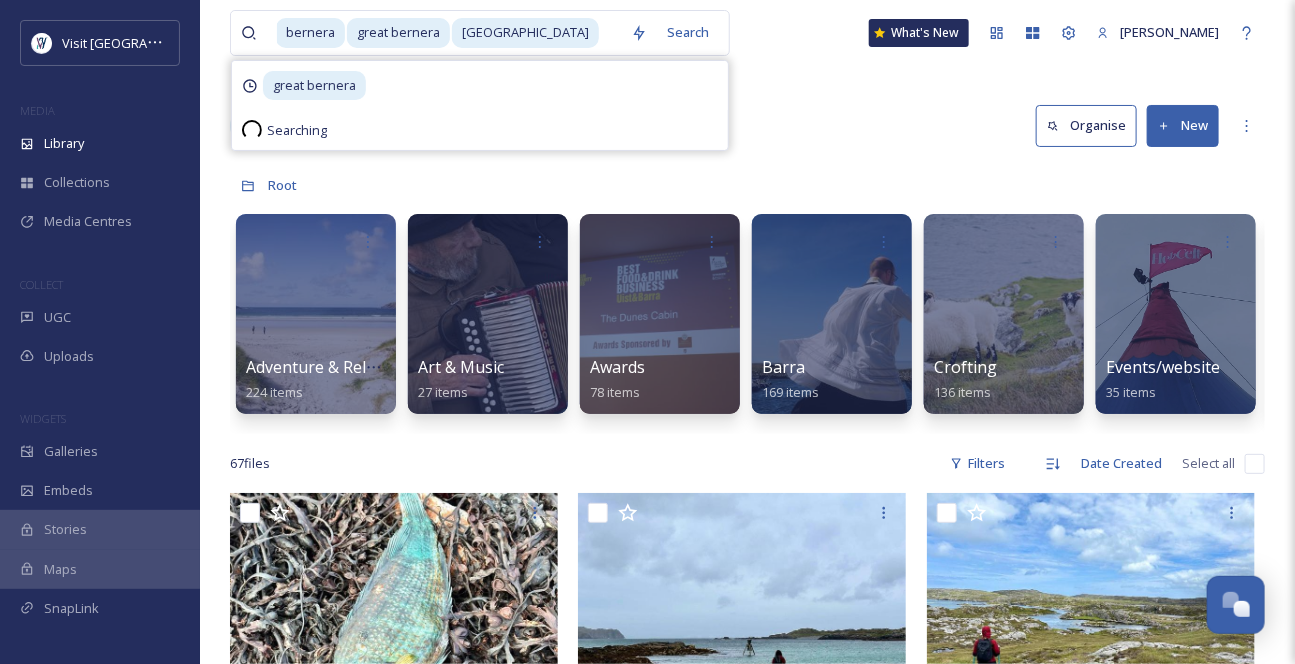 scroll, scrollTop: 0, scrollLeft: 28, axis: horizontal 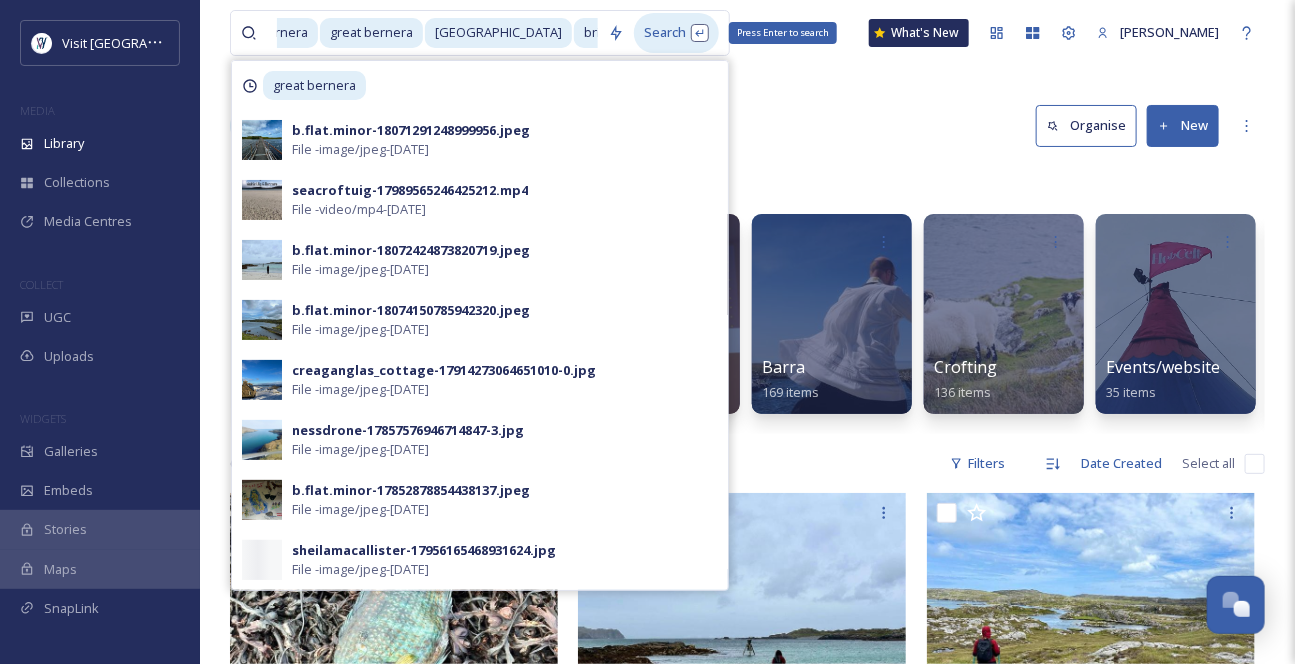 click on "Search Press Enter to search" at bounding box center (676, 32) 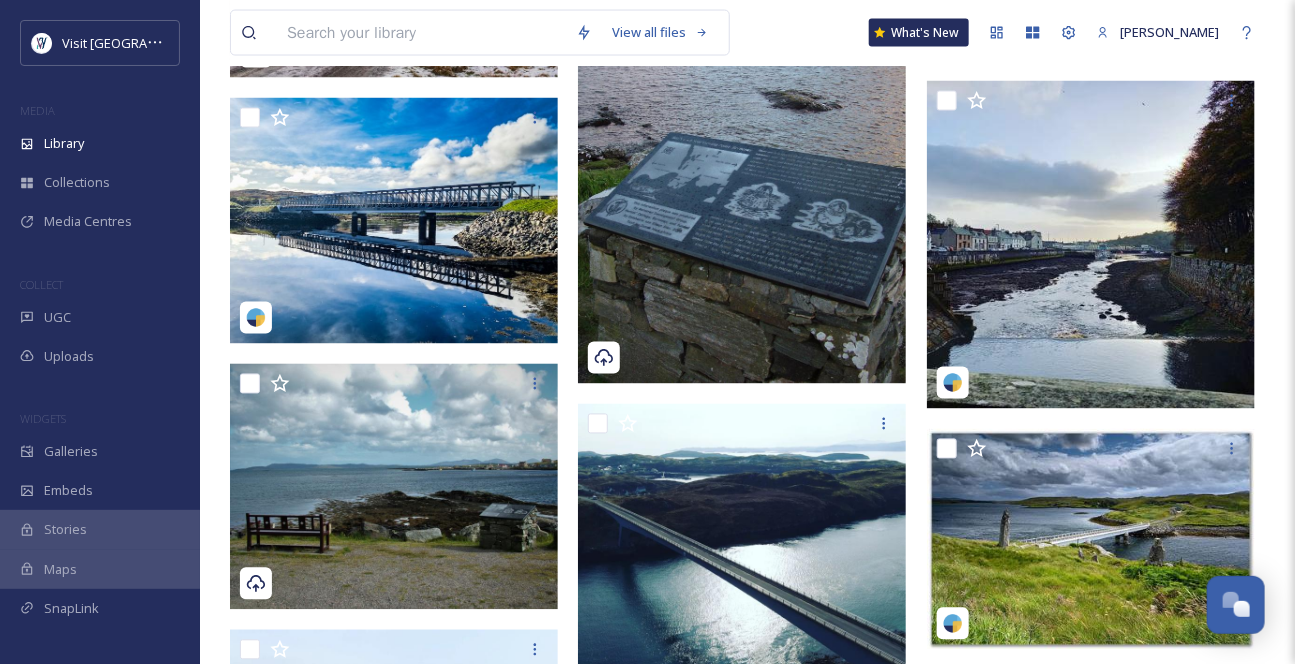 scroll, scrollTop: 4090, scrollLeft: 0, axis: vertical 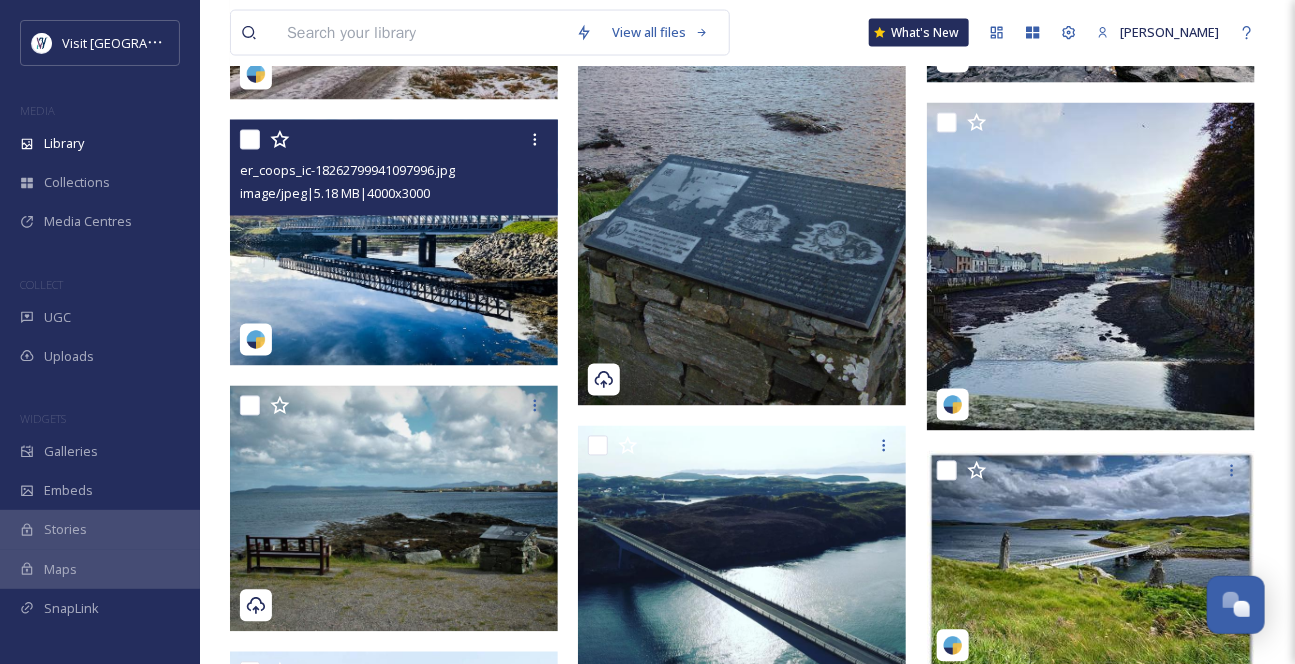 click at bounding box center (394, 243) 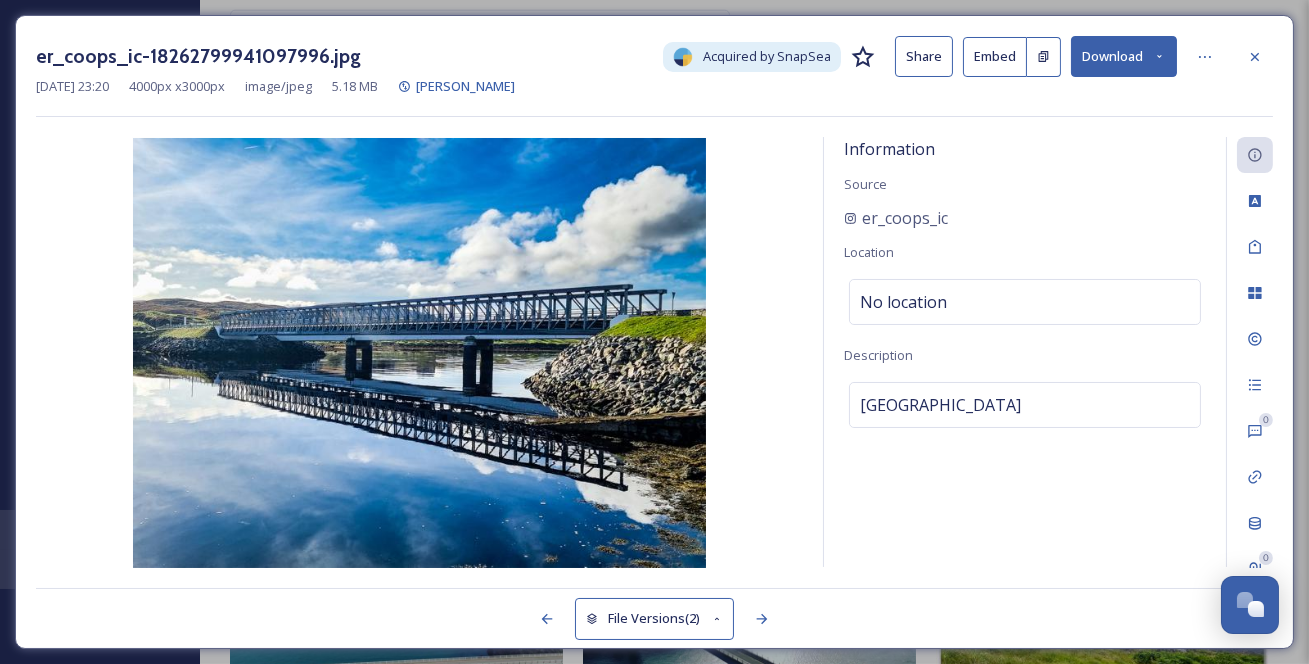 click on "Download" at bounding box center (1124, 56) 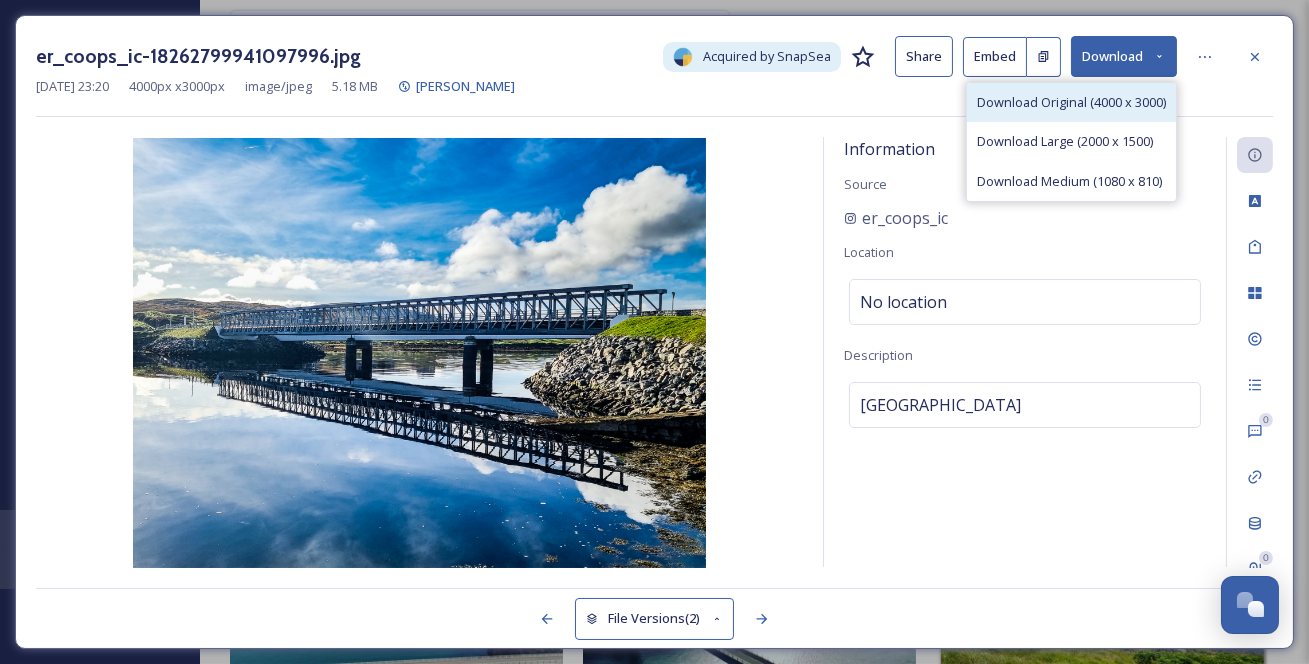 click on "Download Original (4000 x 3000)" at bounding box center [1071, 102] 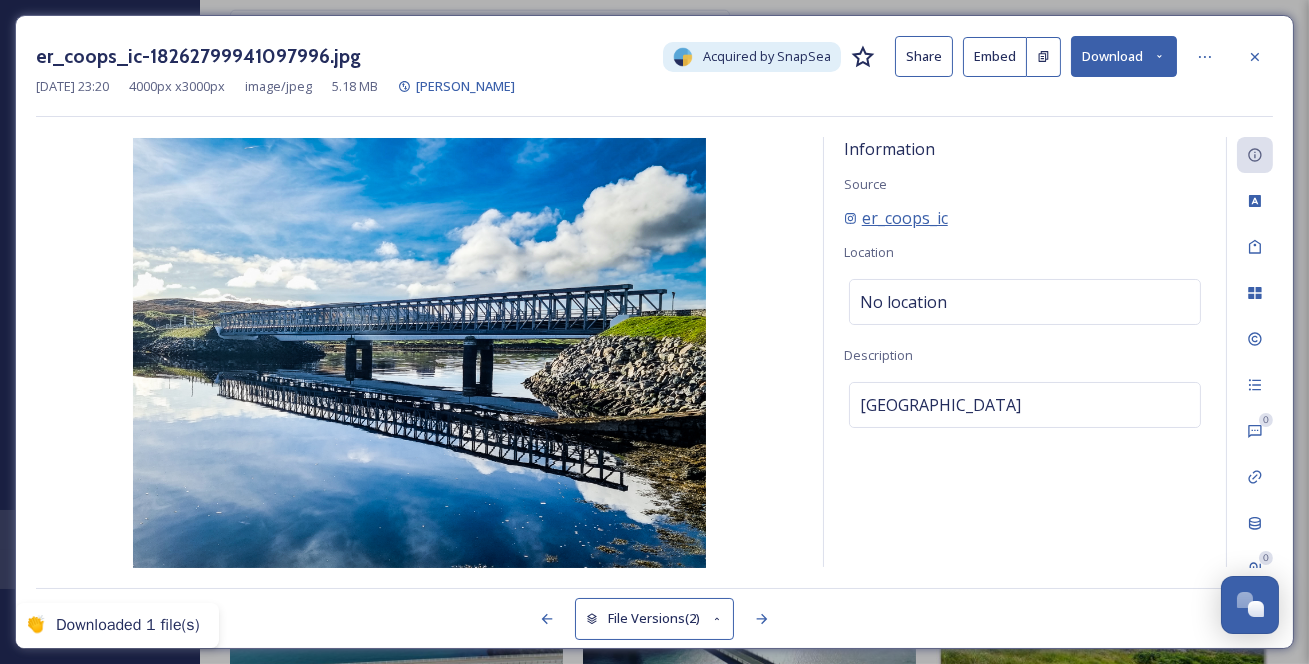 click on "er_coops_ic" at bounding box center [905, 218] 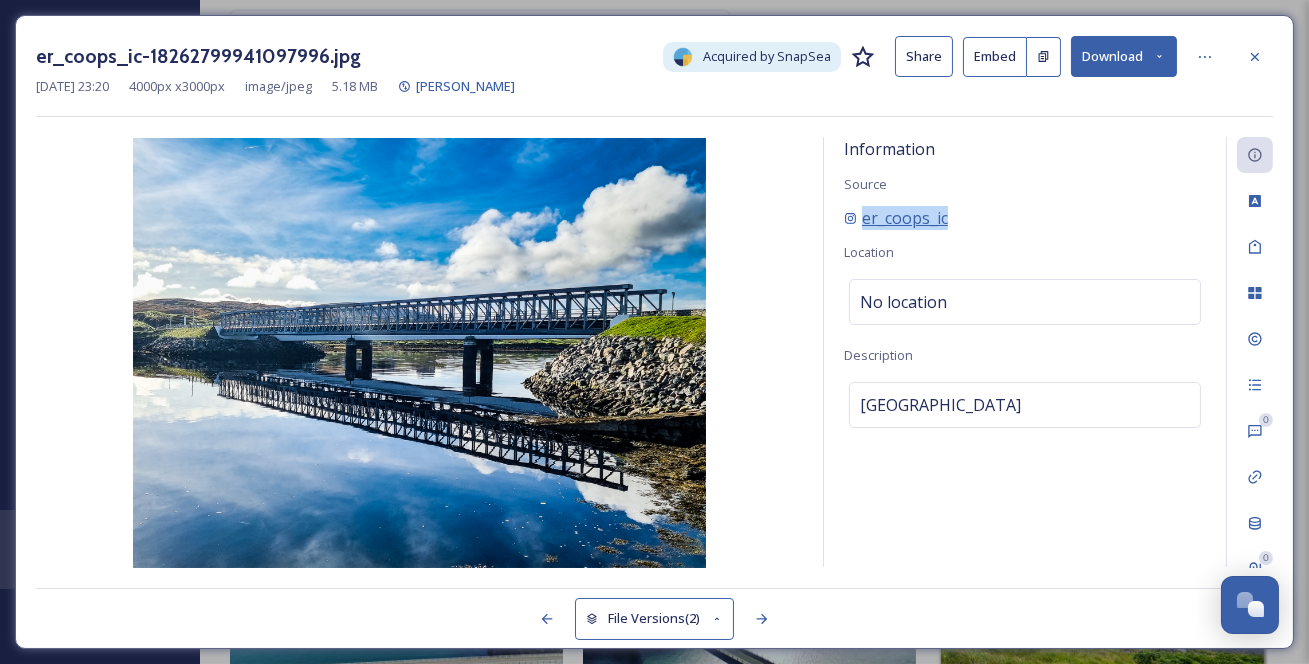 drag, startPoint x: 987, startPoint y: 239, endPoint x: 861, endPoint y: 239, distance: 126 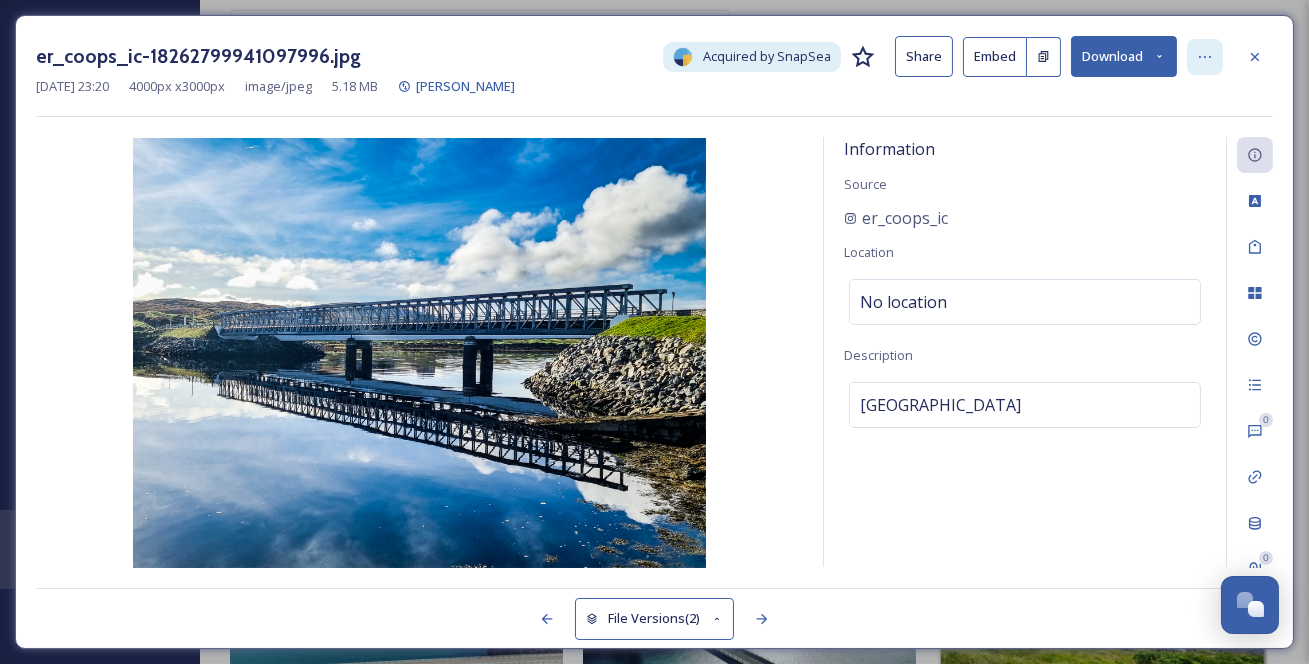 click 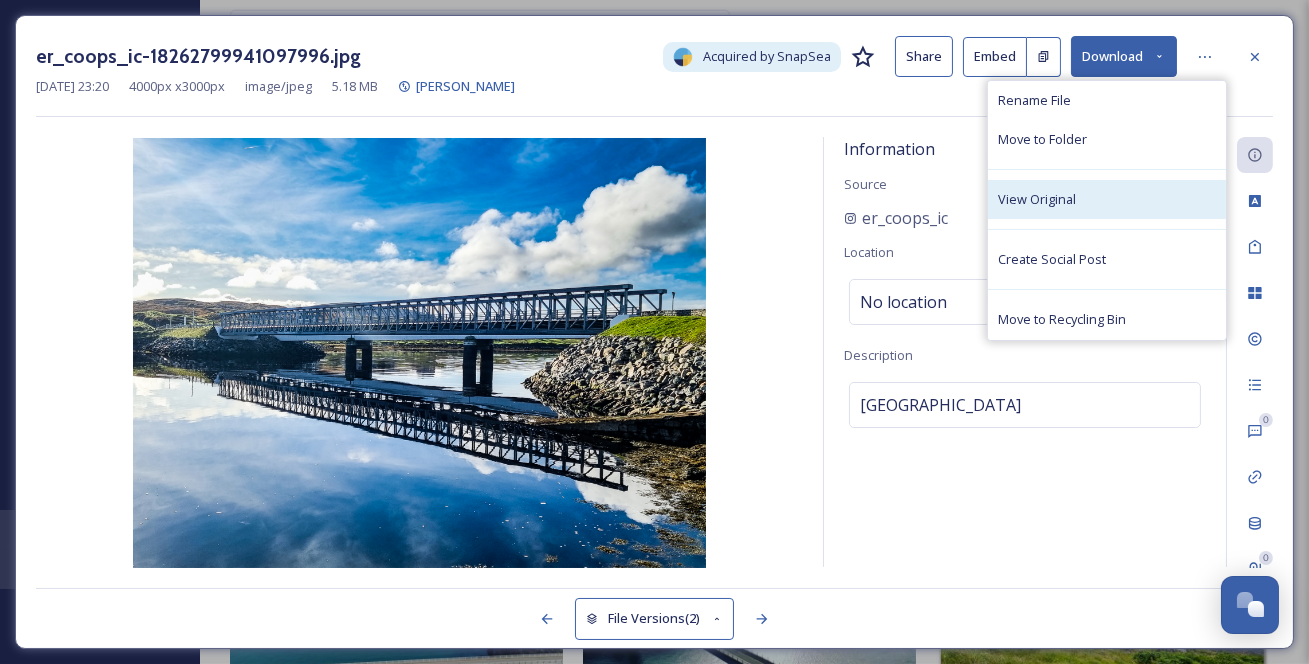 click on "View Original" at bounding box center (1107, 199) 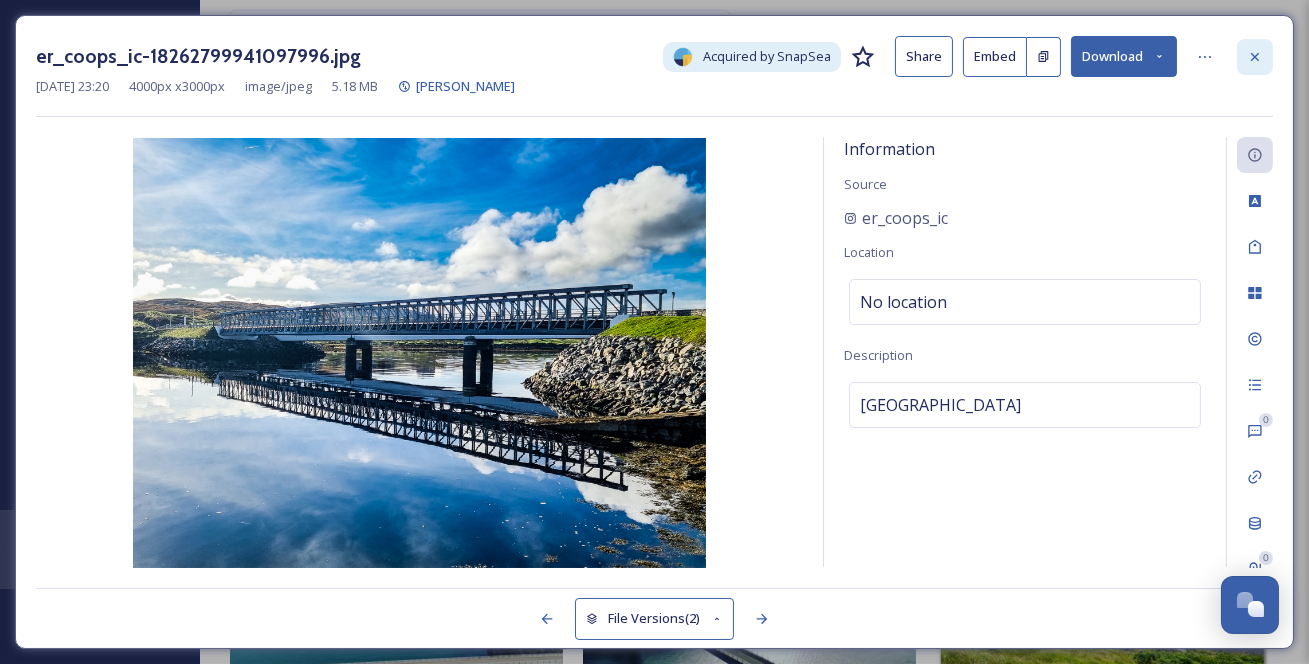 click 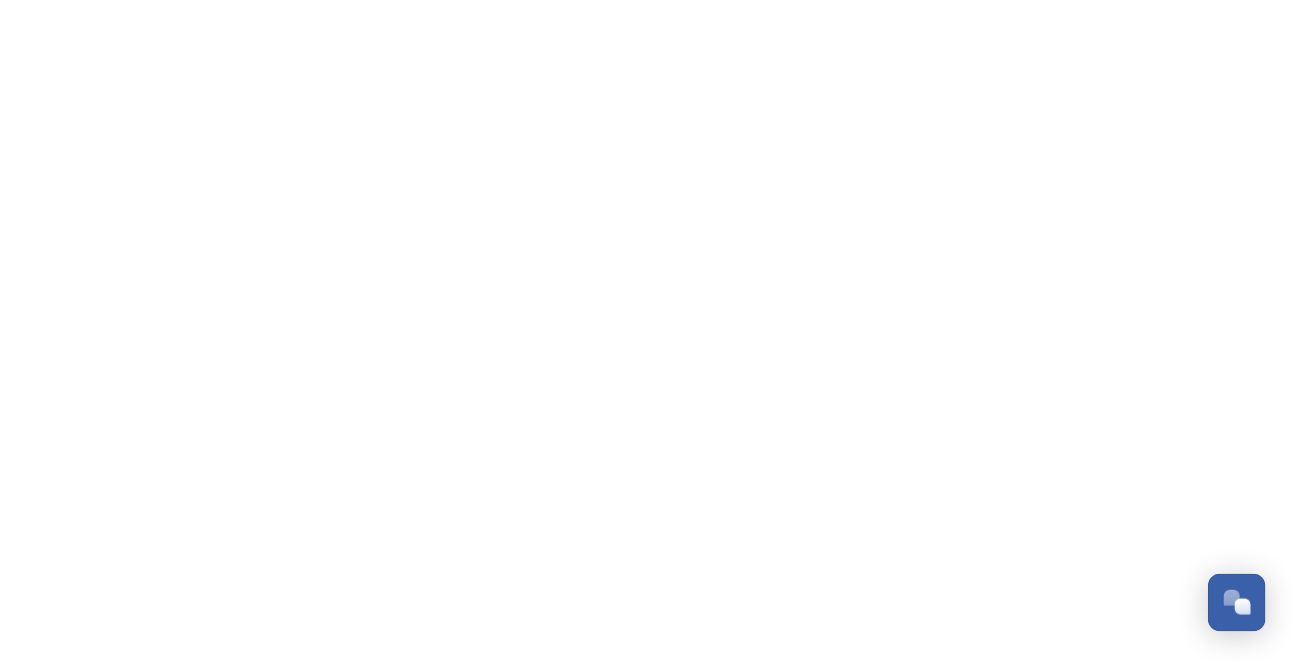 scroll, scrollTop: 0, scrollLeft: 0, axis: both 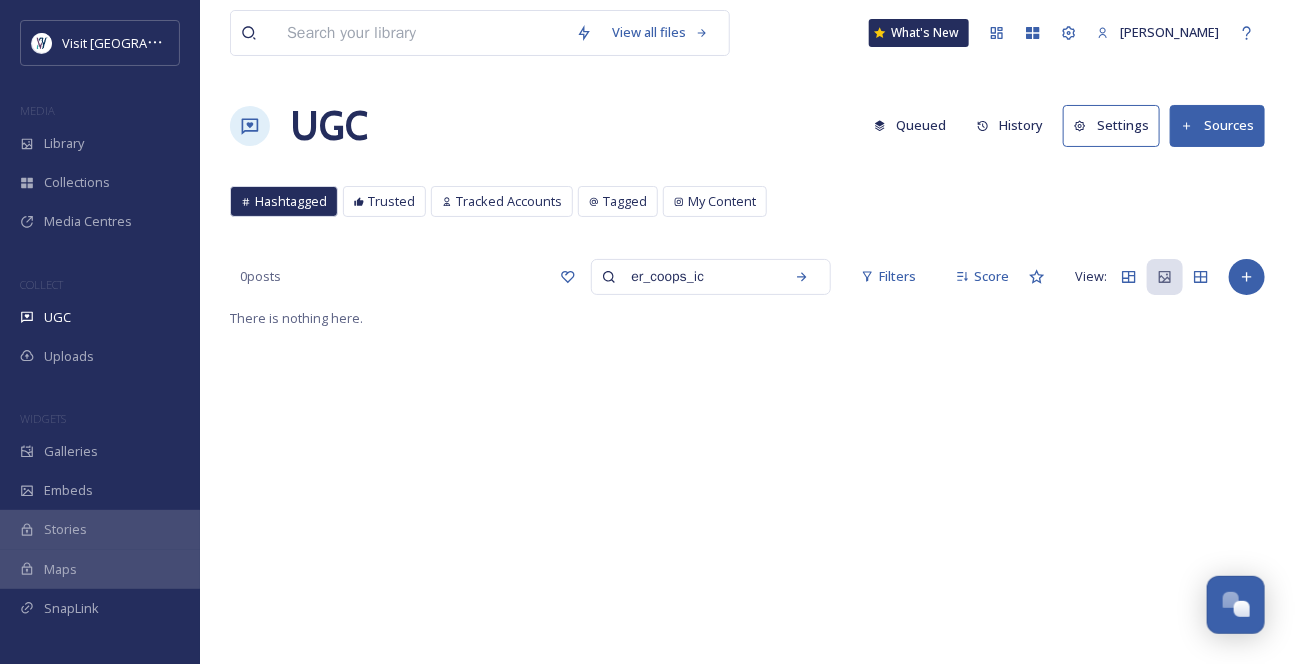 click at bounding box center (421, 33) 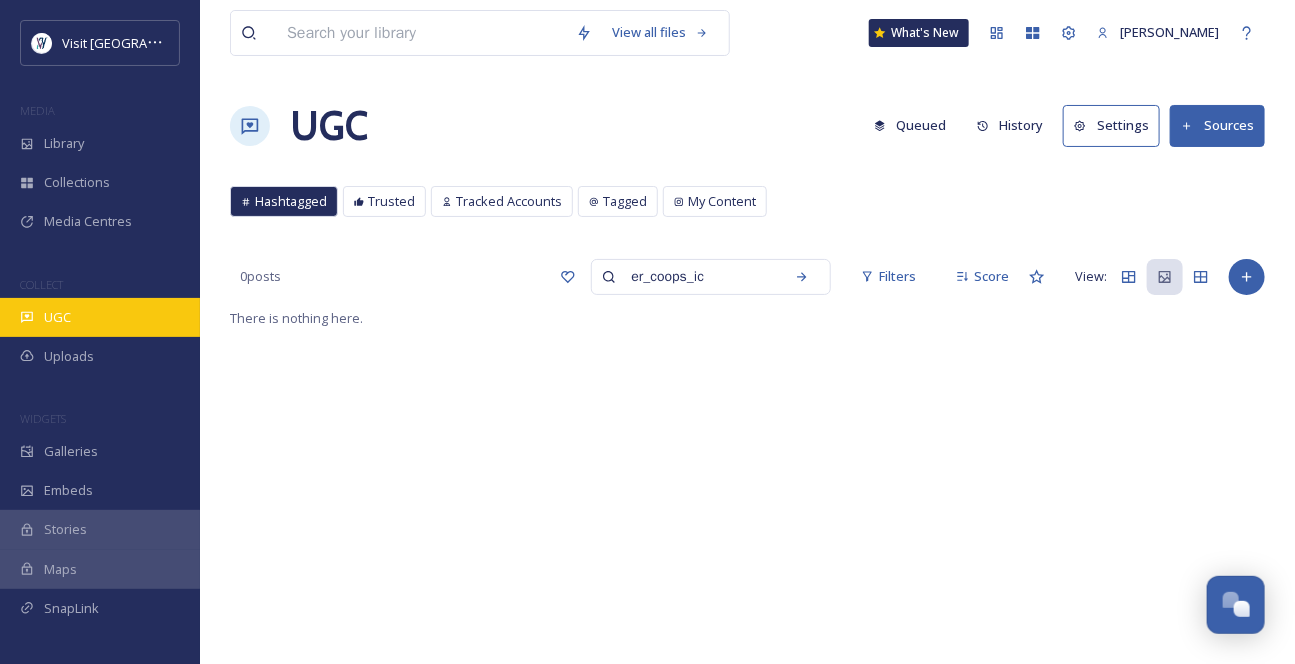 click on "UGC" at bounding box center (100, 317) 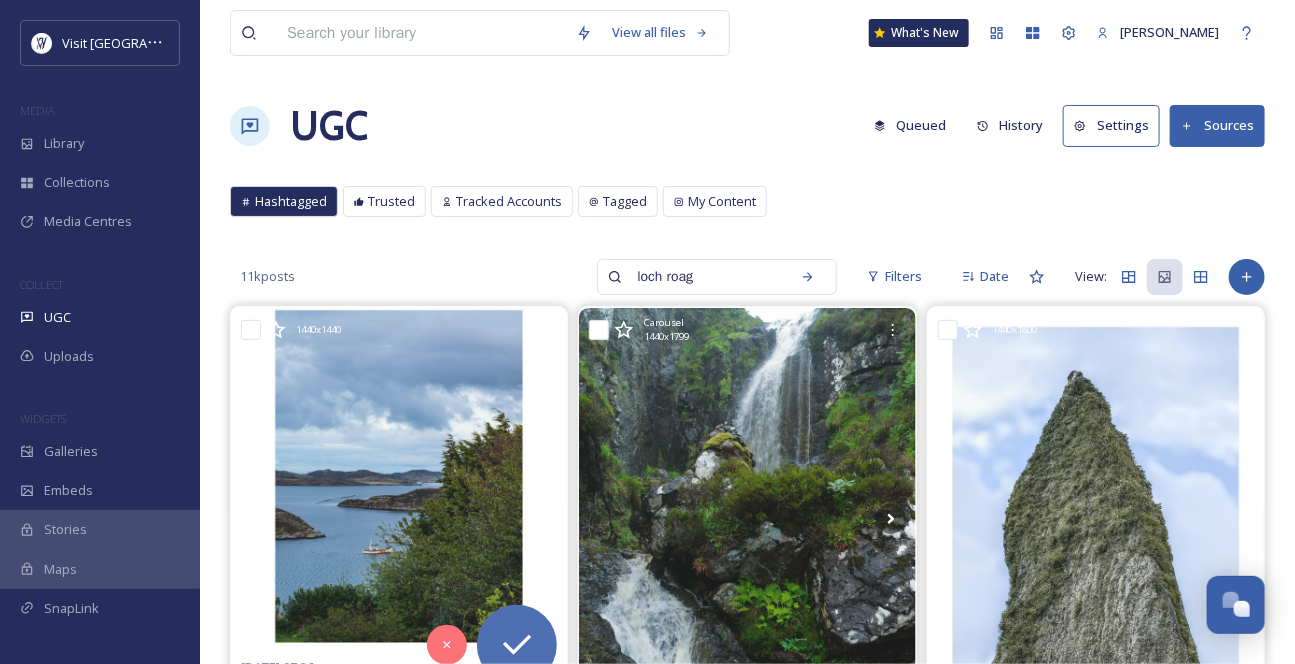 type on "loch roag" 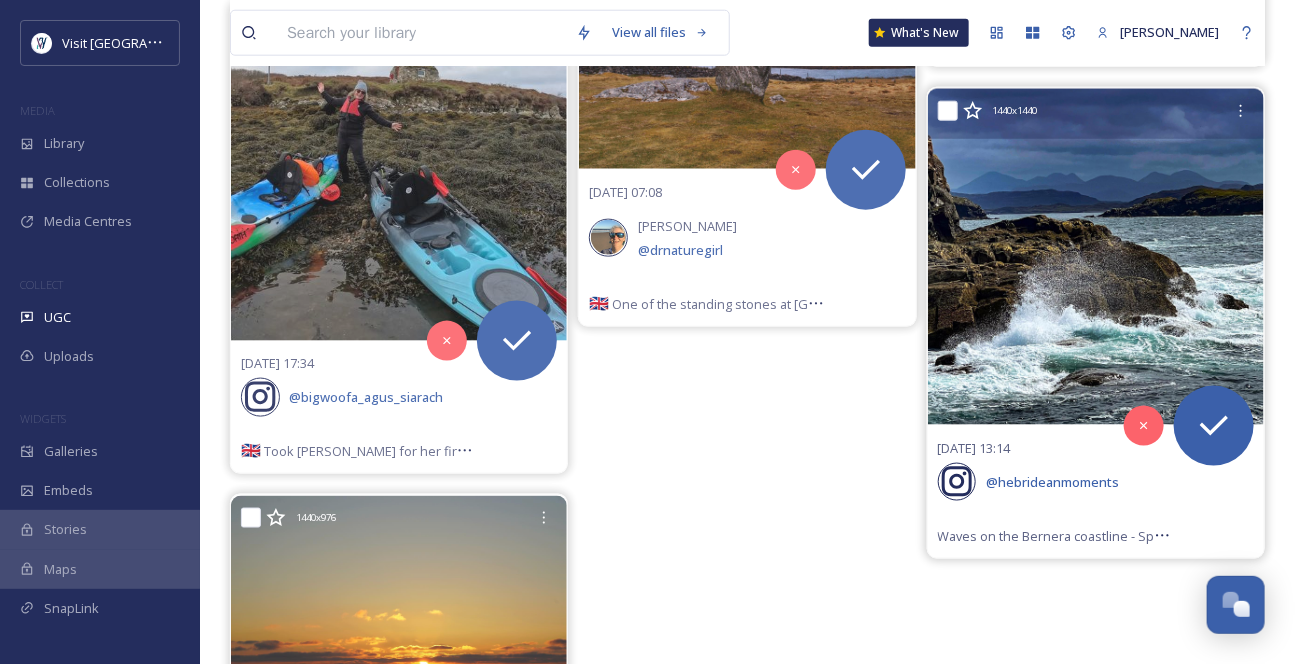 scroll, scrollTop: 818, scrollLeft: 0, axis: vertical 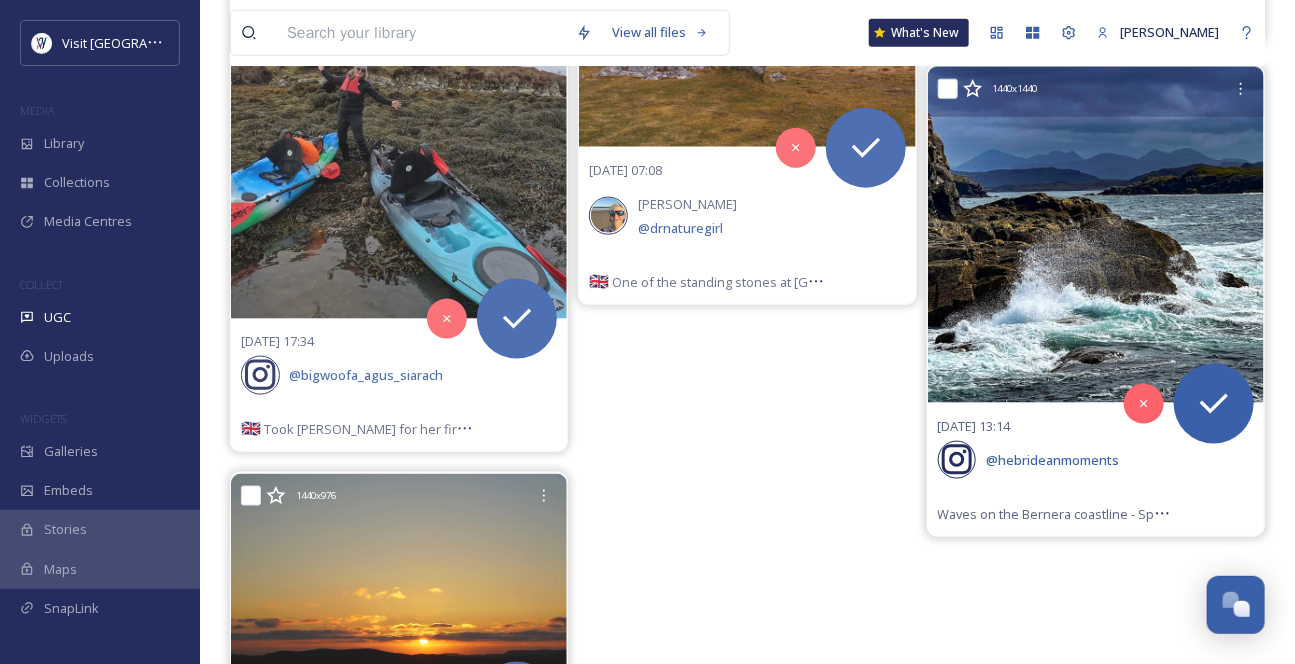 click at bounding box center [1096, 235] 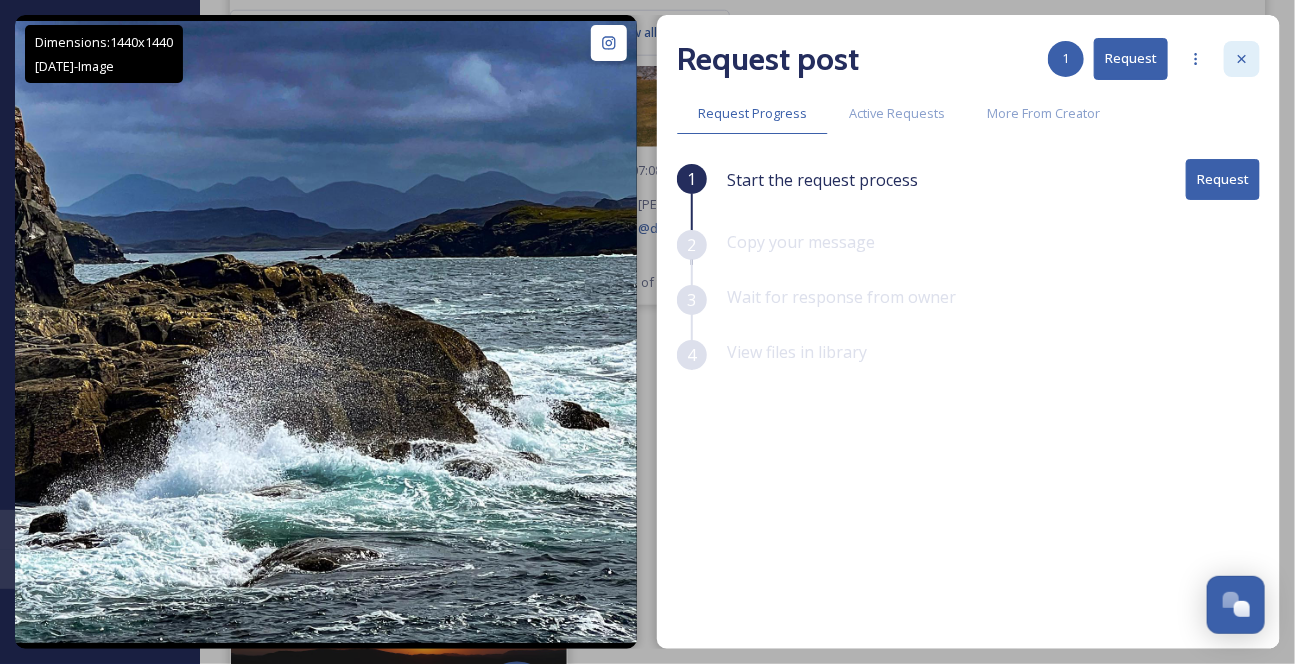 click 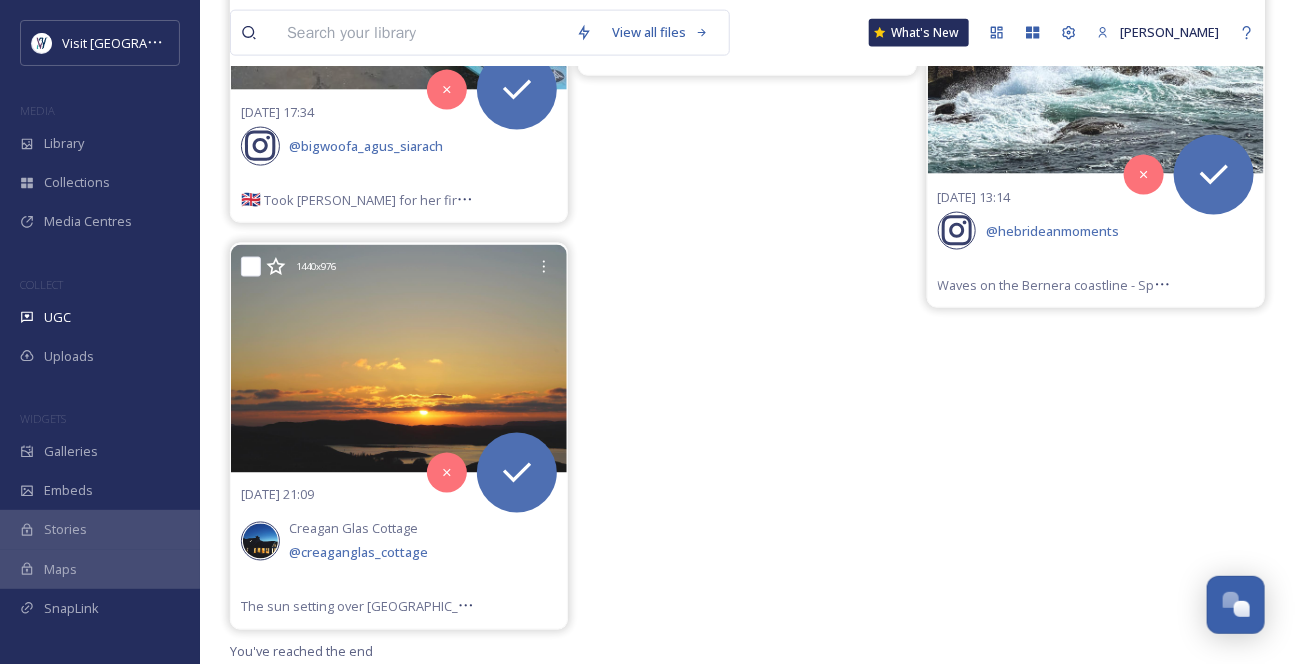 scroll, scrollTop: 1140, scrollLeft: 0, axis: vertical 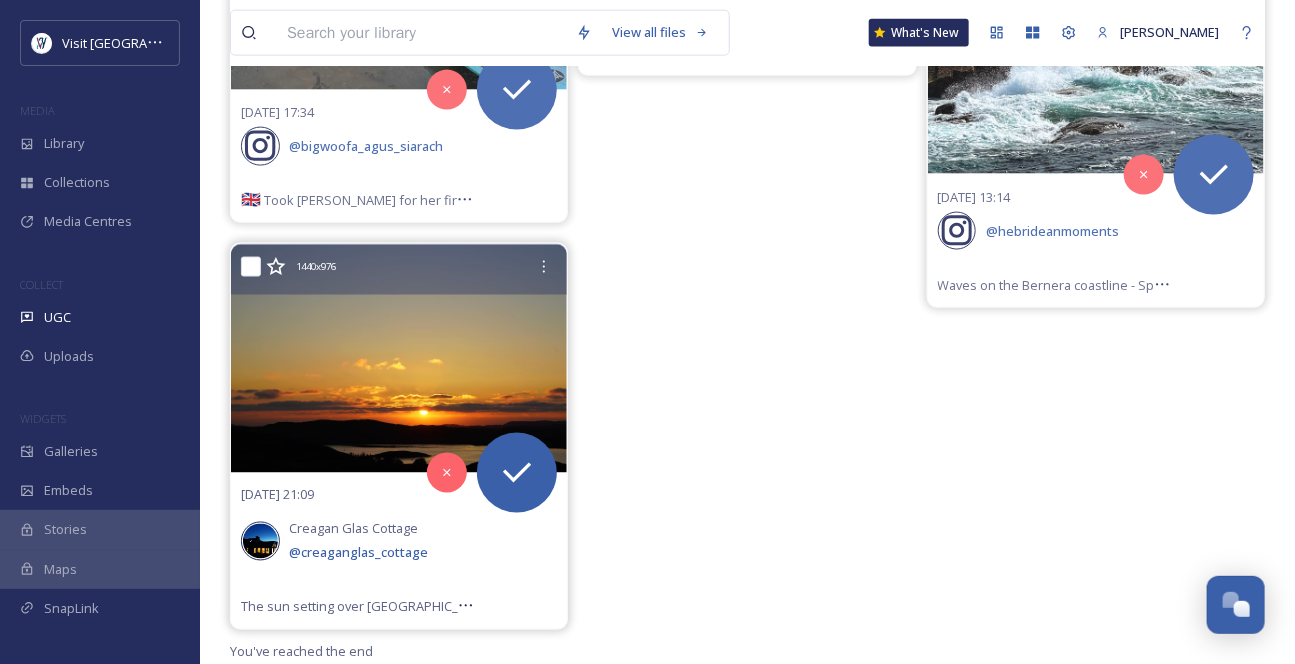 click at bounding box center (399, 359) 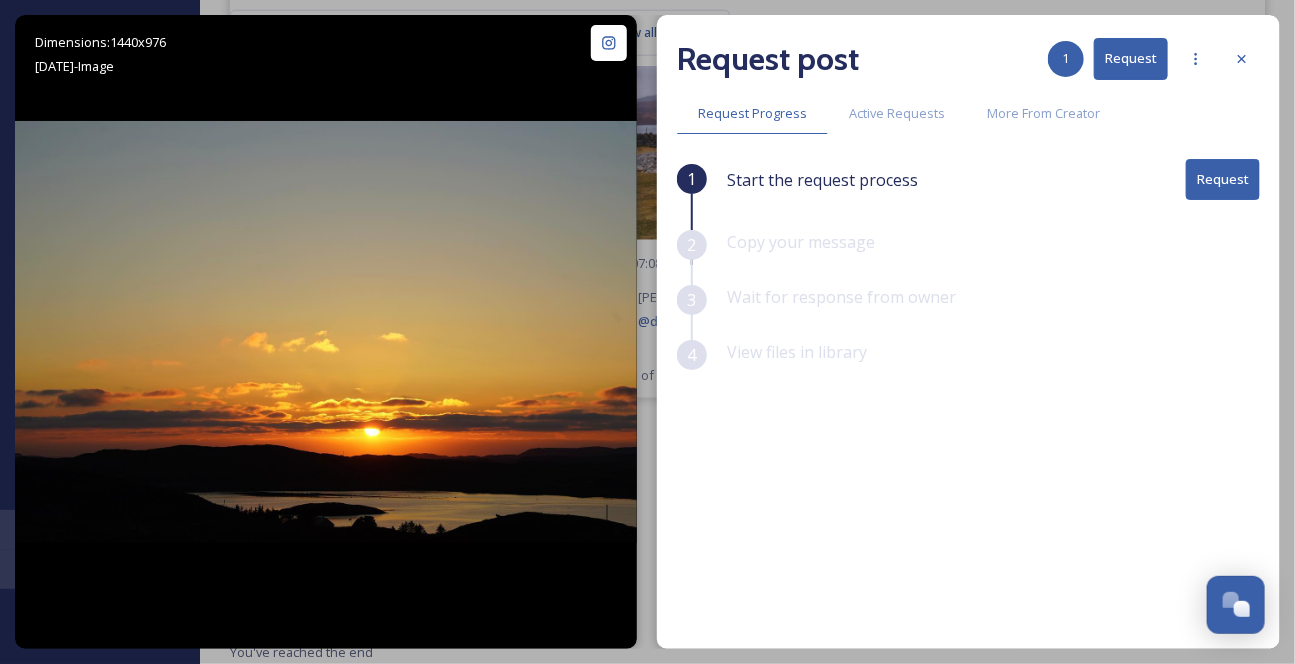 click on "Request" at bounding box center [1131, 58] 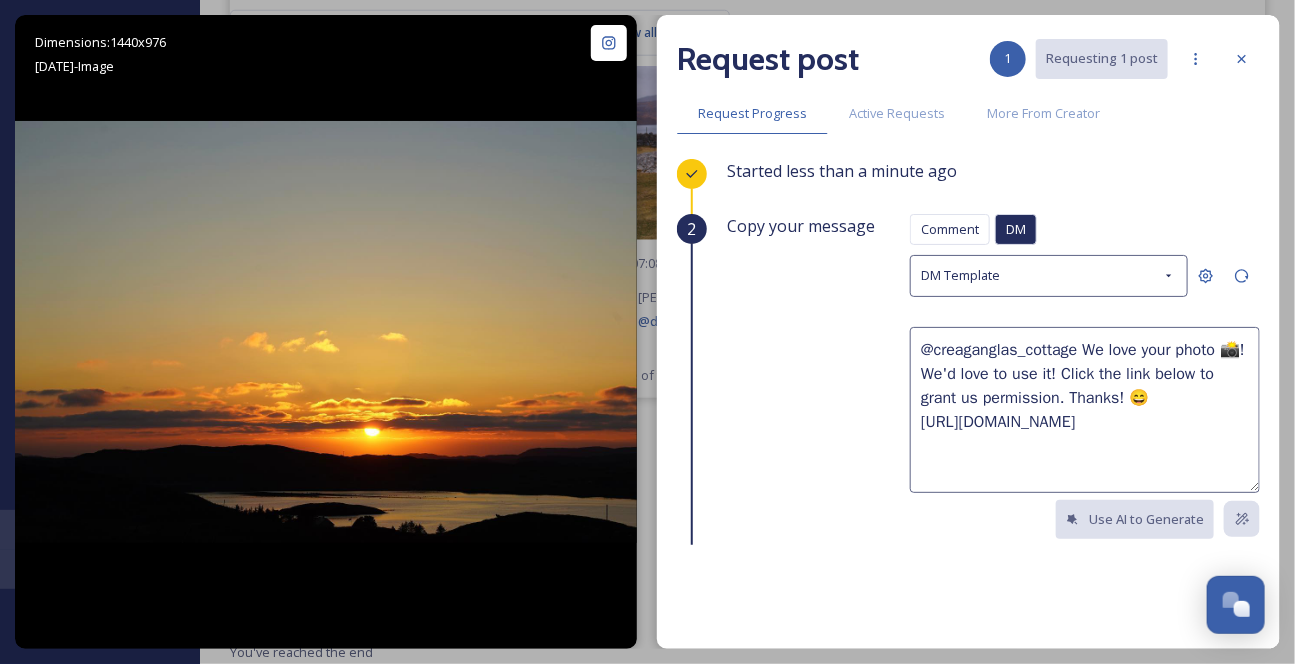 drag, startPoint x: 997, startPoint y: 541, endPoint x: 983, endPoint y: 538, distance: 14.3178215 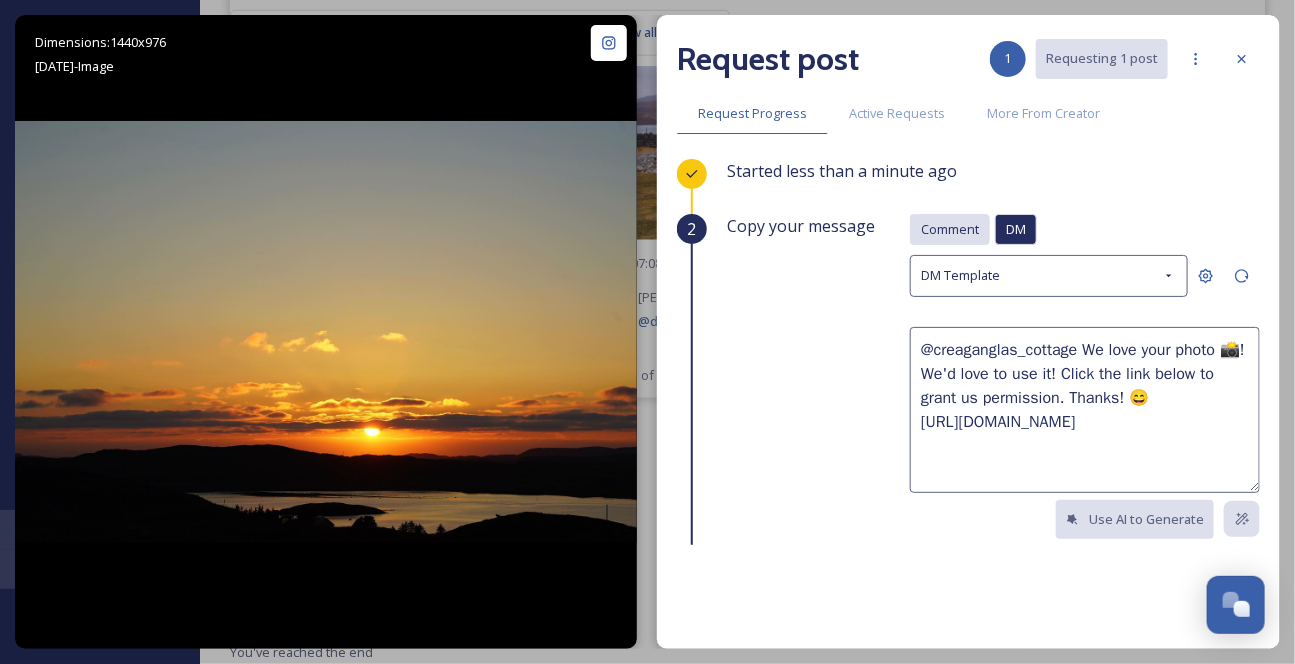 click on "Comment" at bounding box center [950, 229] 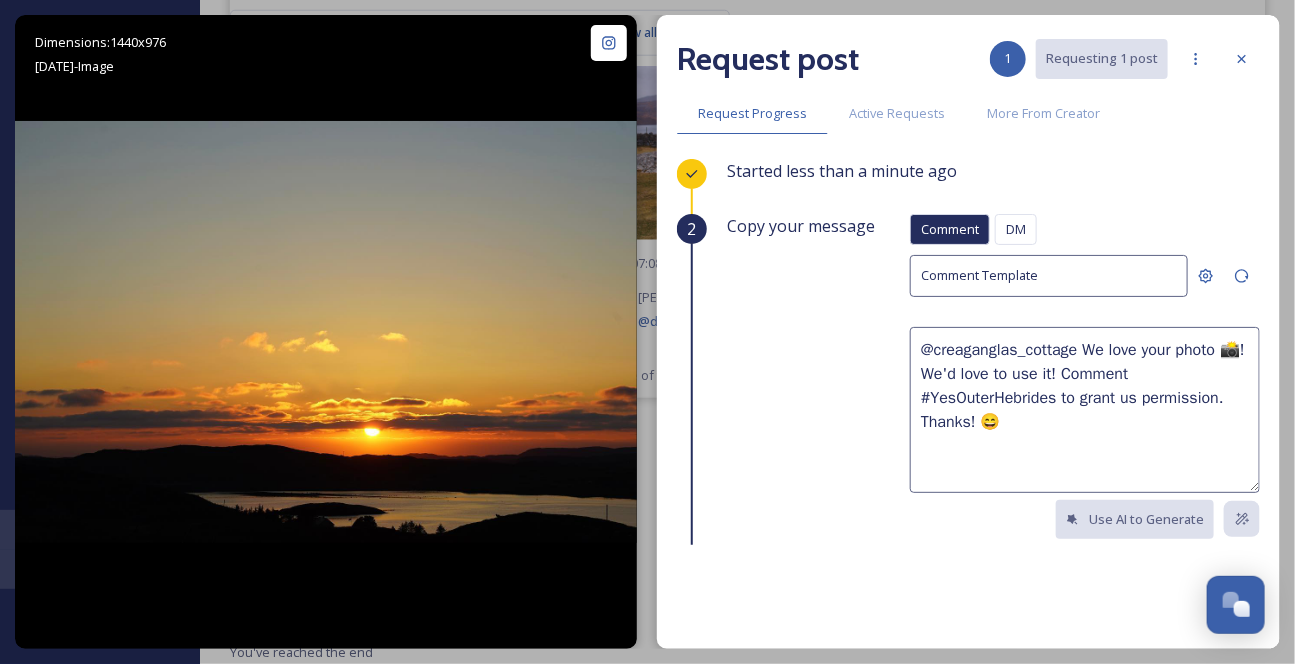 drag, startPoint x: 1195, startPoint y: 469, endPoint x: 907, endPoint y: 376, distance: 302.64334 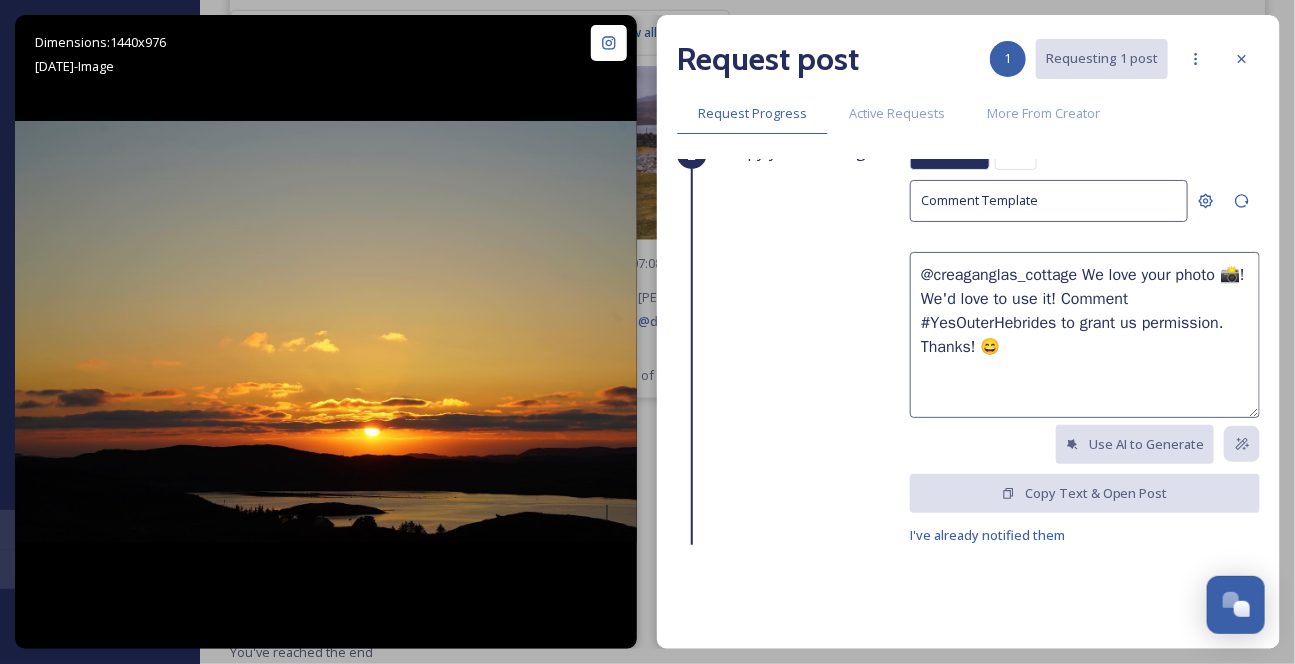 scroll, scrollTop: 119, scrollLeft: 0, axis: vertical 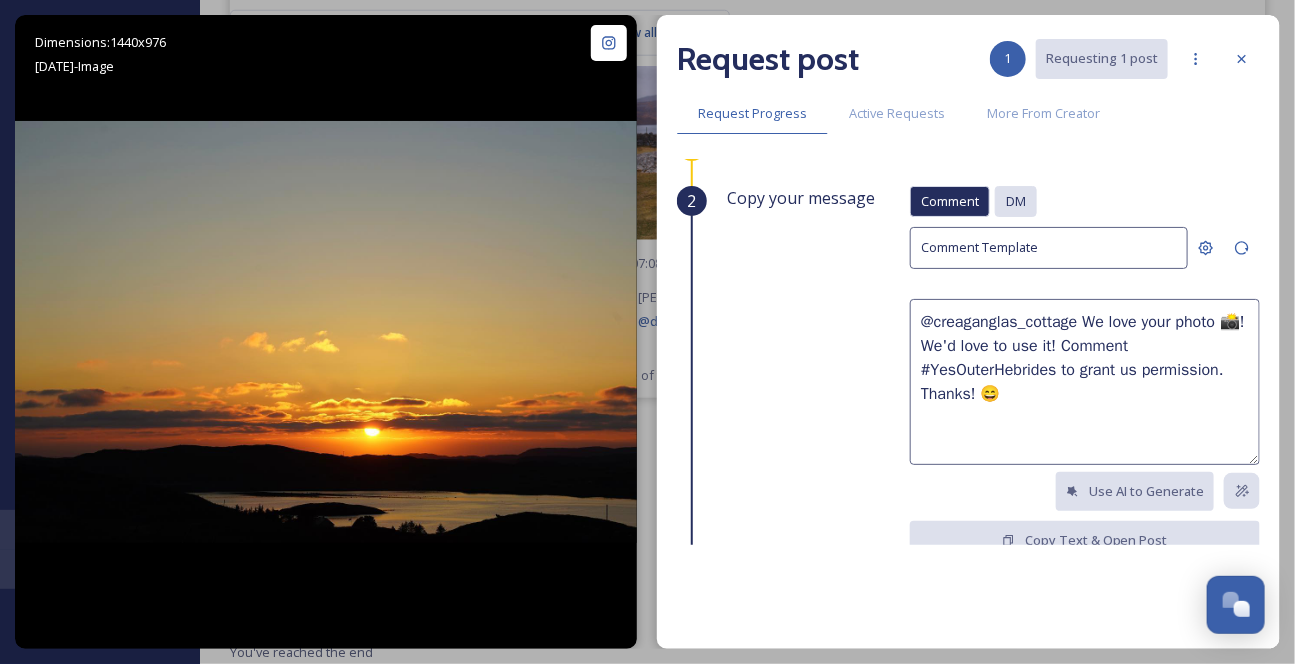 click on "DM" at bounding box center (1016, 201) 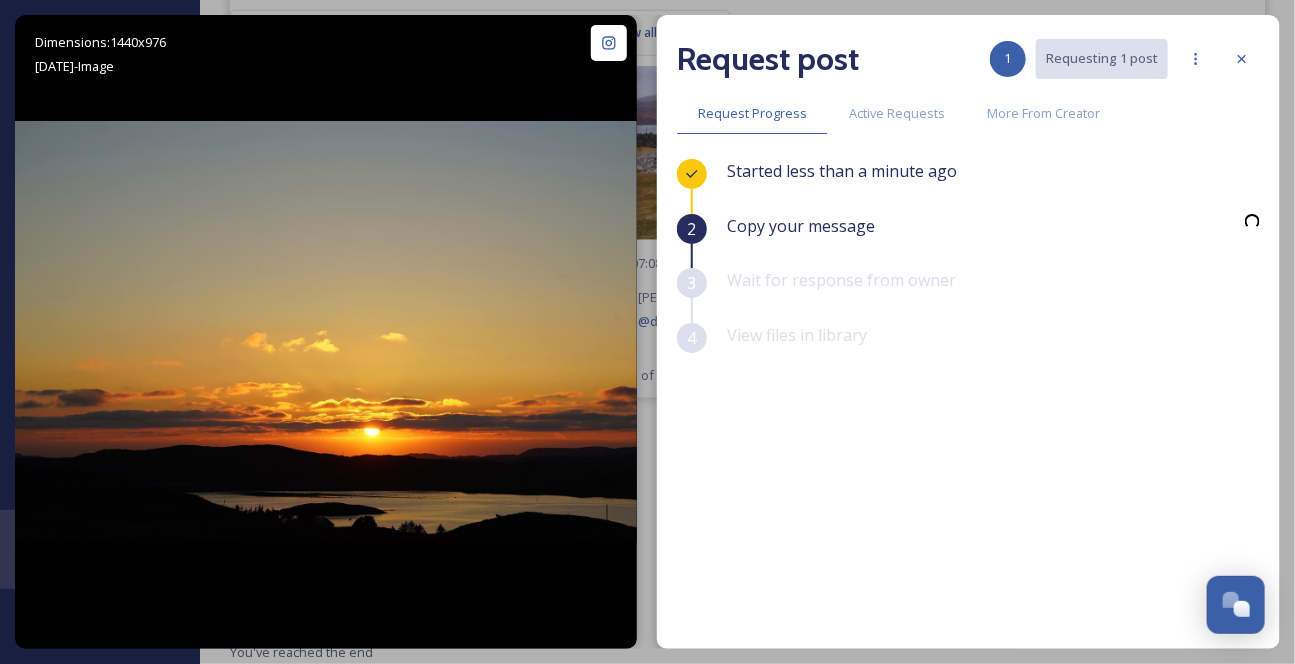 scroll, scrollTop: 0, scrollLeft: 0, axis: both 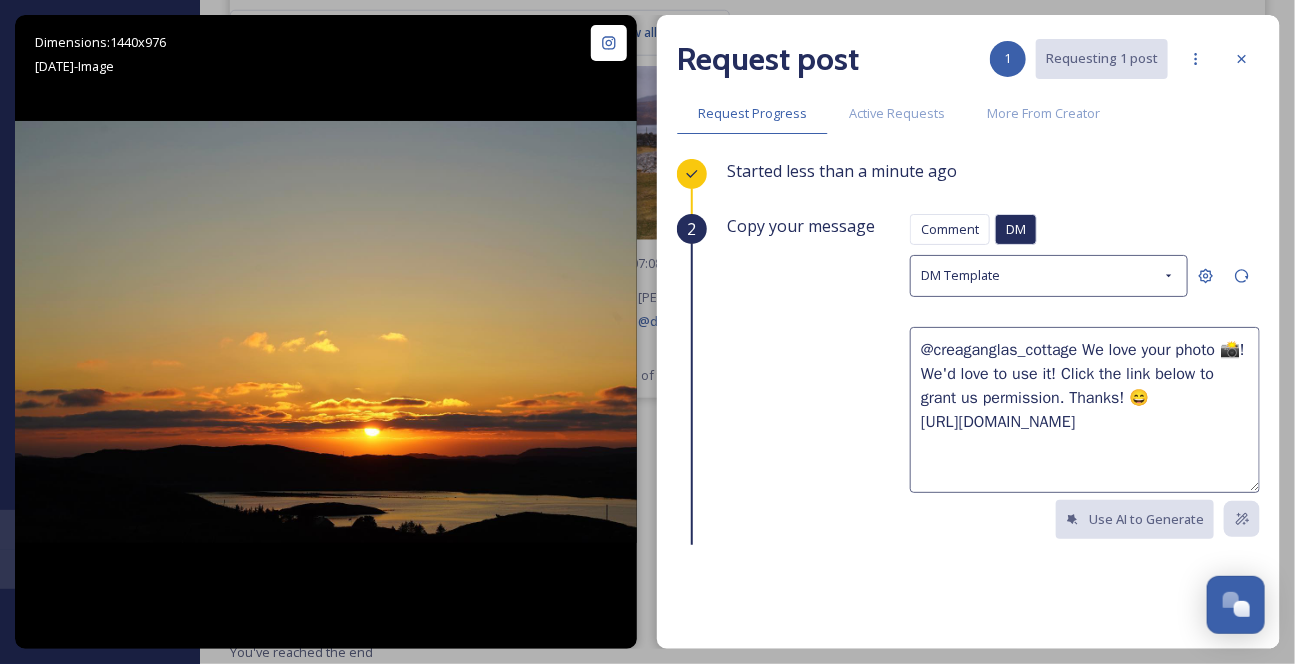 drag, startPoint x: 1052, startPoint y: 409, endPoint x: 971, endPoint y: 415, distance: 81.22192 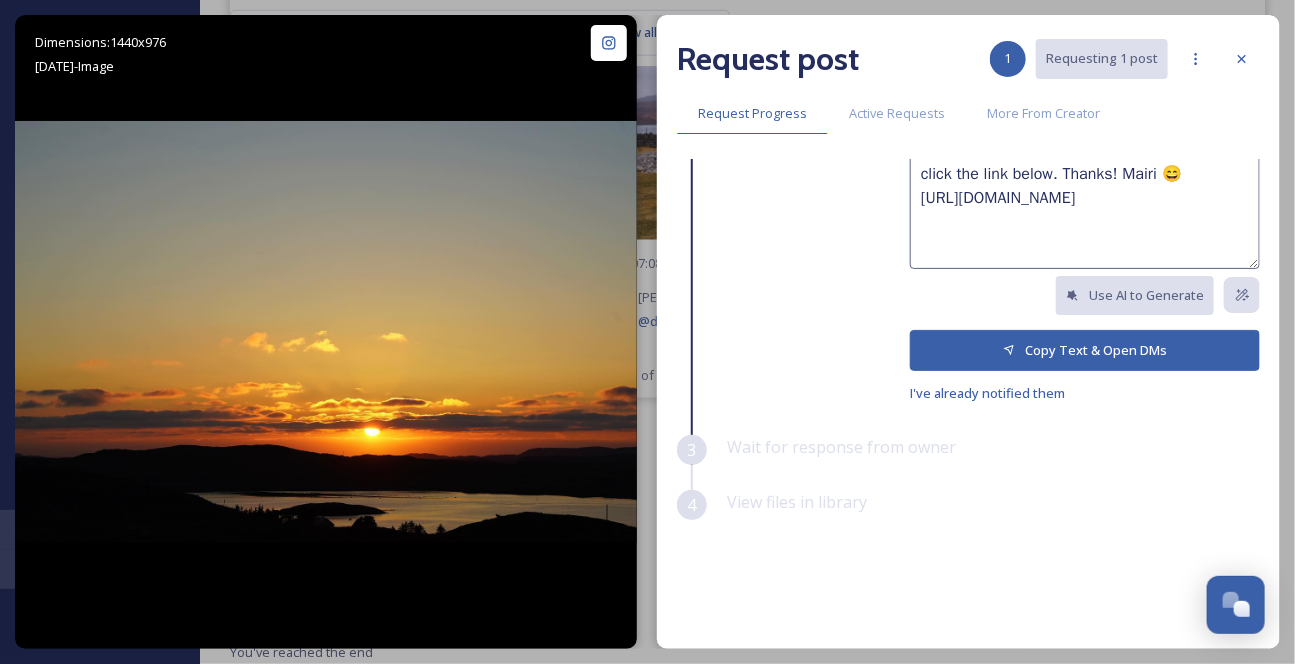 scroll, scrollTop: 272, scrollLeft: 0, axis: vertical 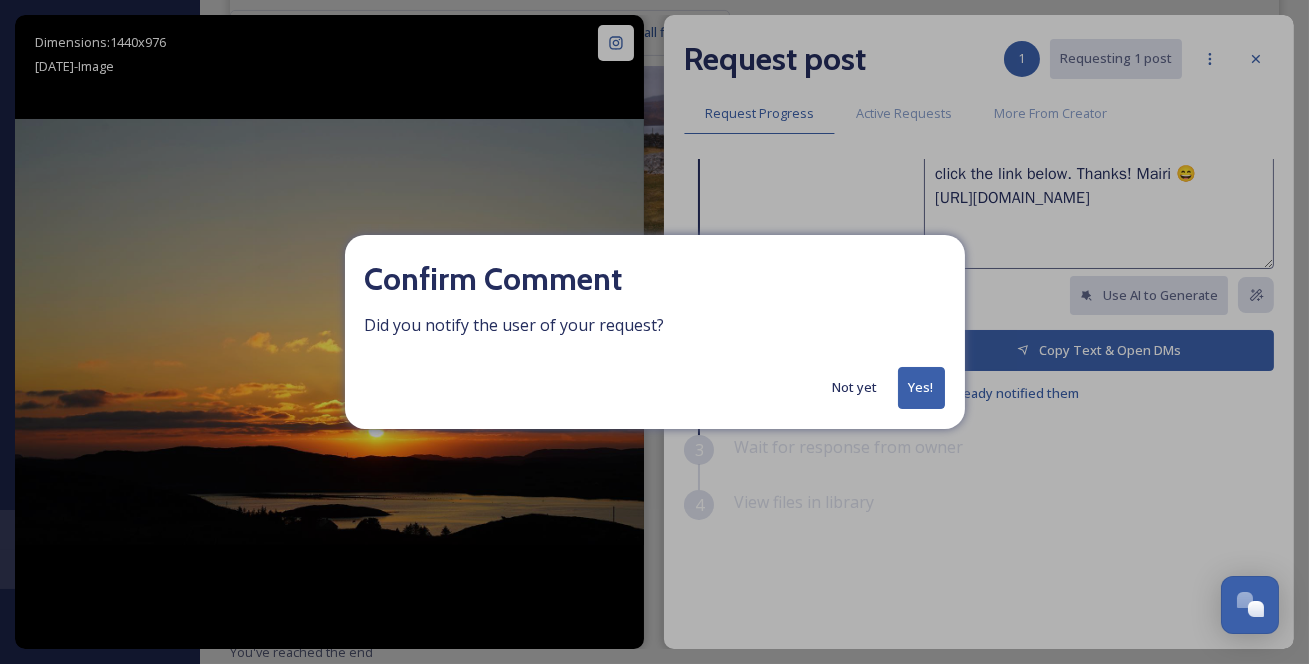 click on "Confirm Comment Did you notify the user of your request? Not yet Yes!" at bounding box center [654, 332] 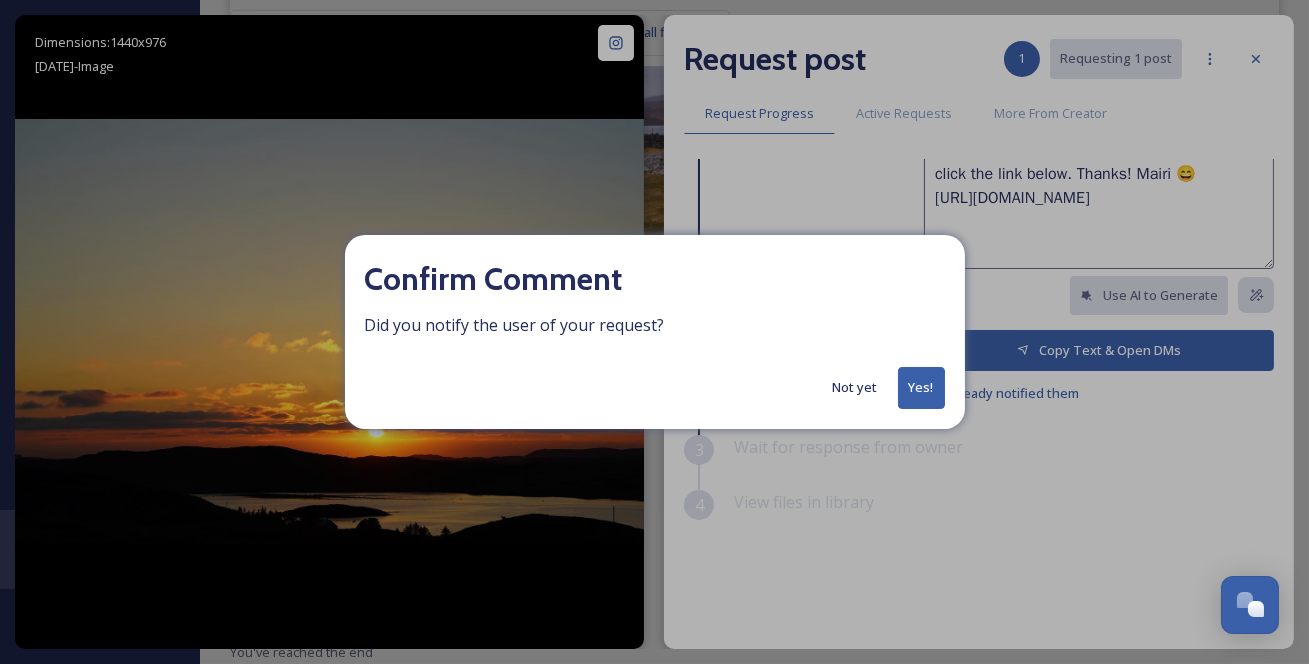 click on "Not yet" at bounding box center (855, 387) 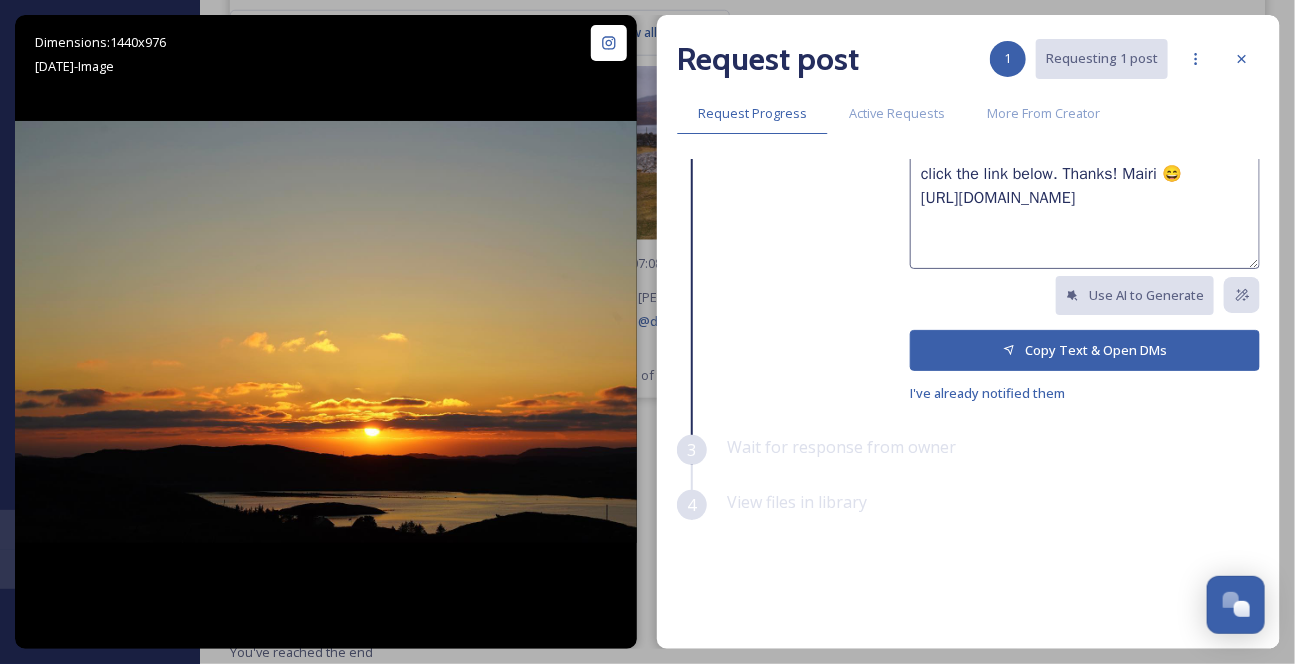 click on "Copy Text & Open DMs" at bounding box center (1085, 350) 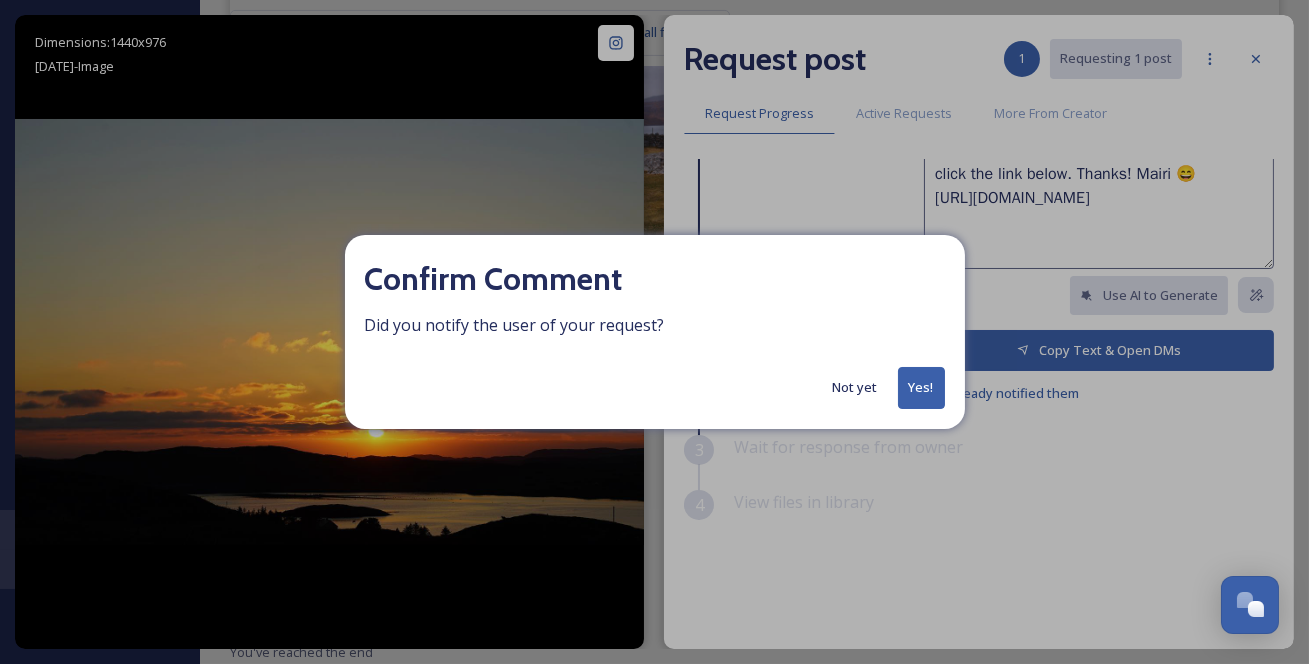 click on "Not yet" at bounding box center [855, 387] 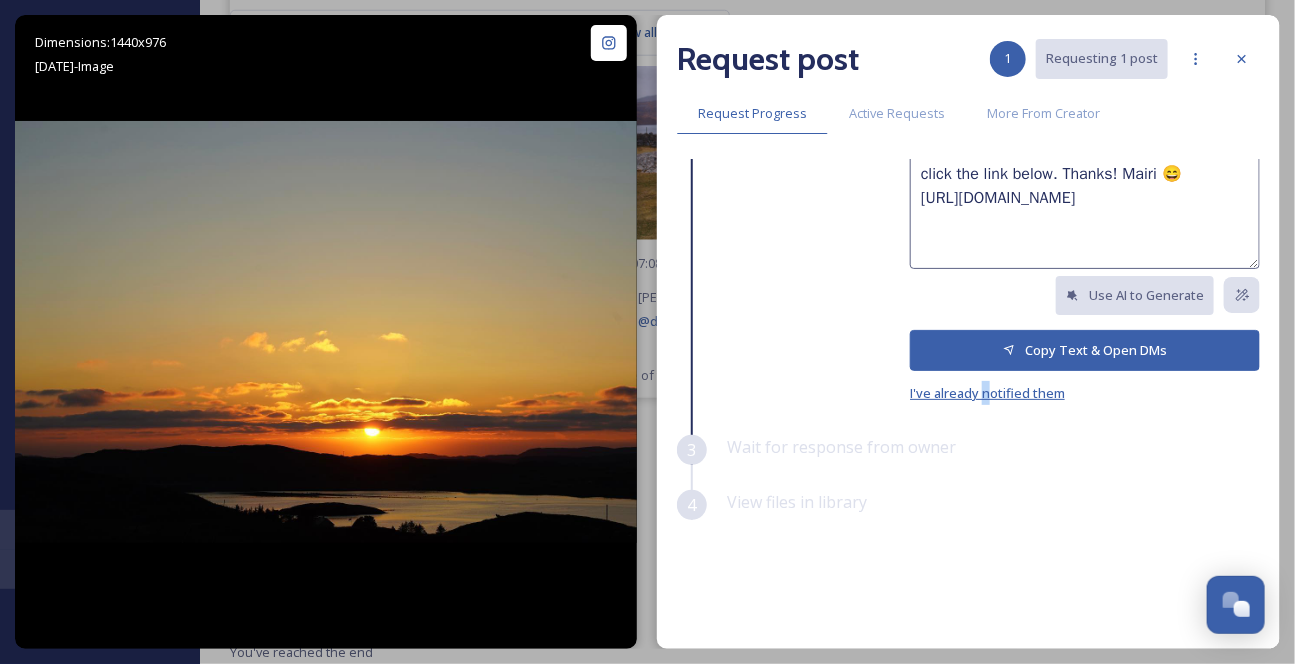 click on "I've already notified them" at bounding box center (987, 393) 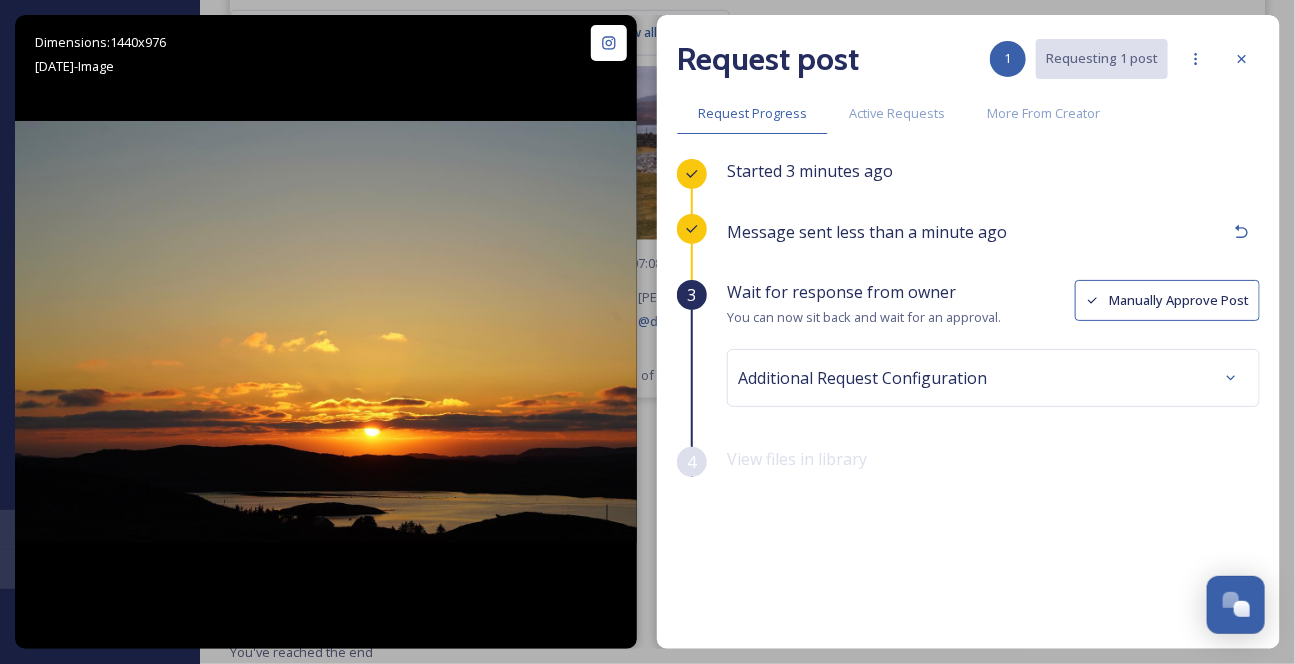 scroll, scrollTop: 18, scrollLeft: 0, axis: vertical 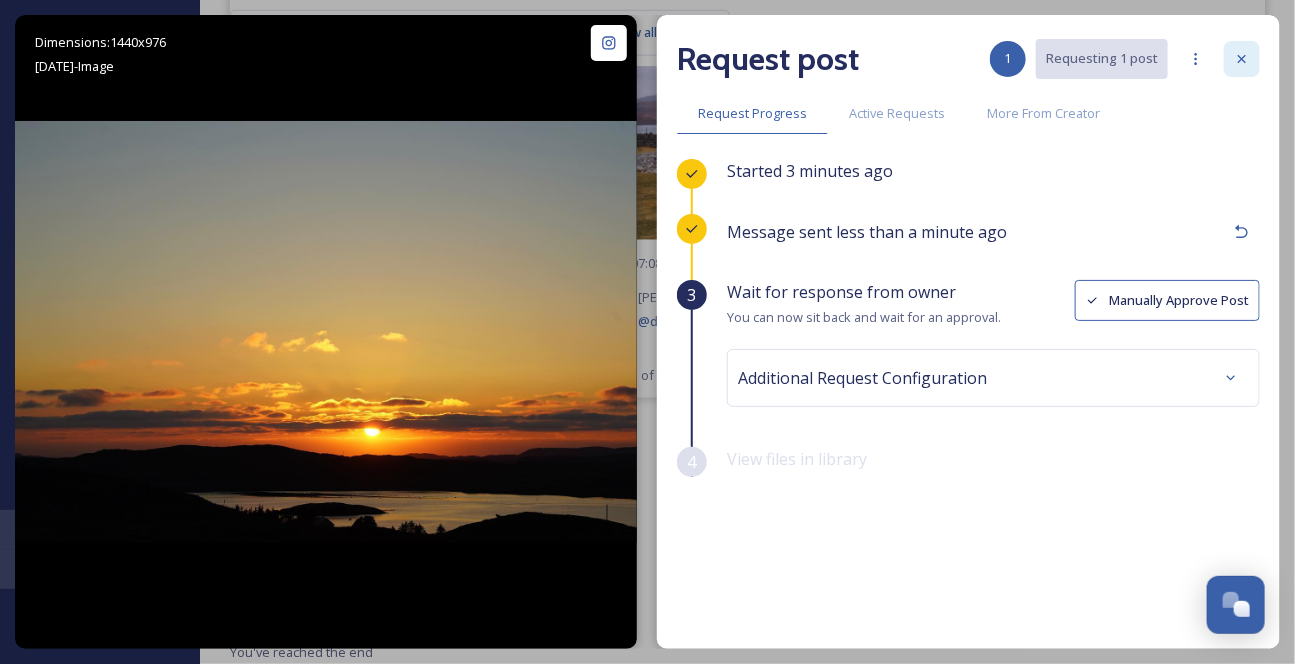 click 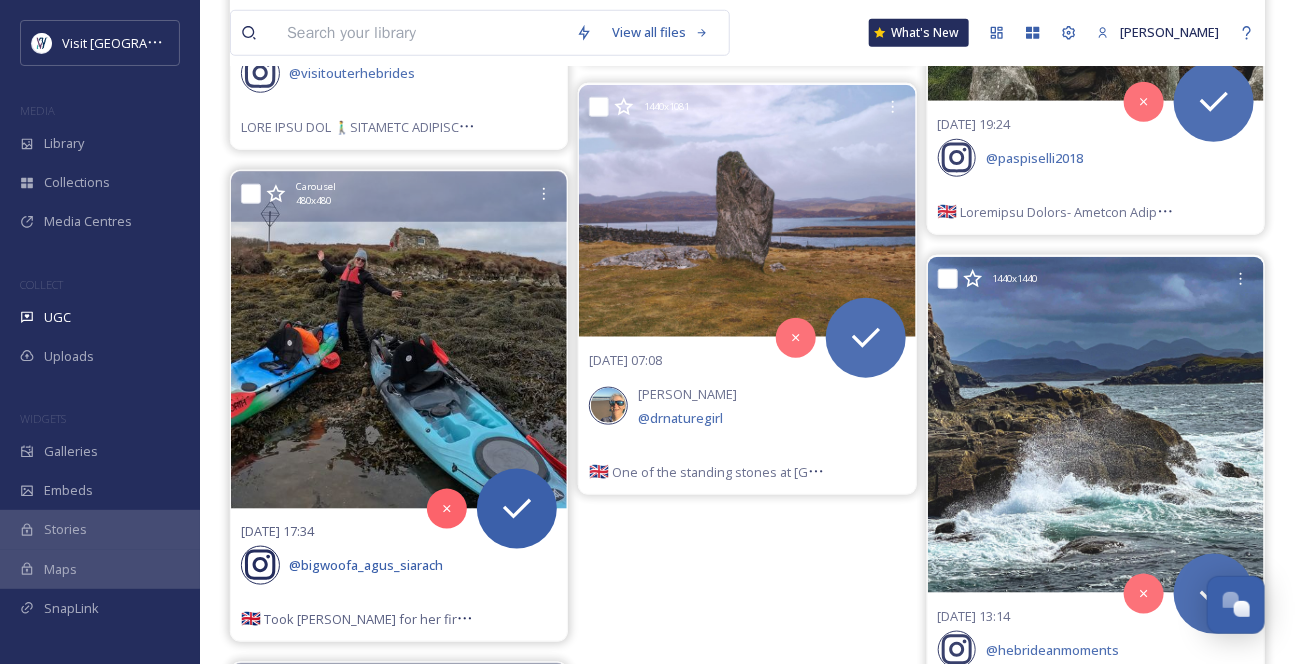 scroll, scrollTop: 685, scrollLeft: 0, axis: vertical 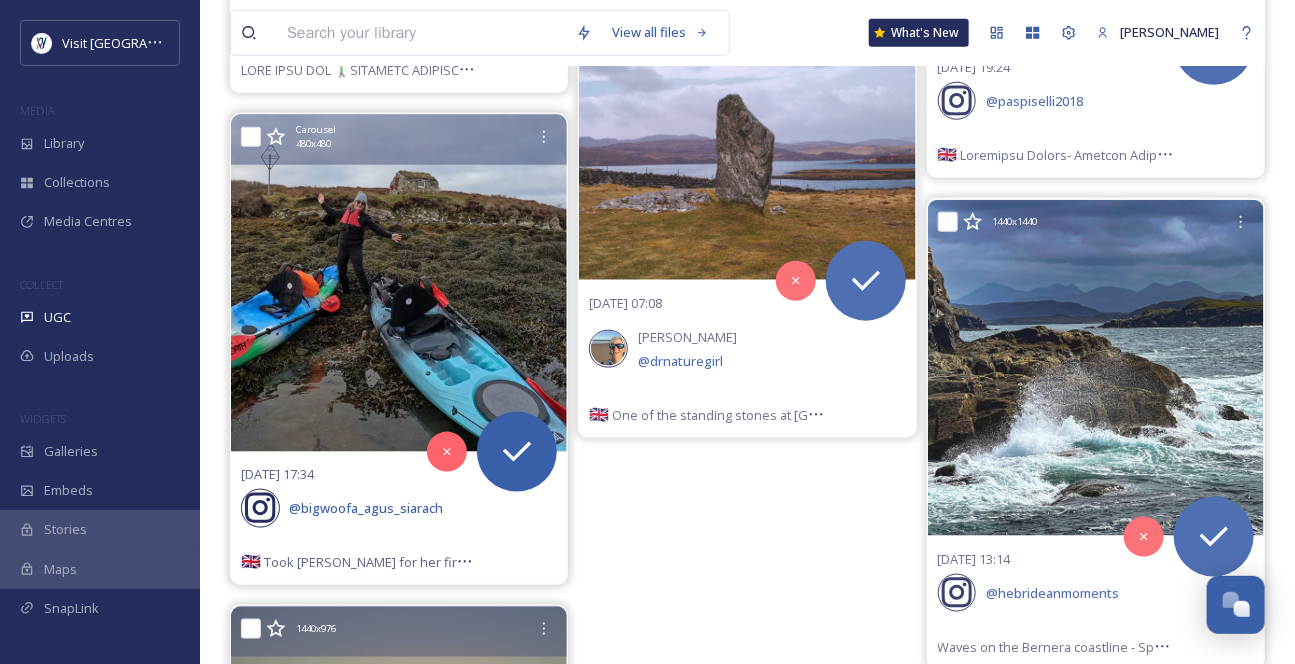 click at bounding box center [399, 283] 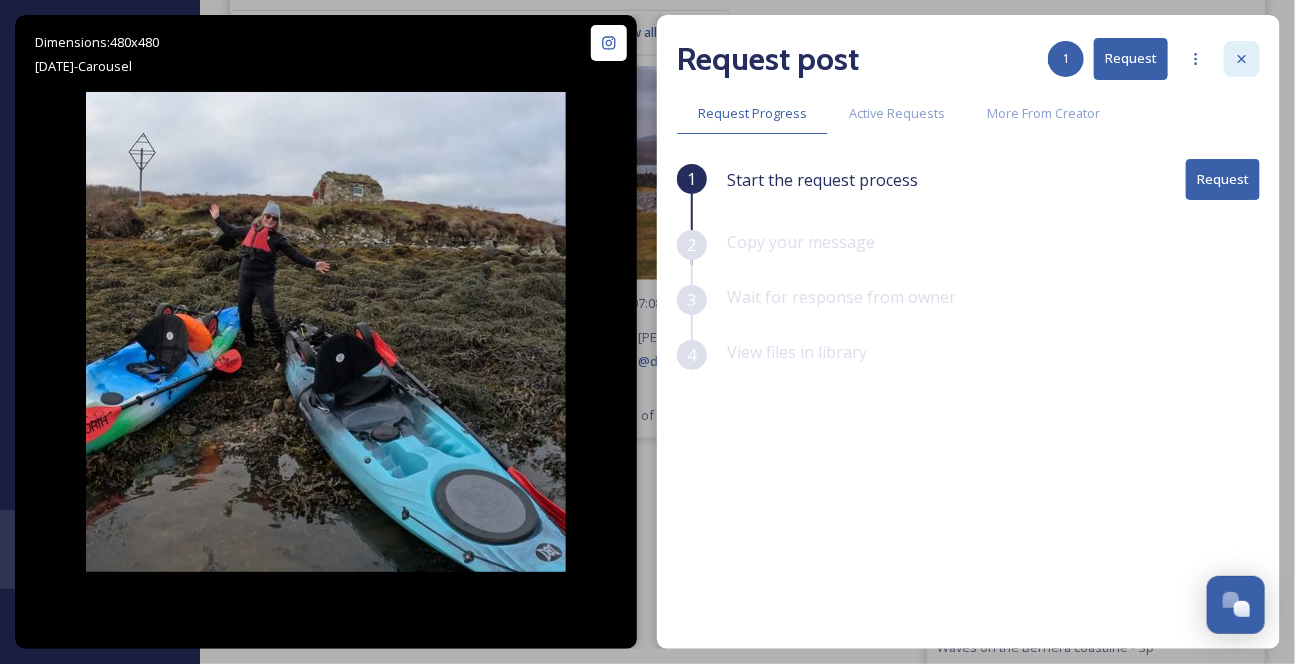 click 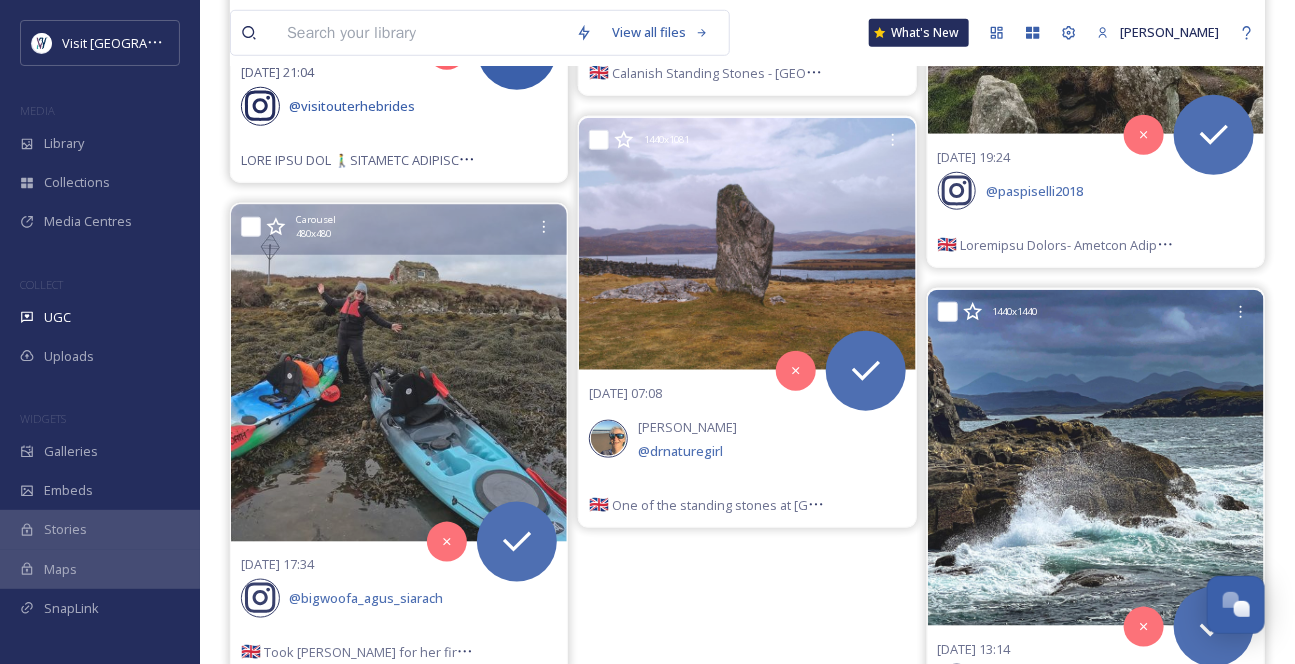 scroll, scrollTop: 594, scrollLeft: 0, axis: vertical 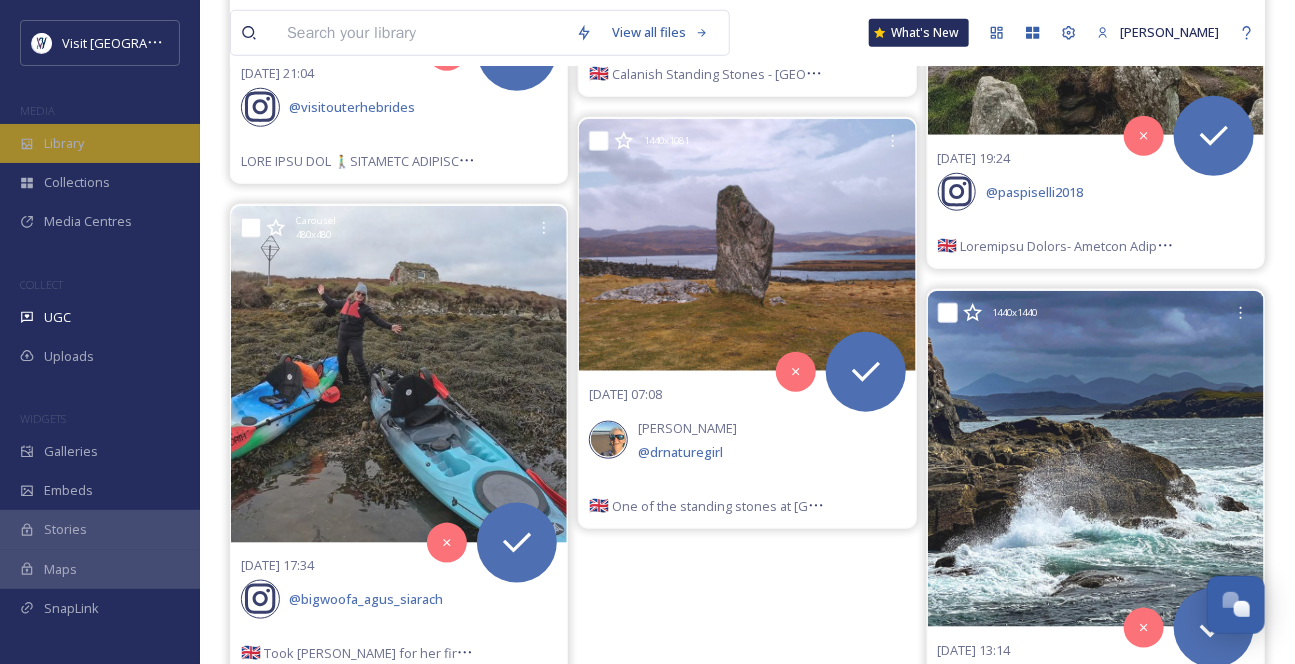click on "Library" at bounding box center (100, 143) 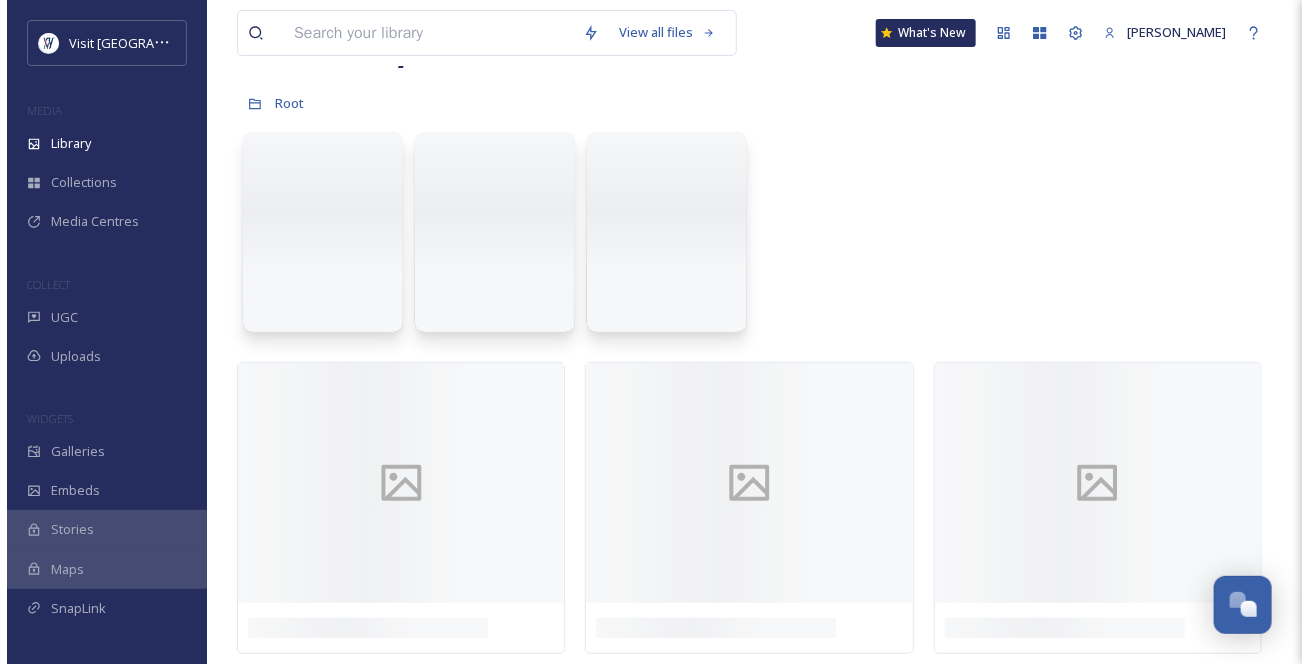 scroll, scrollTop: 0, scrollLeft: 0, axis: both 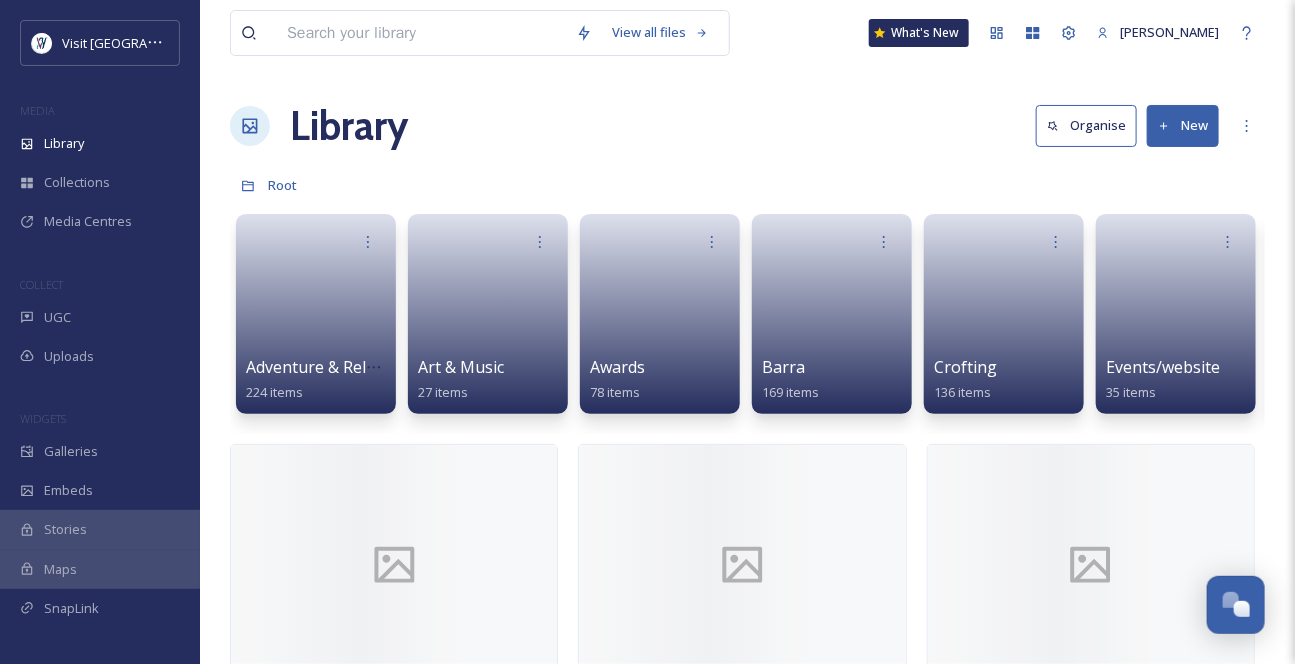 click at bounding box center [421, 33] 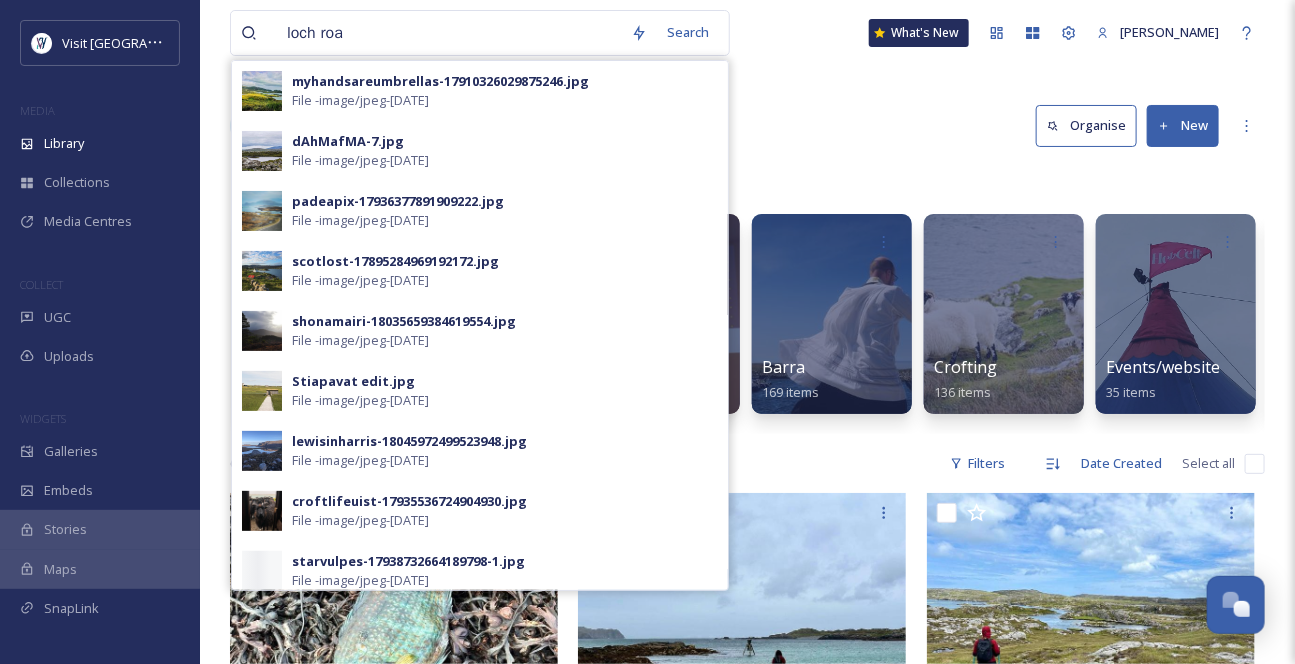type on "loch roag" 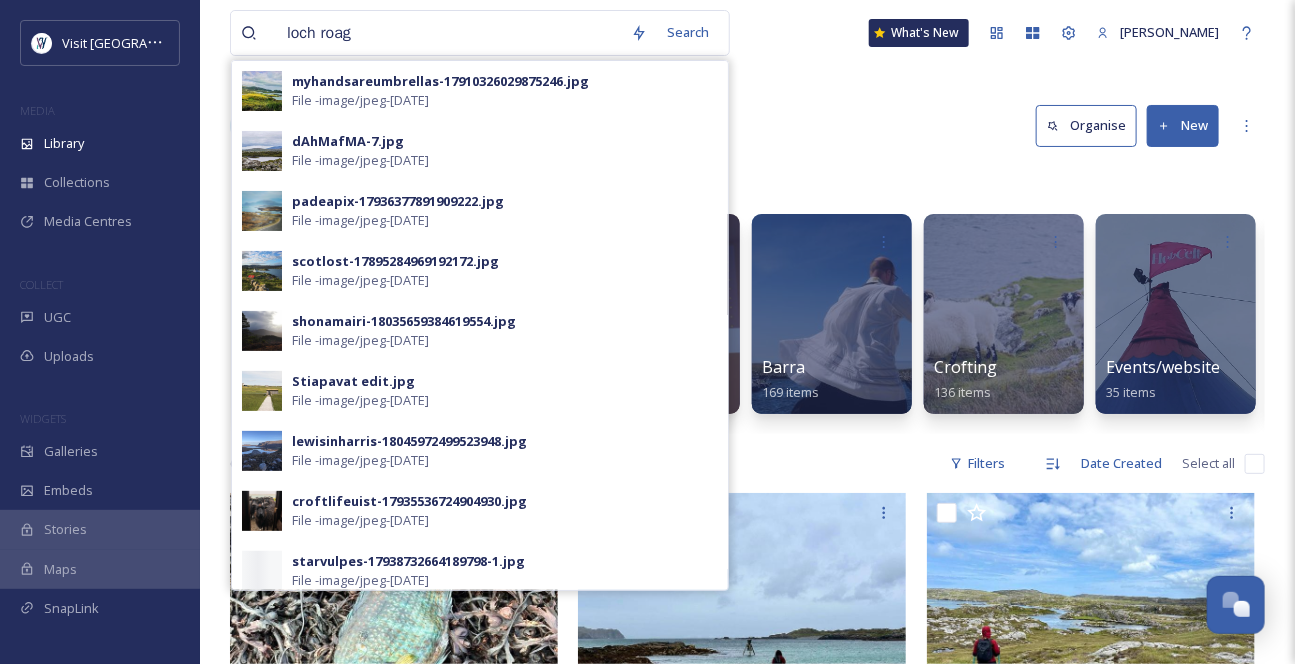 type 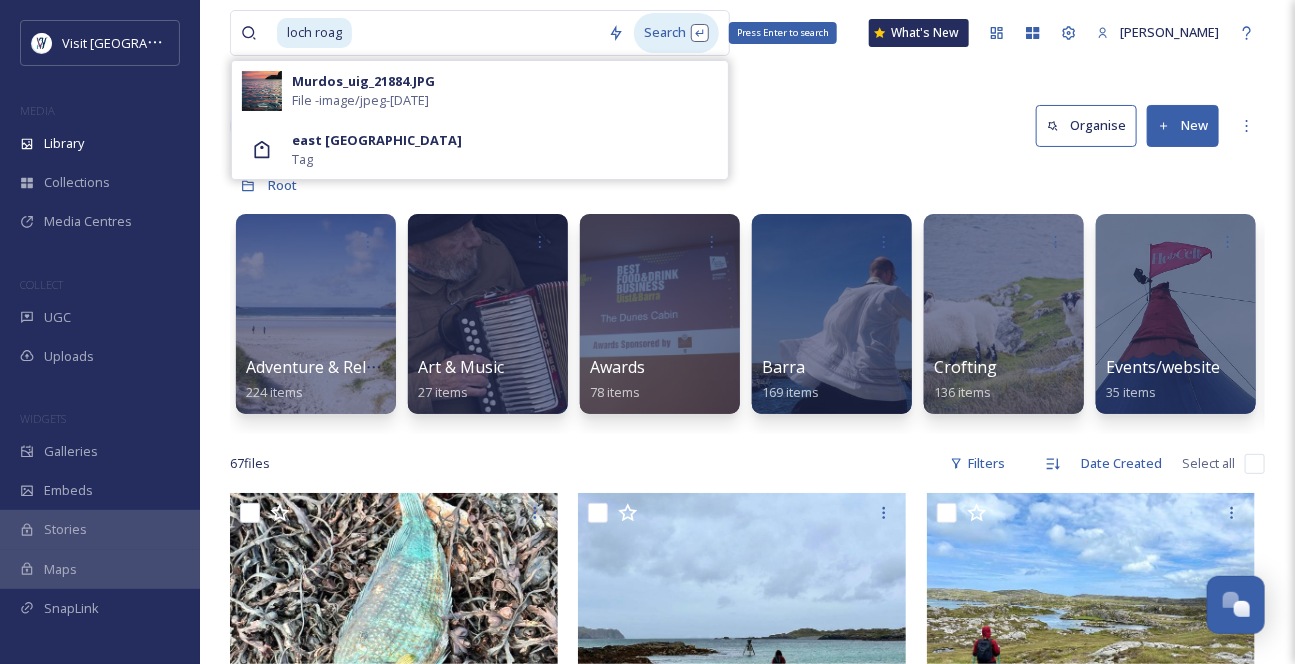 click on "Search Press Enter to search" at bounding box center [676, 32] 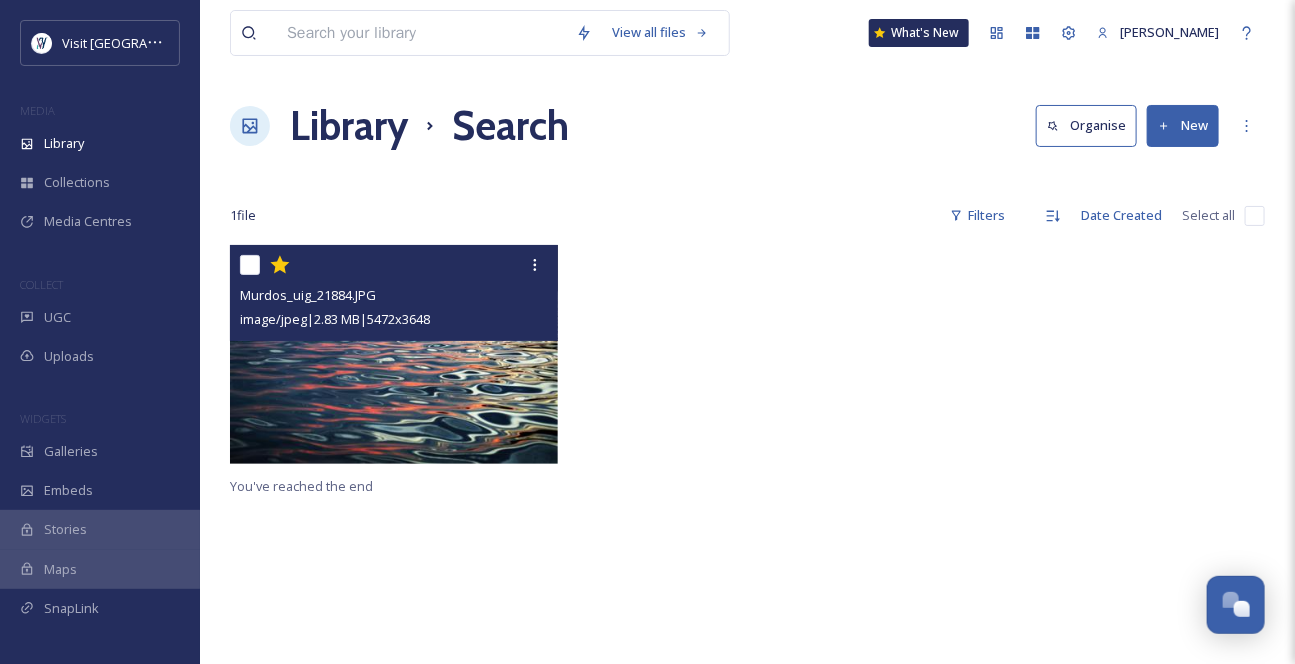 click at bounding box center [394, 354] 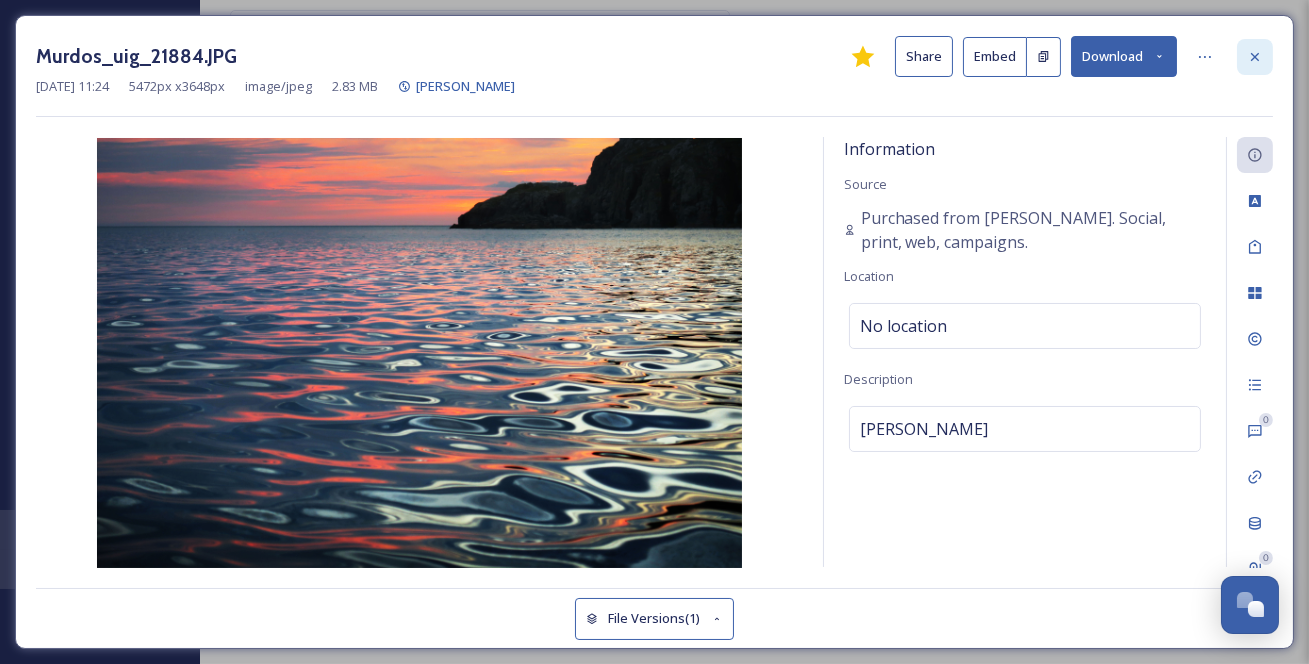 click 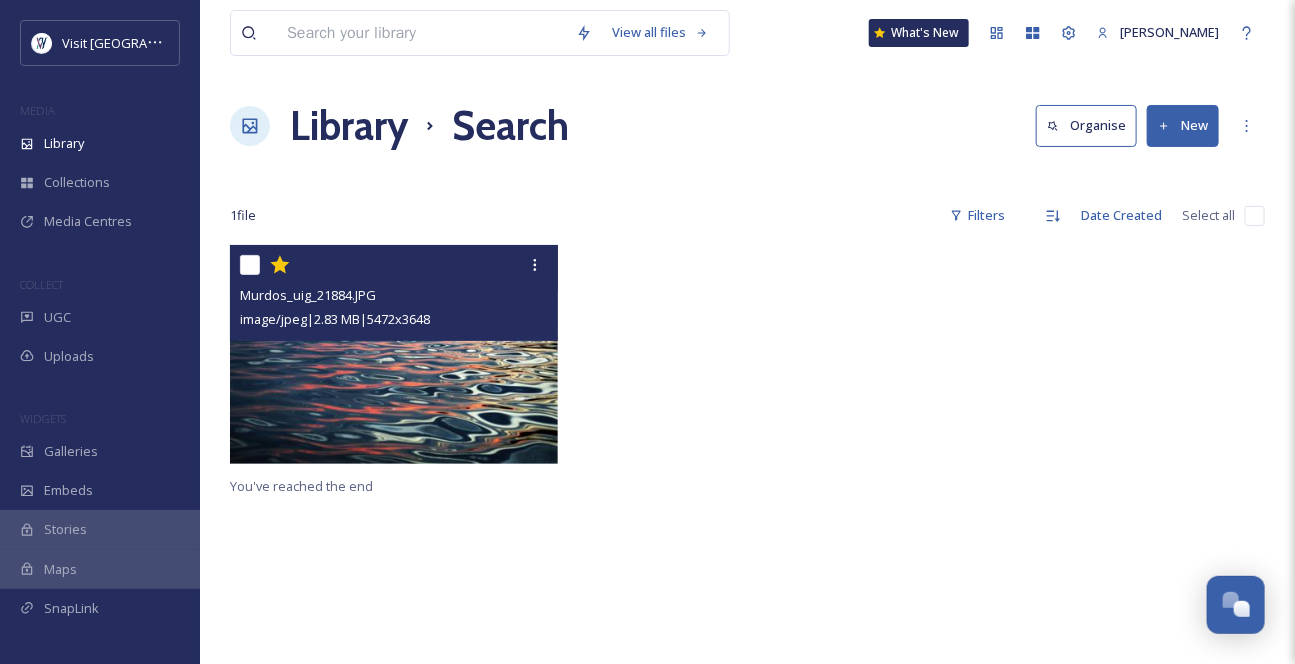 click at bounding box center (394, 354) 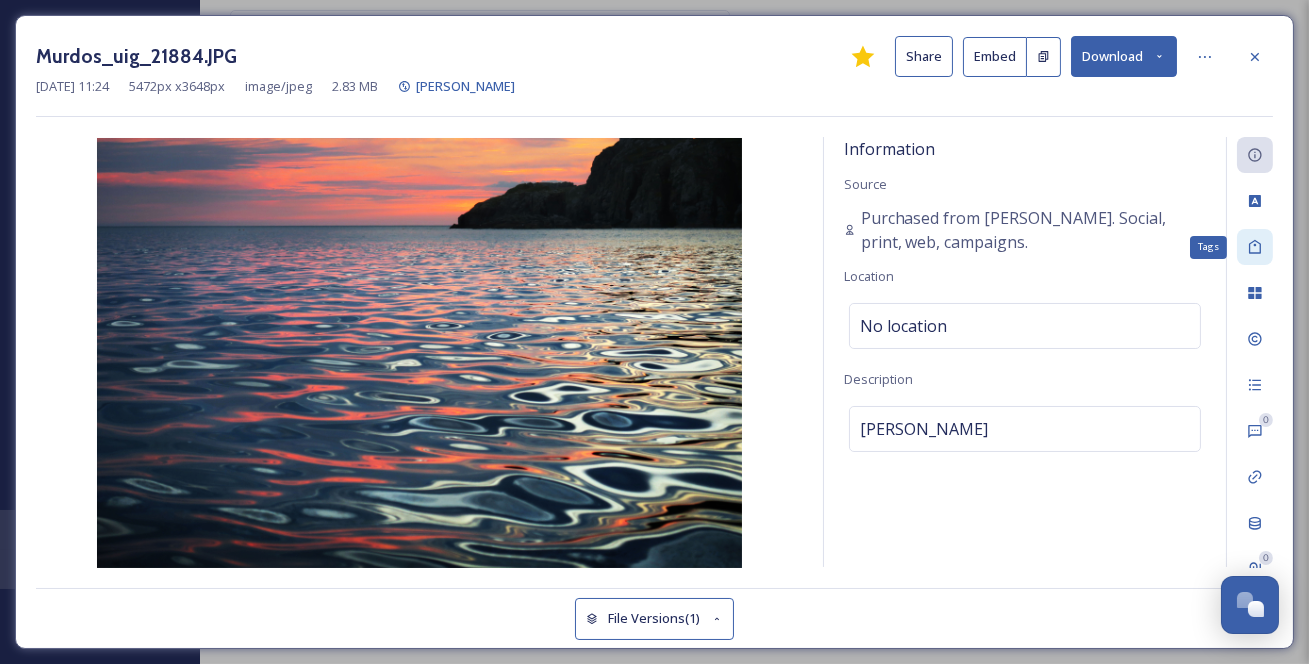 click 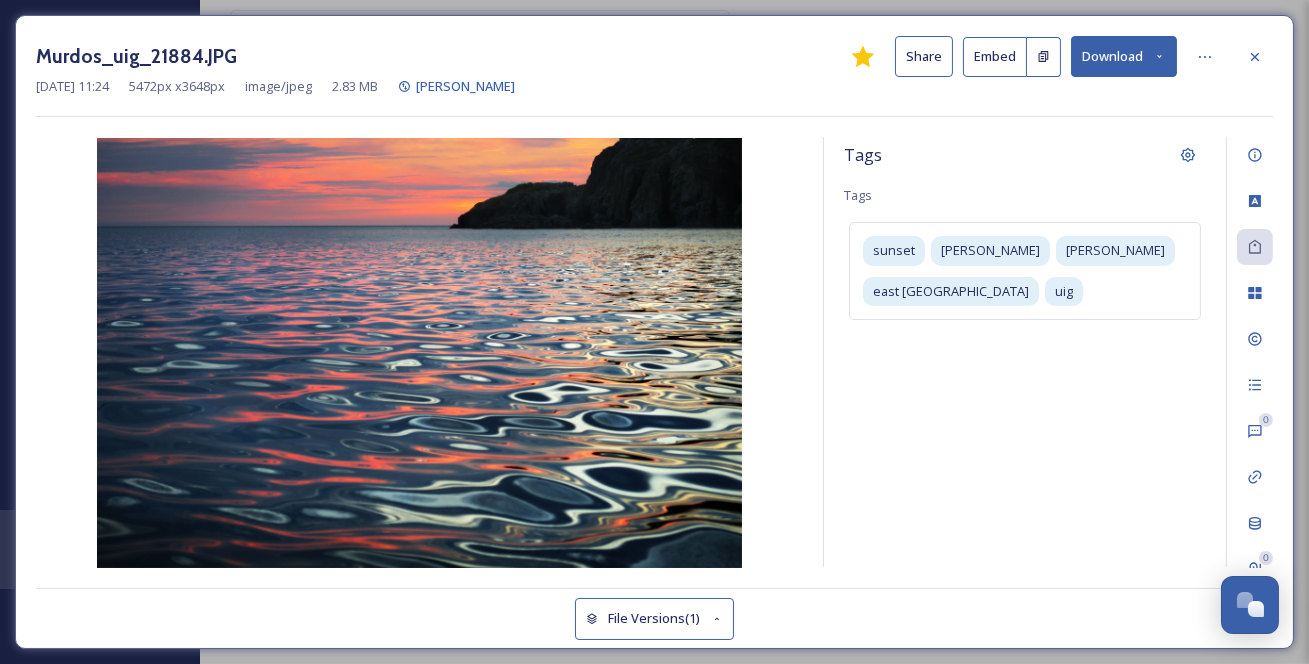 click 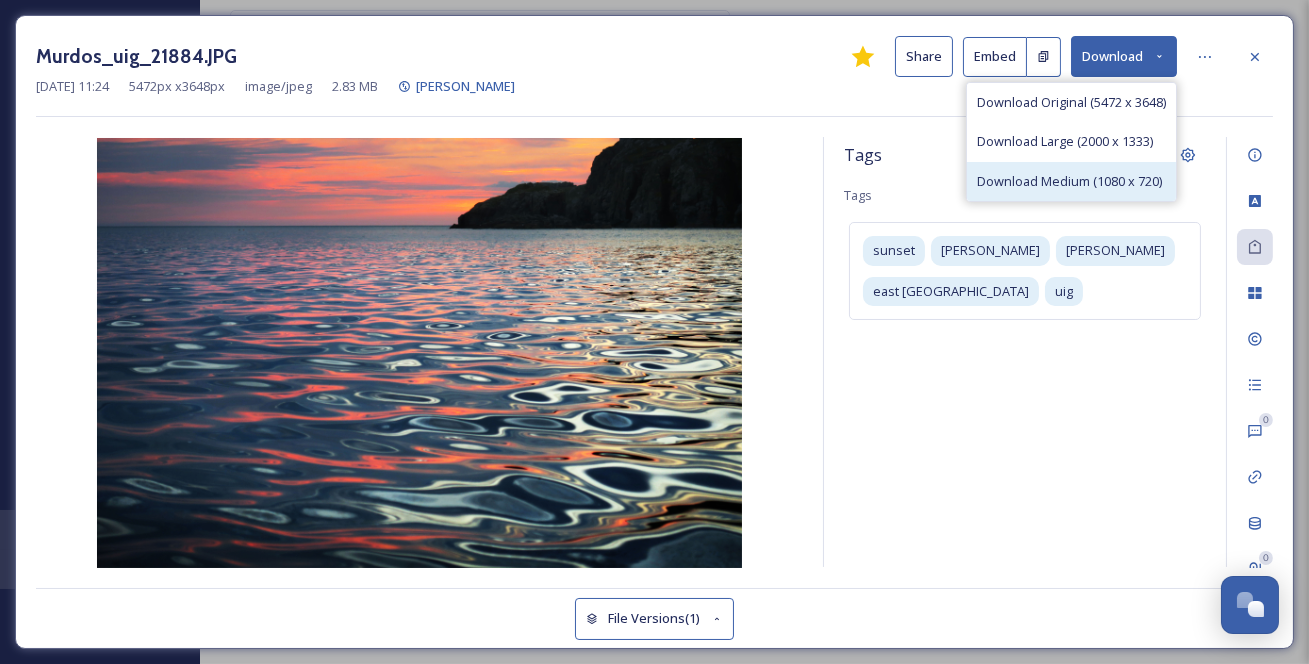click on "Download Medium (1080 x 720)" at bounding box center [1069, 181] 